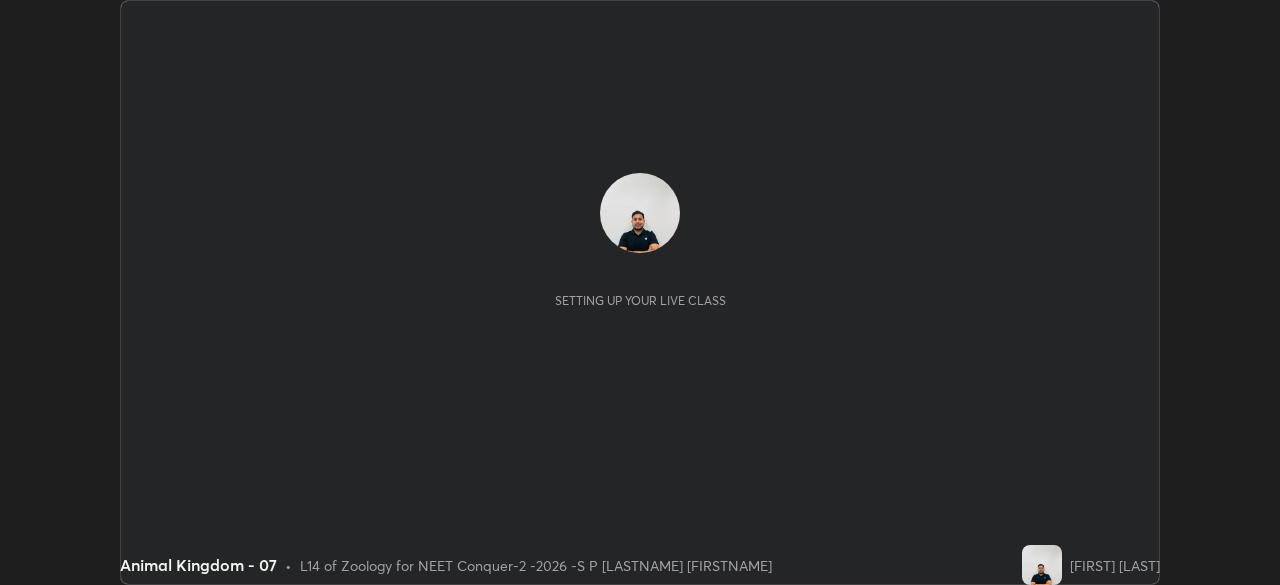 scroll, scrollTop: 0, scrollLeft: 0, axis: both 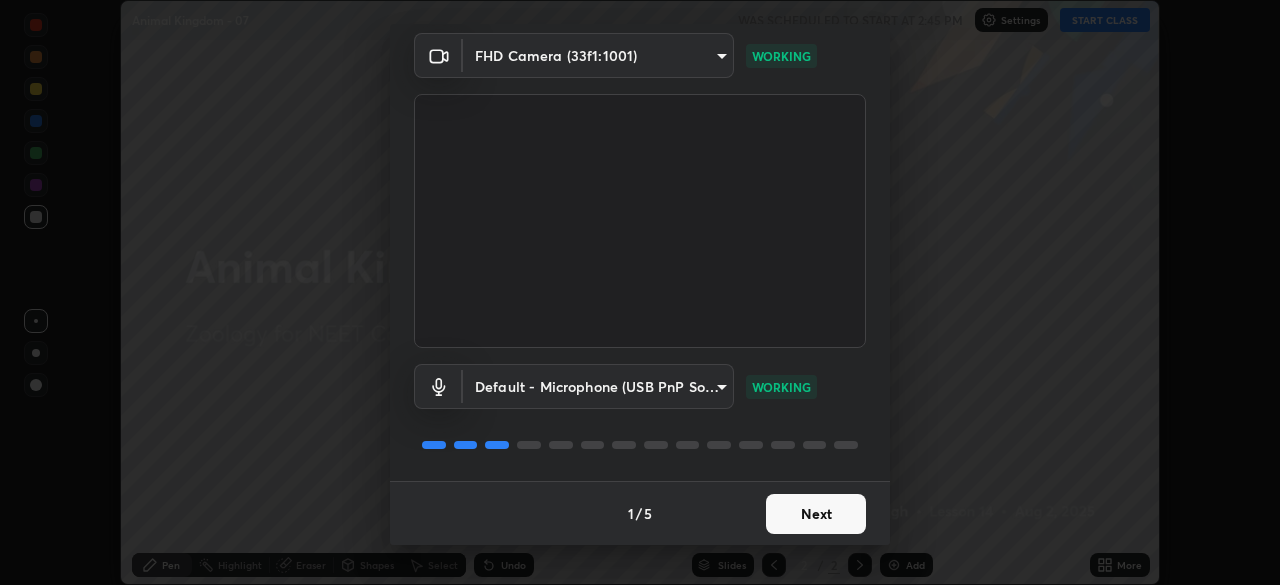 click on "Next" at bounding box center (816, 514) 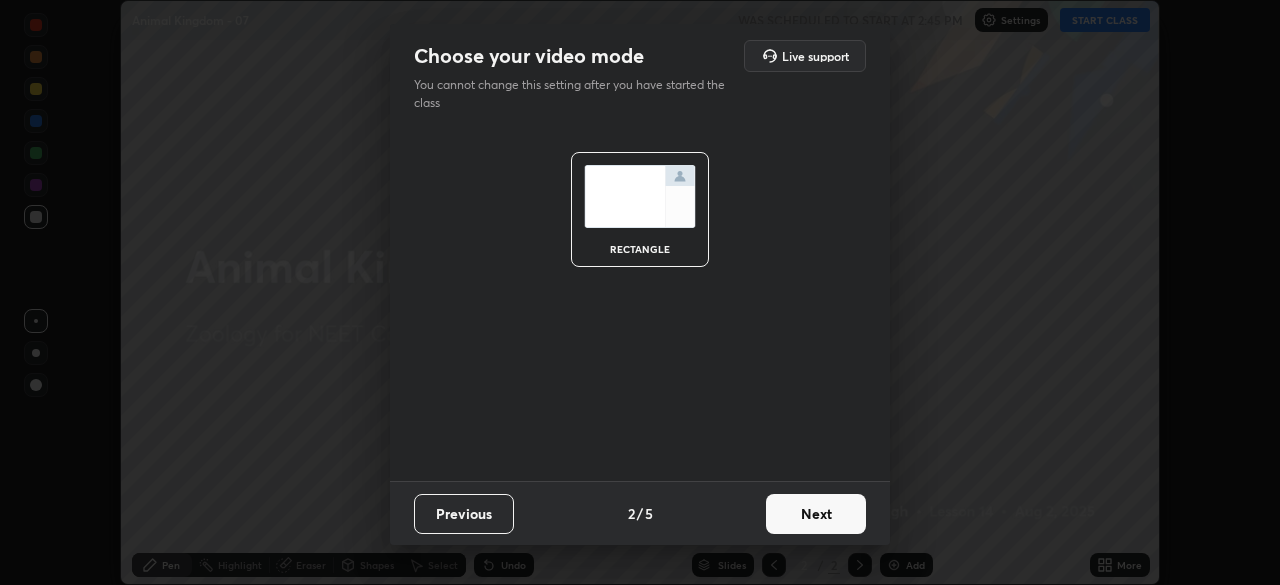 scroll, scrollTop: 0, scrollLeft: 0, axis: both 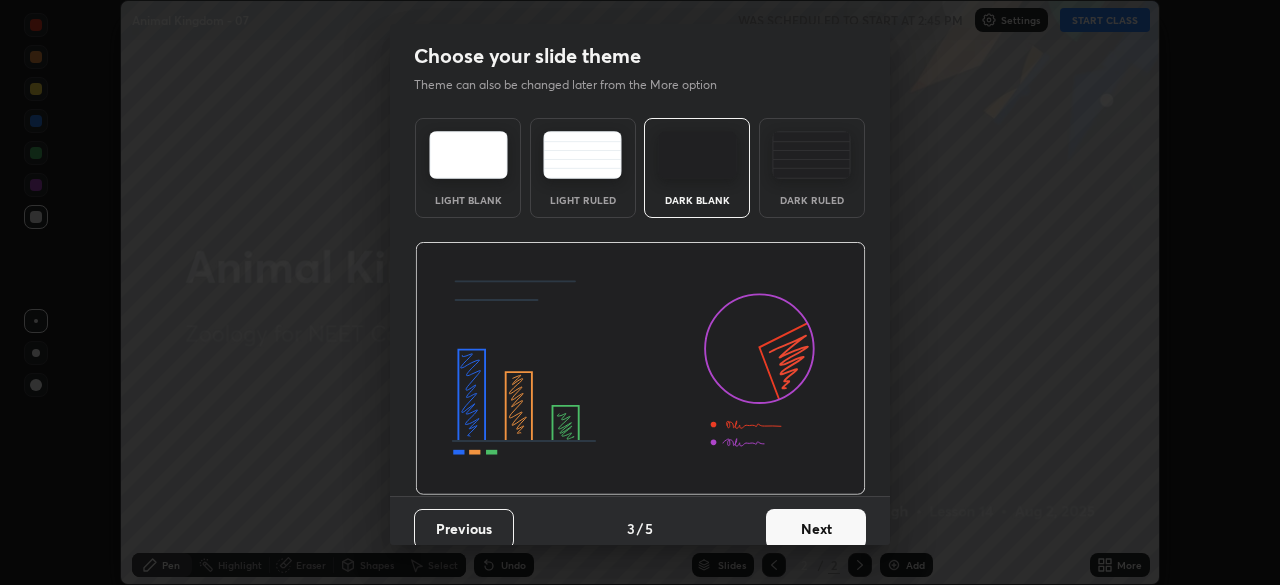 click on "Next" at bounding box center (816, 529) 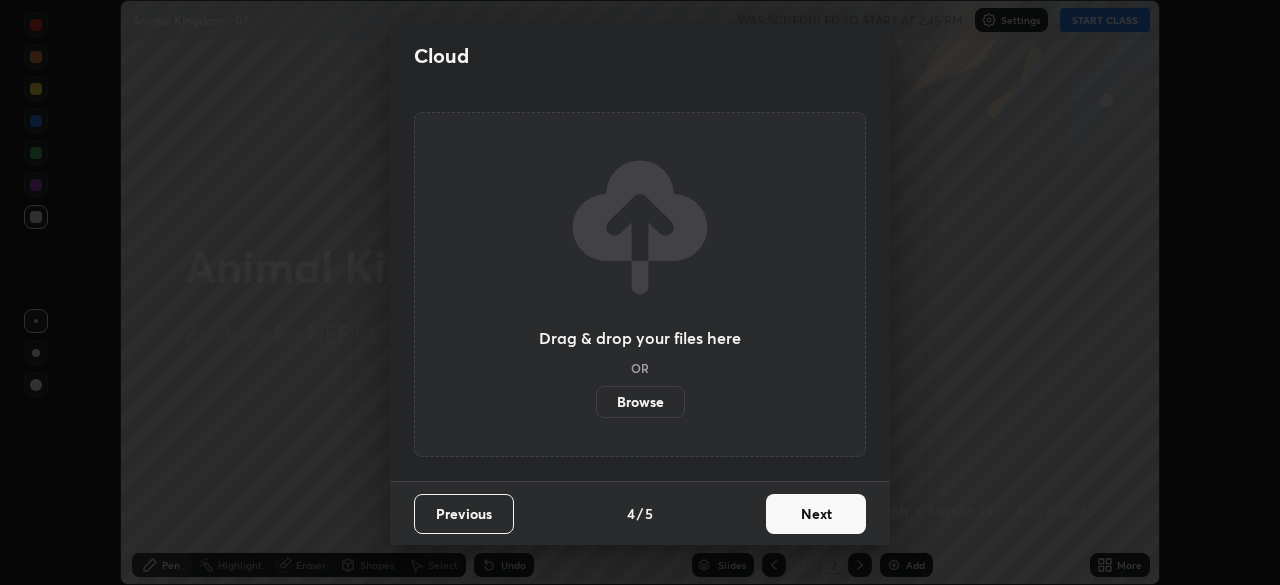 click on "Next" at bounding box center (816, 514) 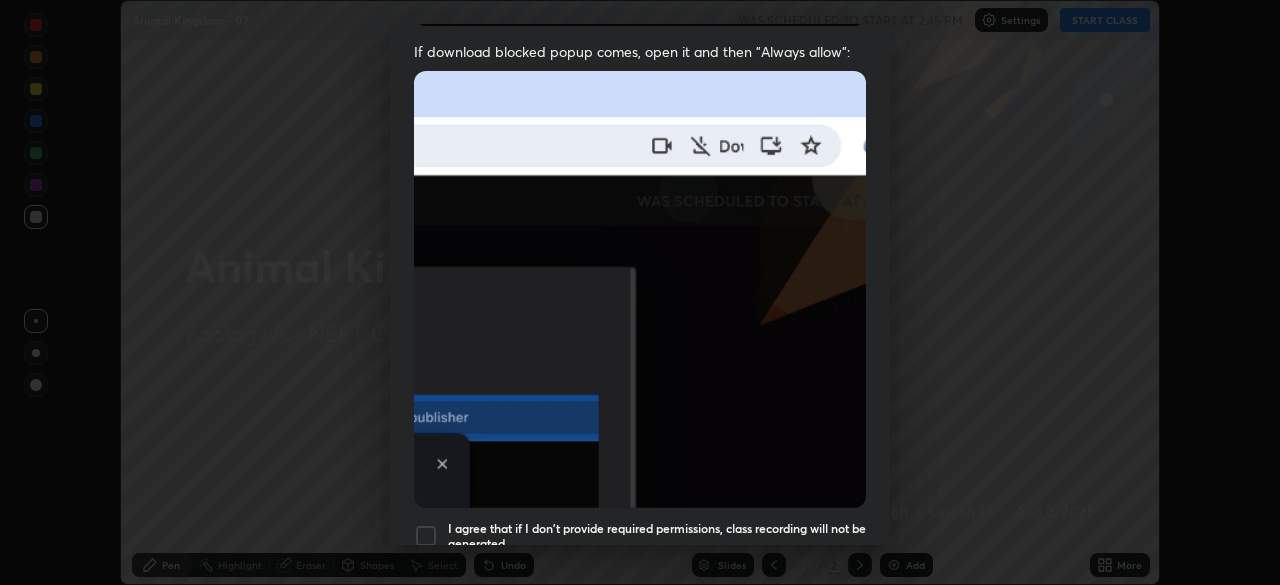 scroll, scrollTop: 399, scrollLeft: 0, axis: vertical 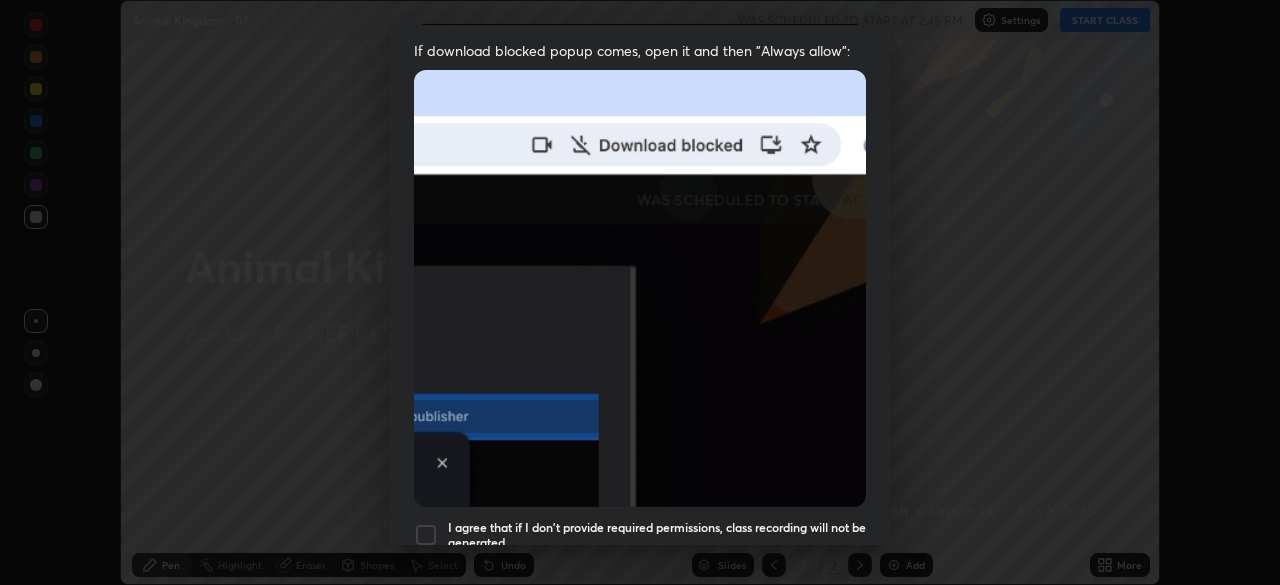click at bounding box center [426, 535] 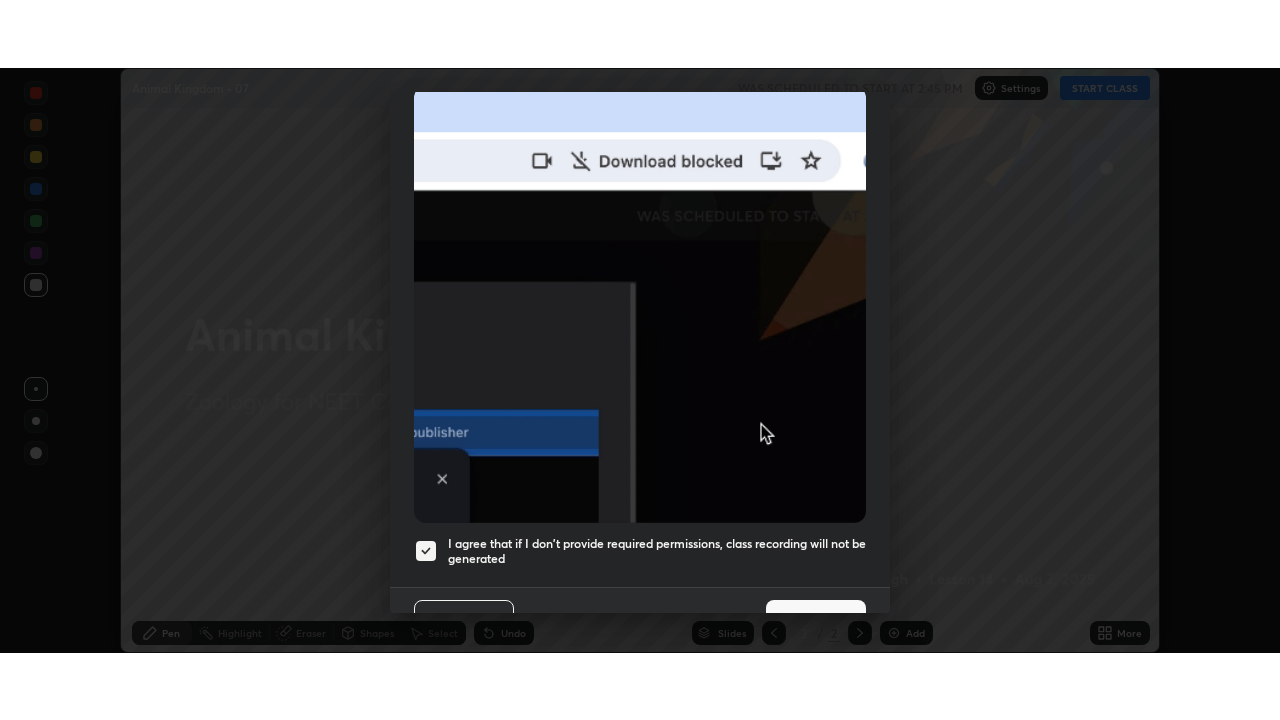 scroll, scrollTop: 479, scrollLeft: 0, axis: vertical 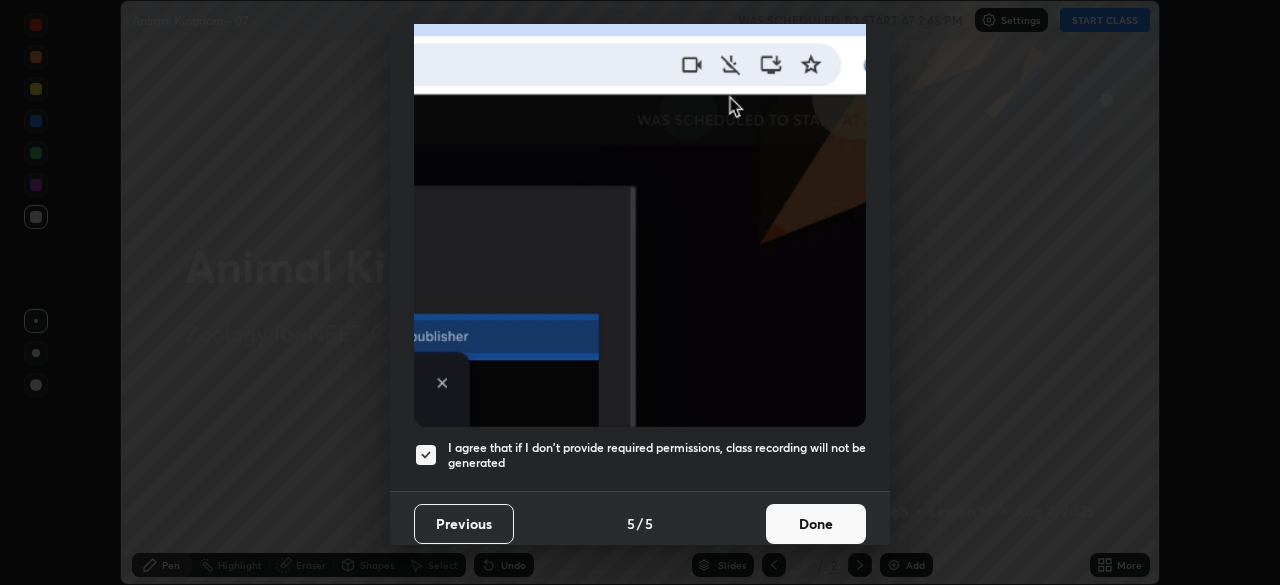 click on "Done" at bounding box center (816, 524) 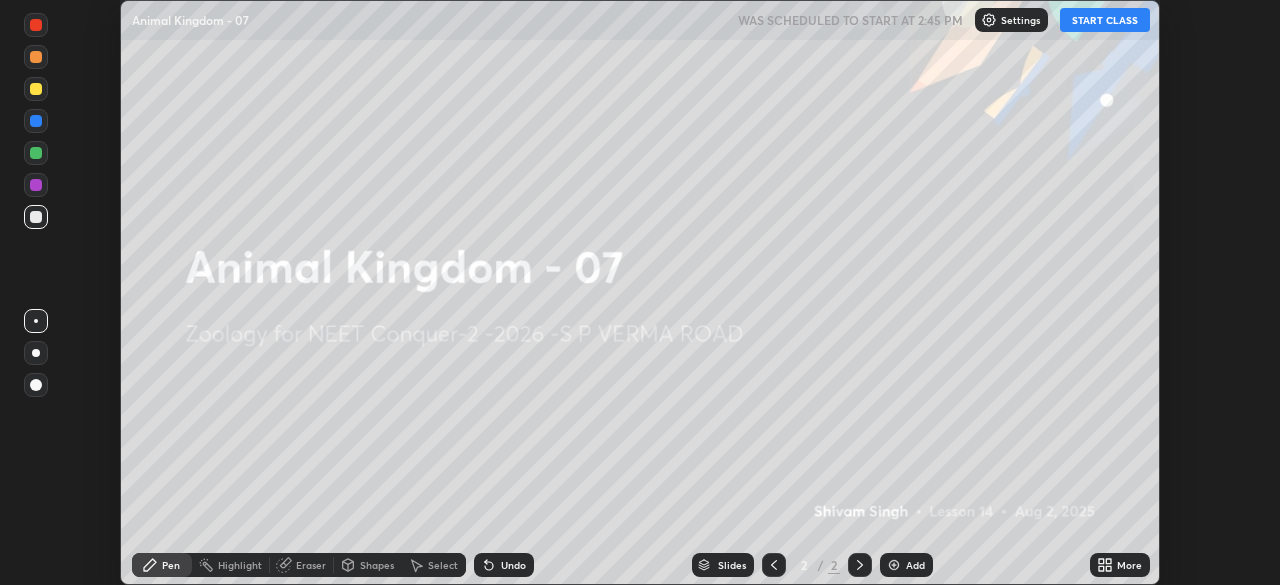 click 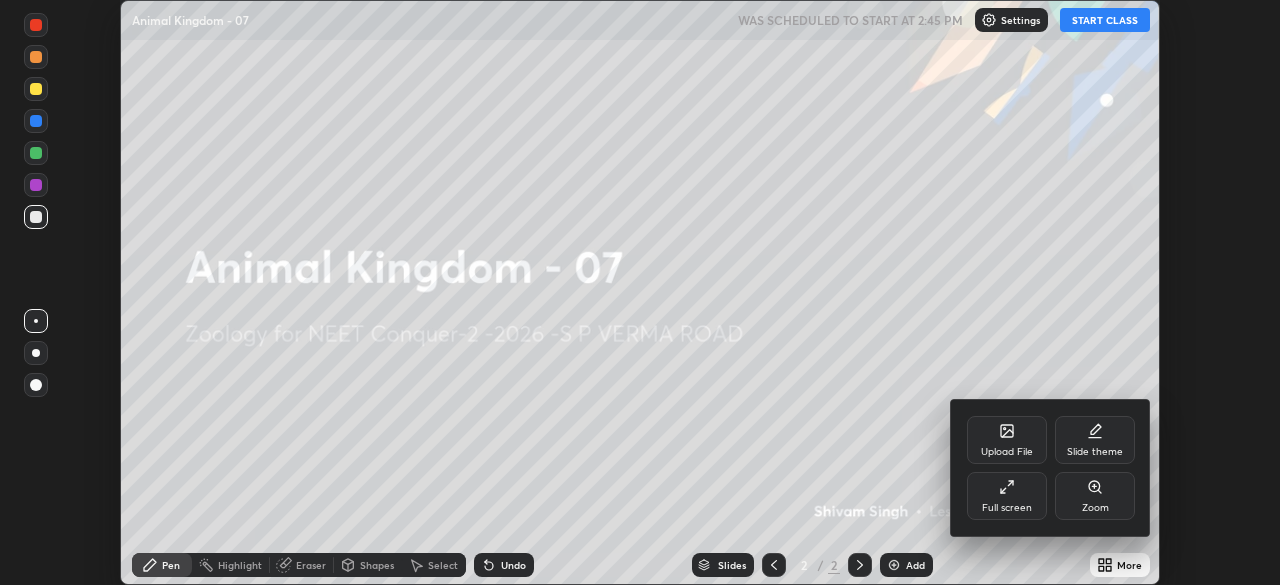 click at bounding box center [640, 292] 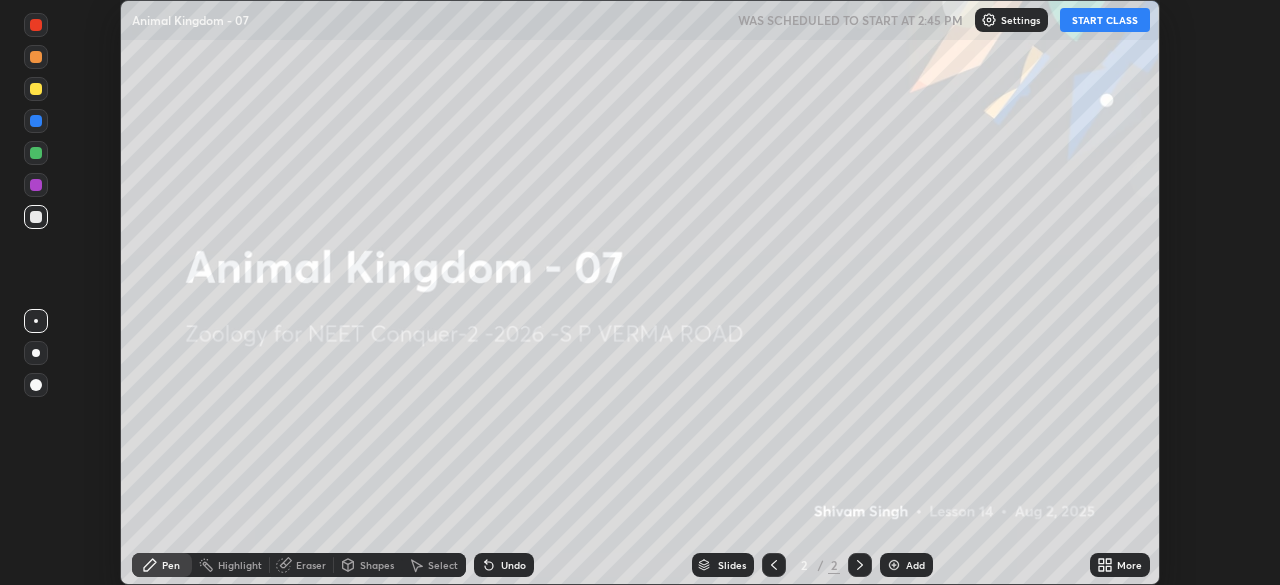 click 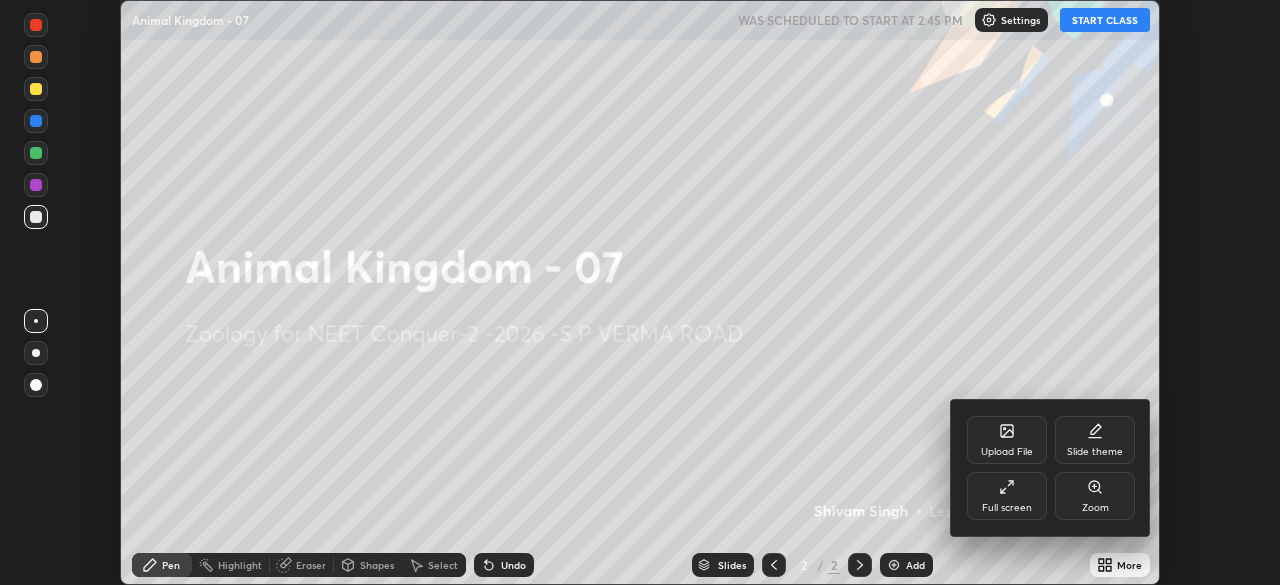 click on "Full screen" at bounding box center (1007, 496) 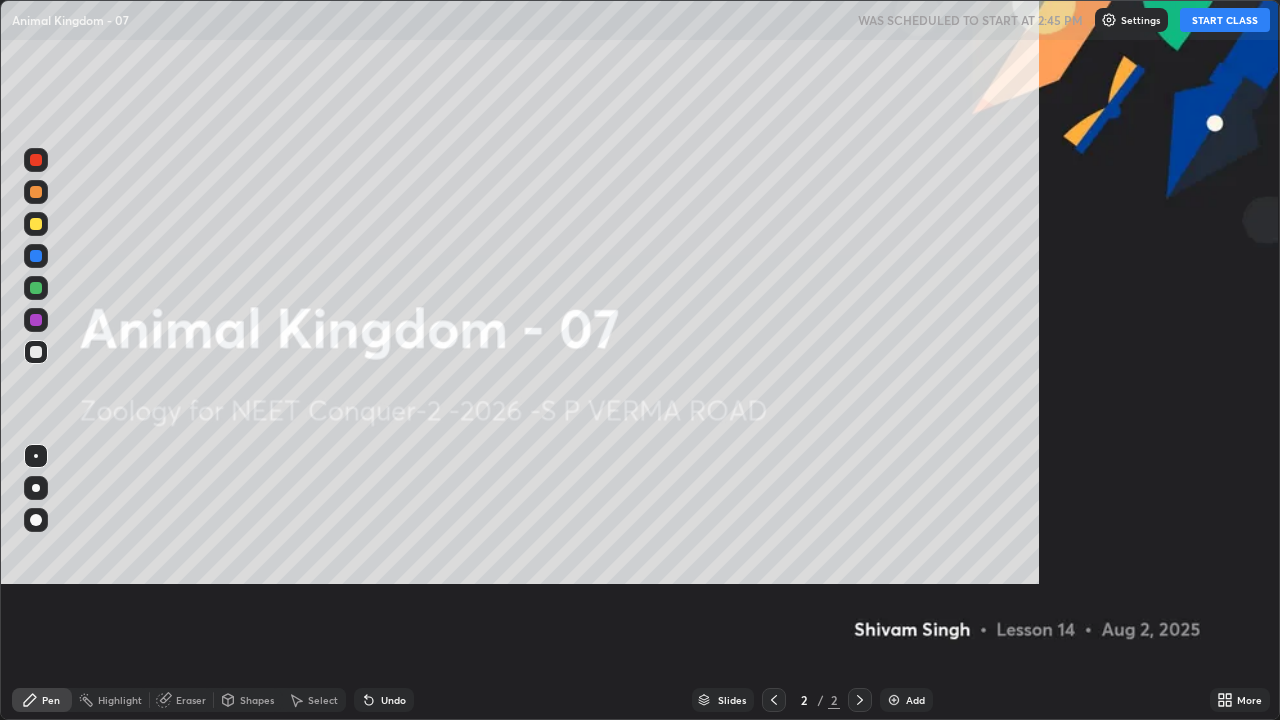 scroll, scrollTop: 99280, scrollLeft: 98720, axis: both 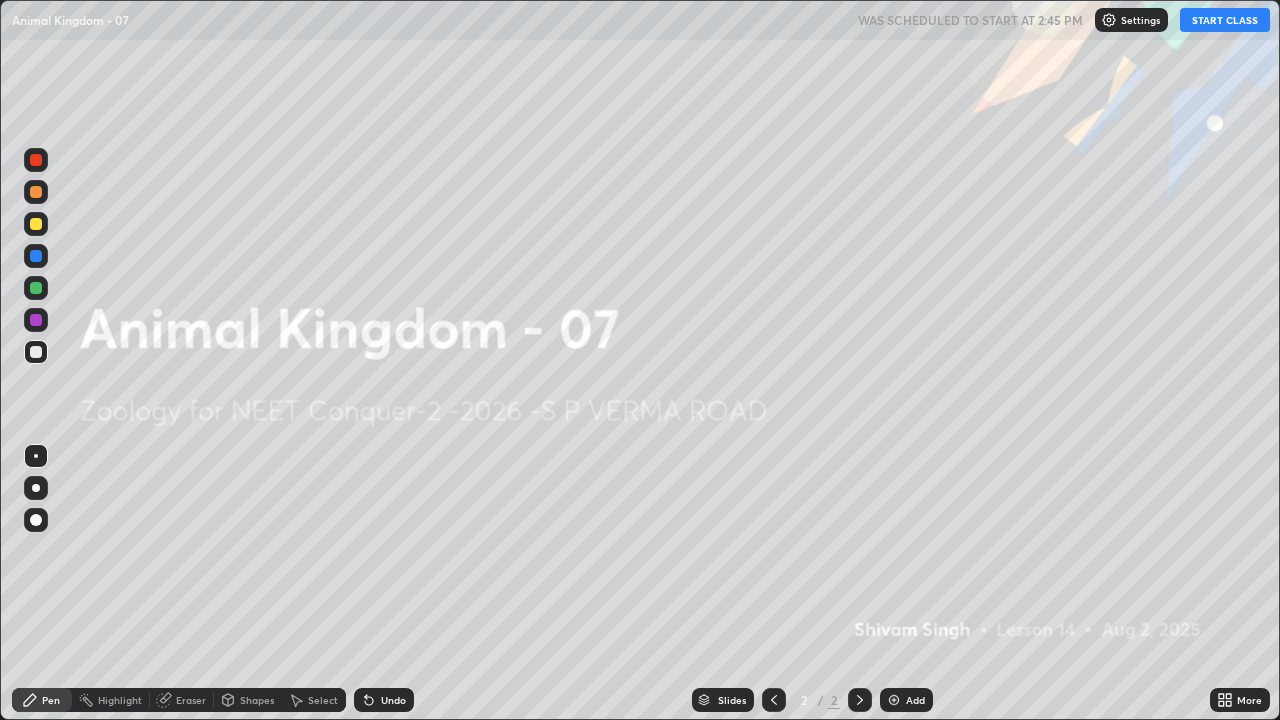 click on "START CLASS" at bounding box center (1225, 20) 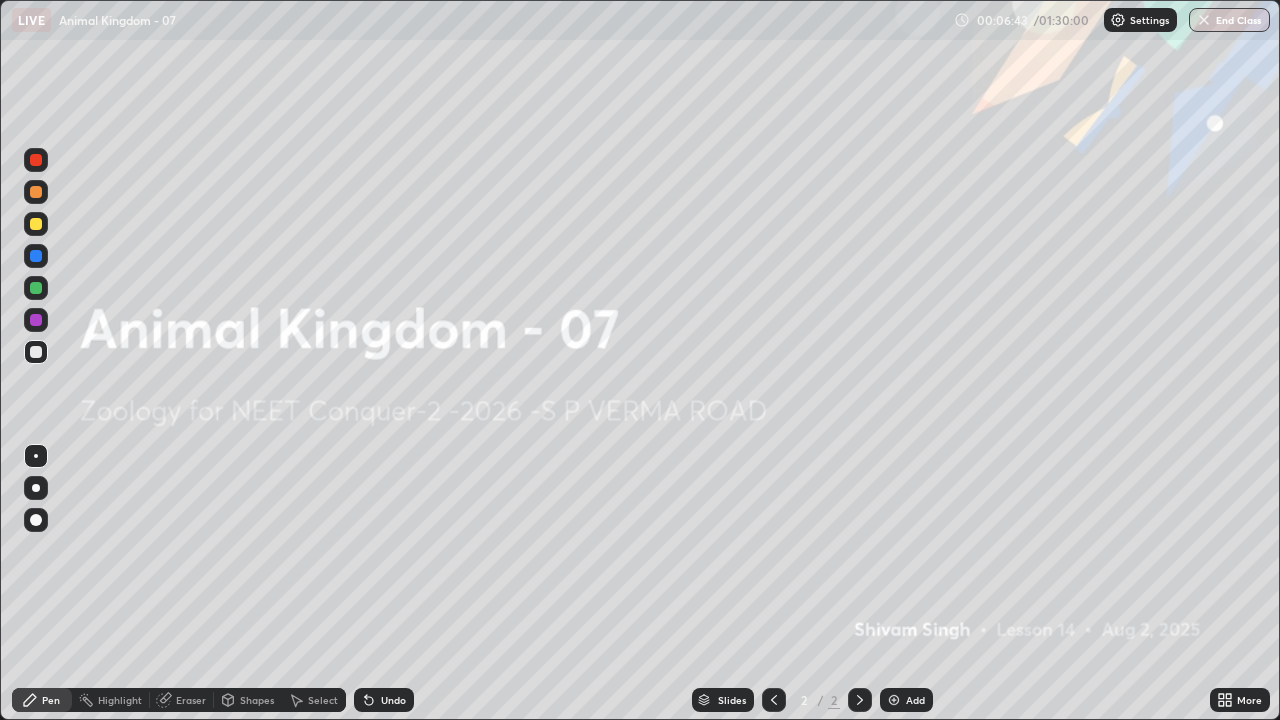 click at bounding box center (894, 700) 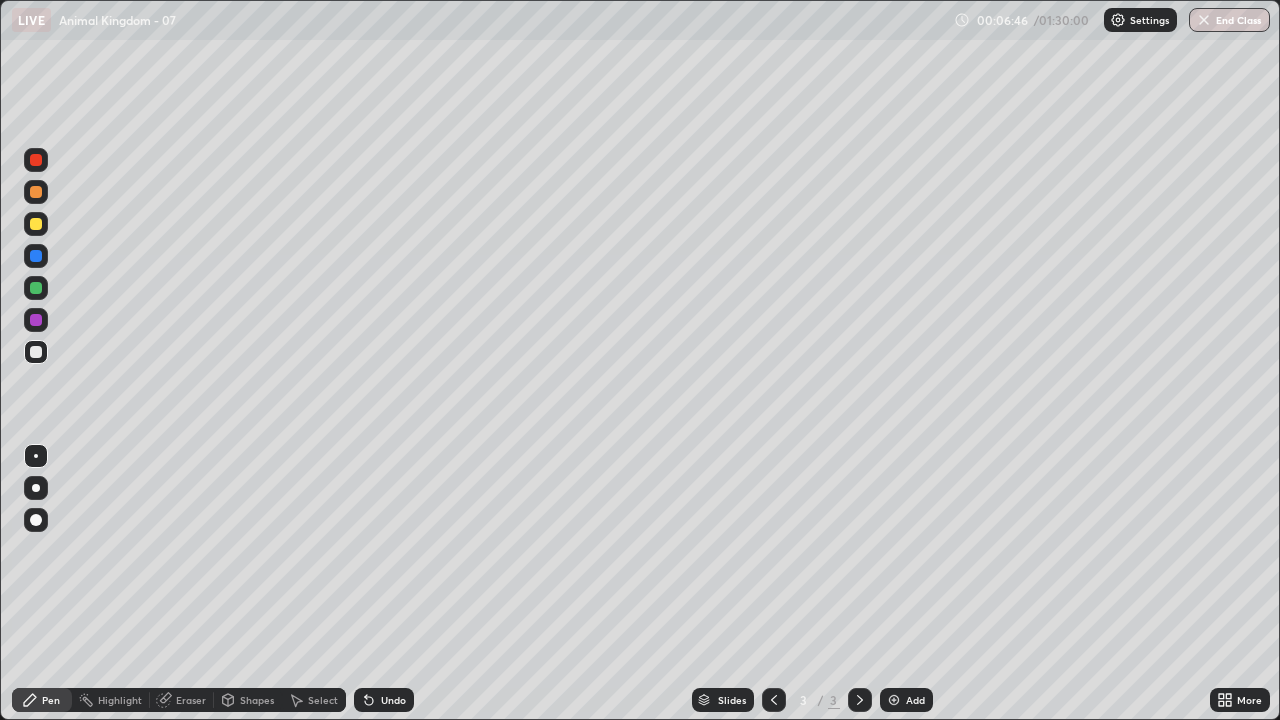 click at bounding box center [36, 320] 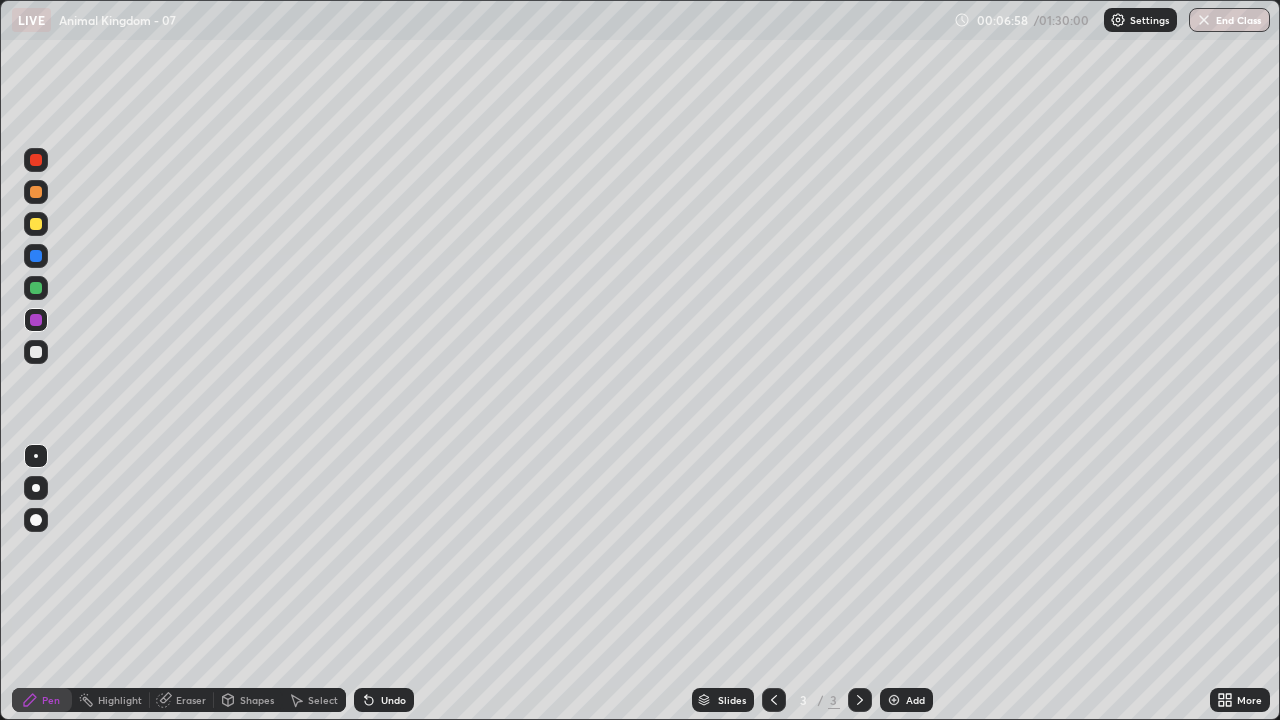 click on "Undo" at bounding box center (393, 700) 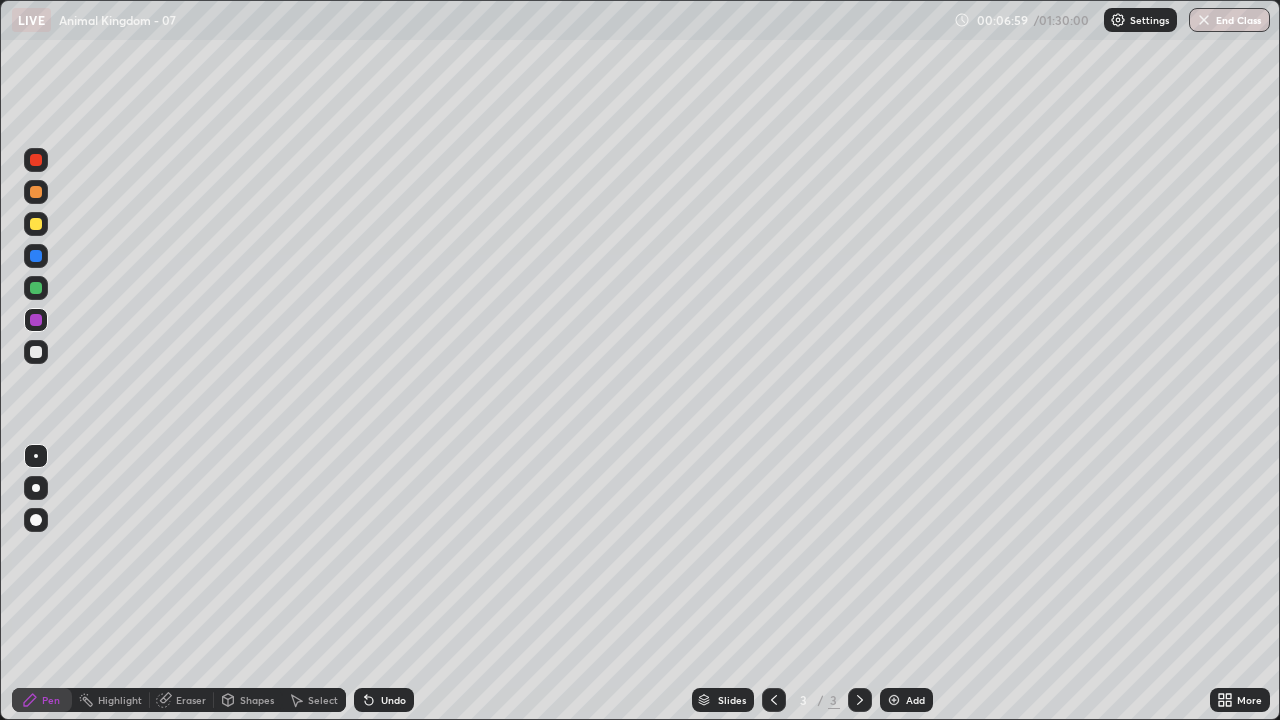 click at bounding box center [36, 488] 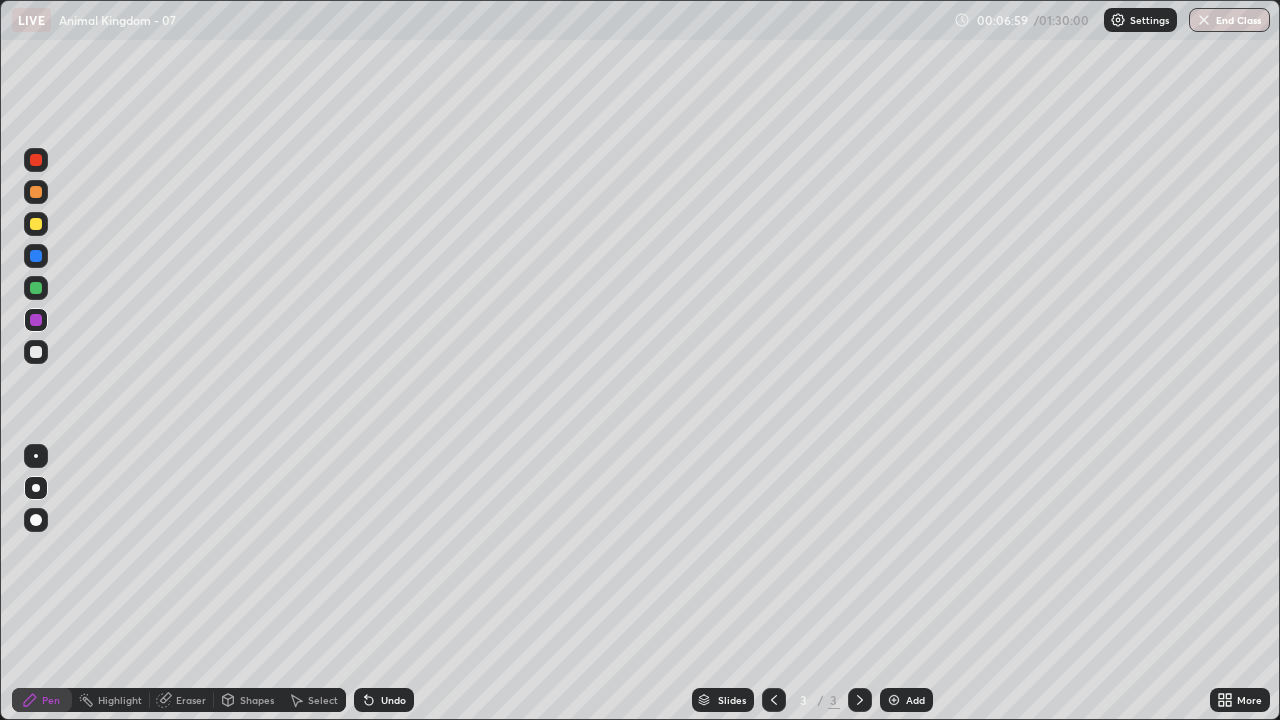 click at bounding box center (36, 352) 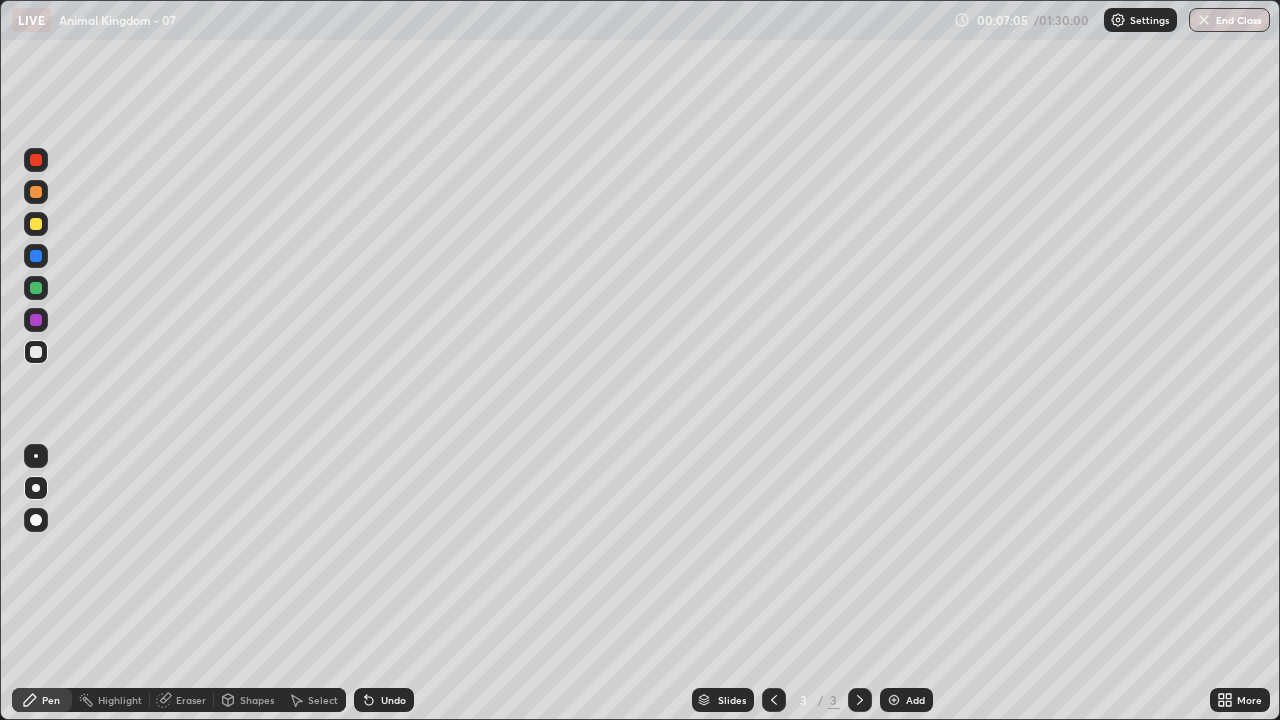 click at bounding box center (36, 224) 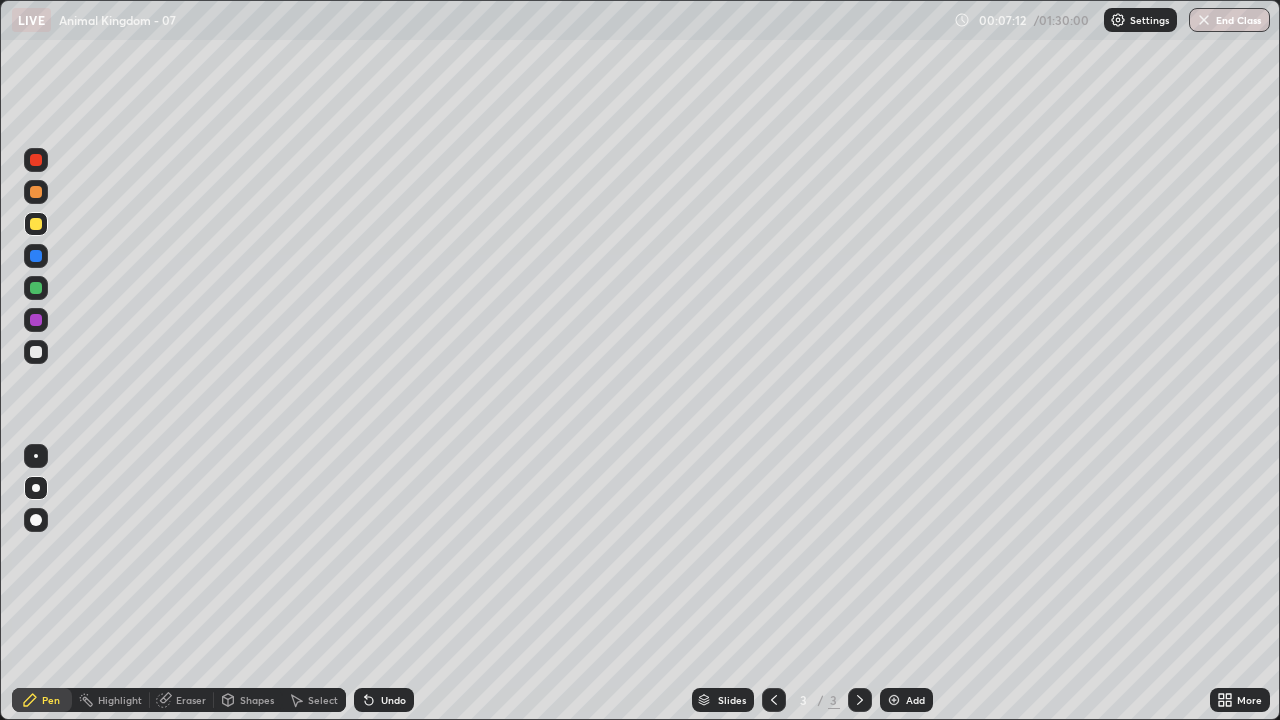 click at bounding box center (36, 192) 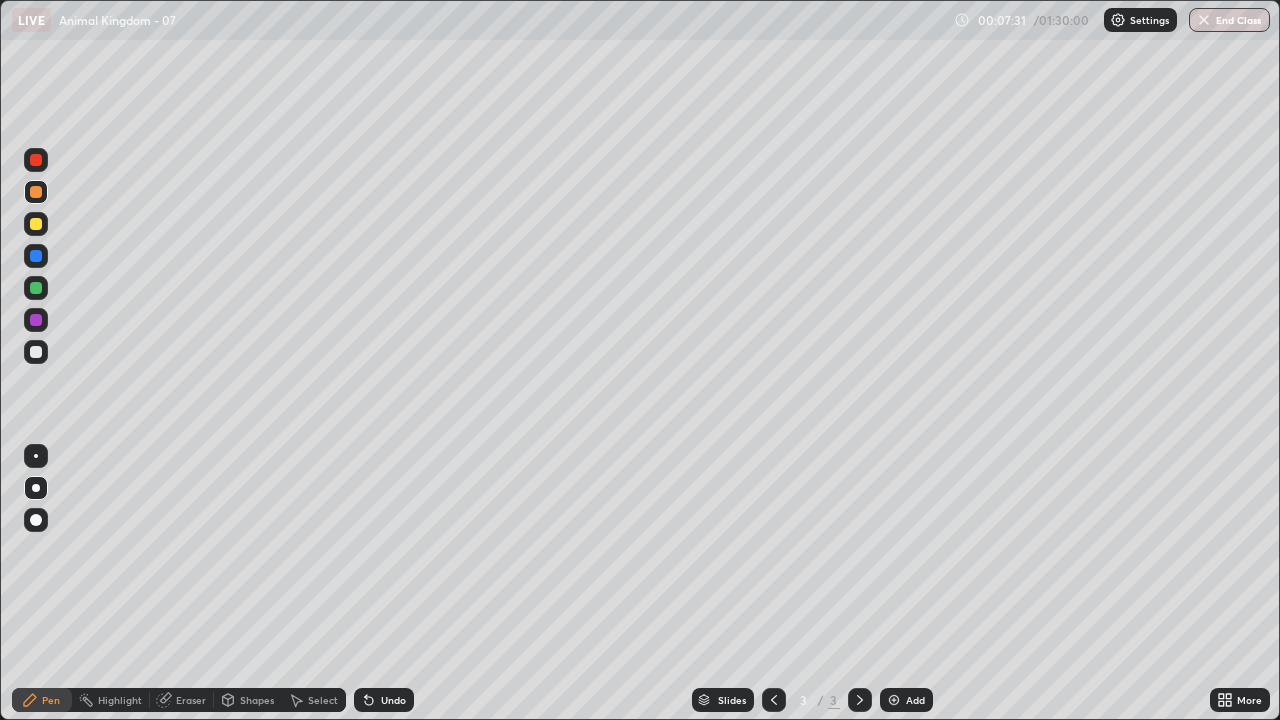 click on "Undo" at bounding box center (384, 700) 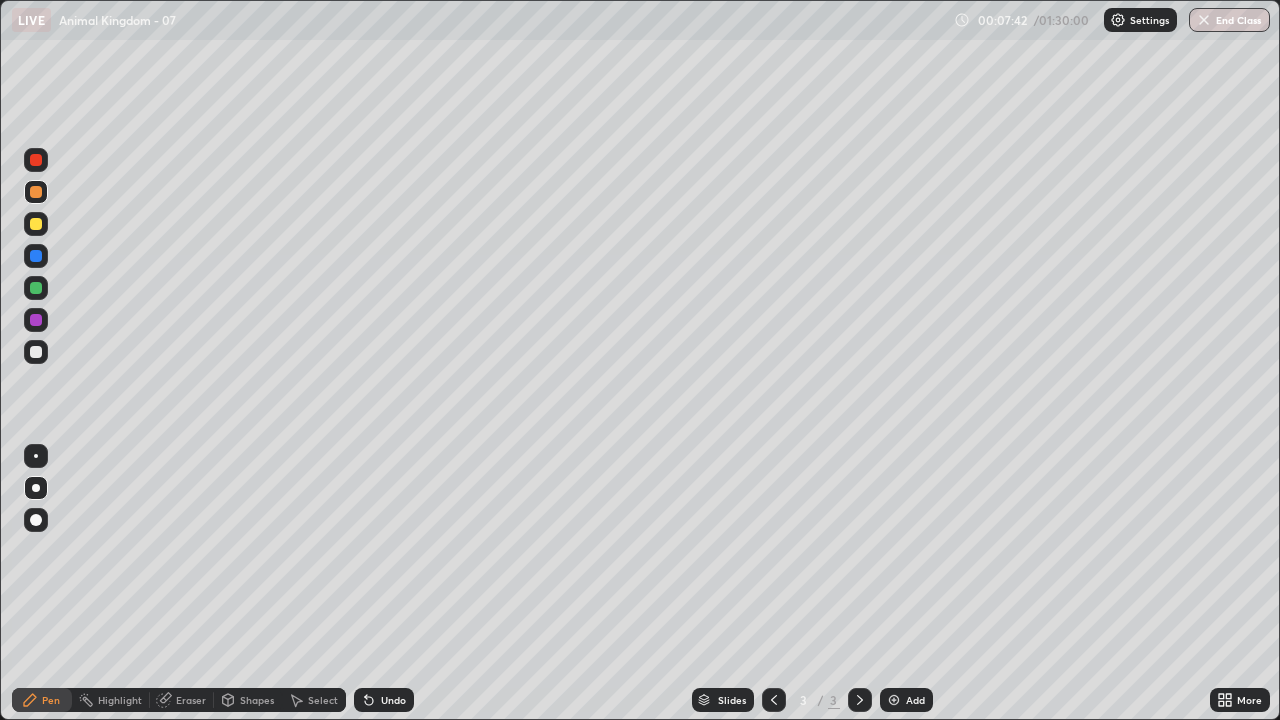 click at bounding box center (36, 320) 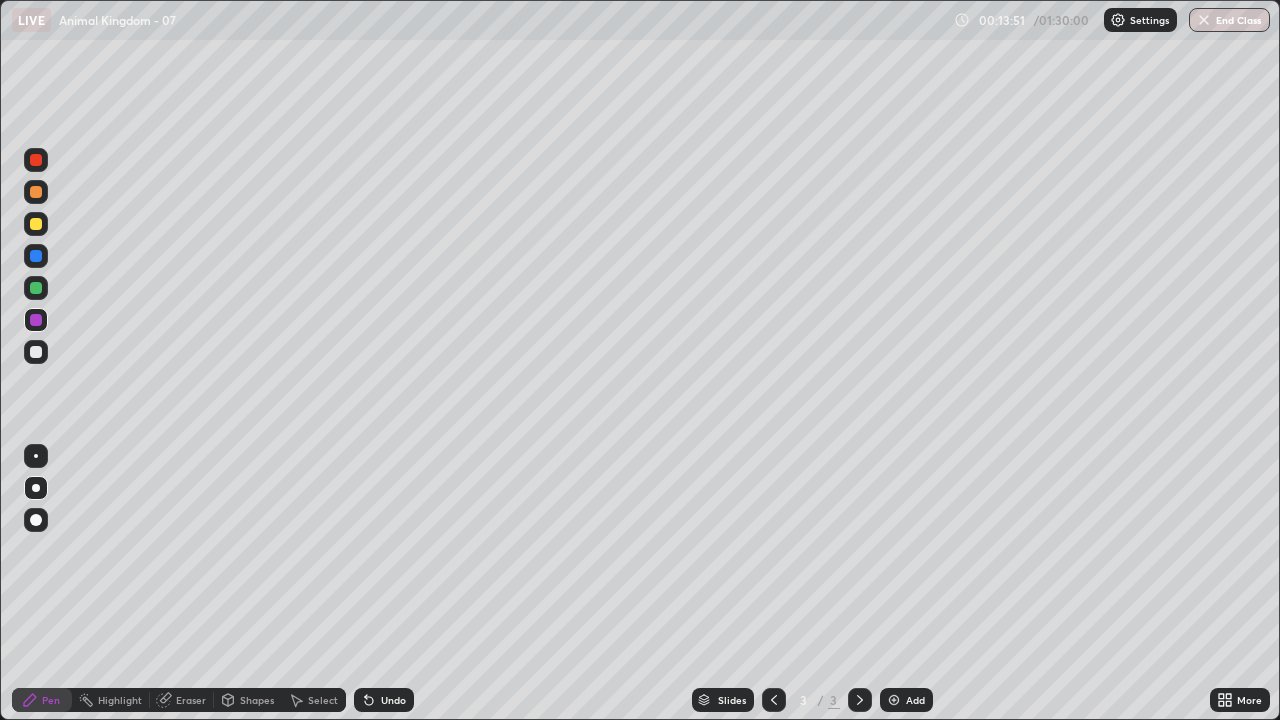 click at bounding box center [36, 352] 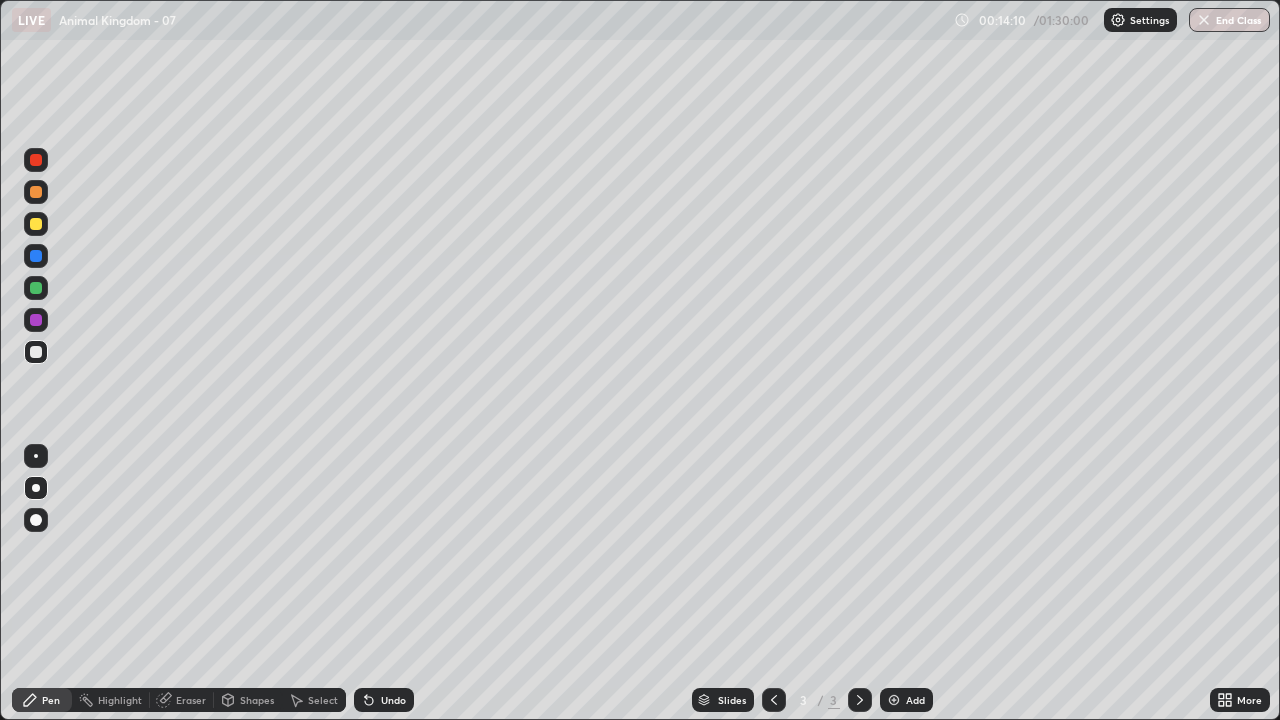 click at bounding box center (36, 288) 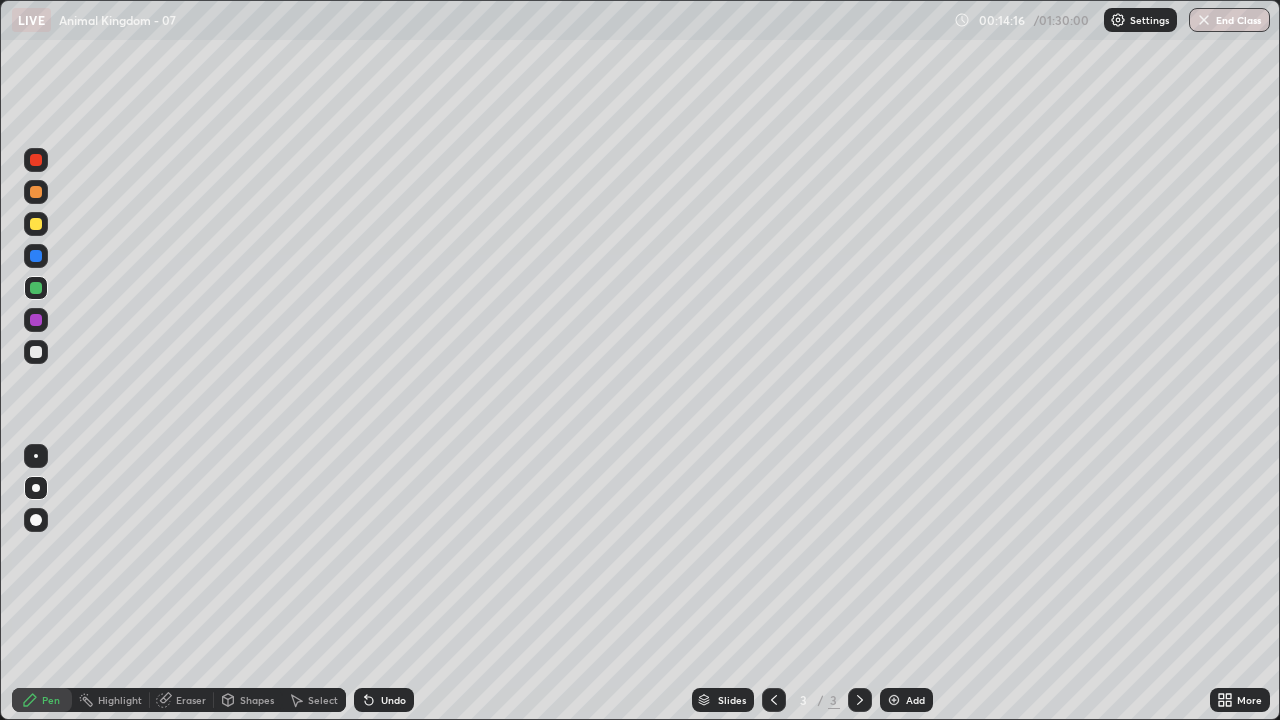 click on "Undo" at bounding box center [384, 700] 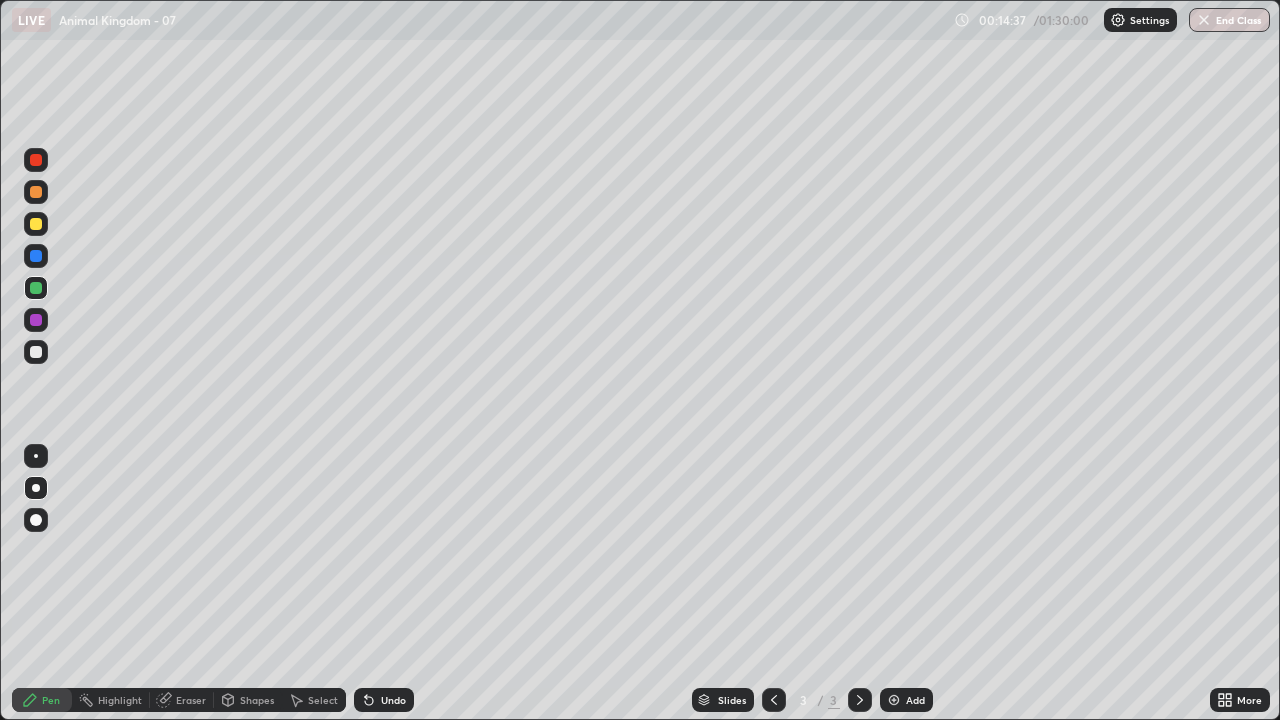 click at bounding box center (36, 352) 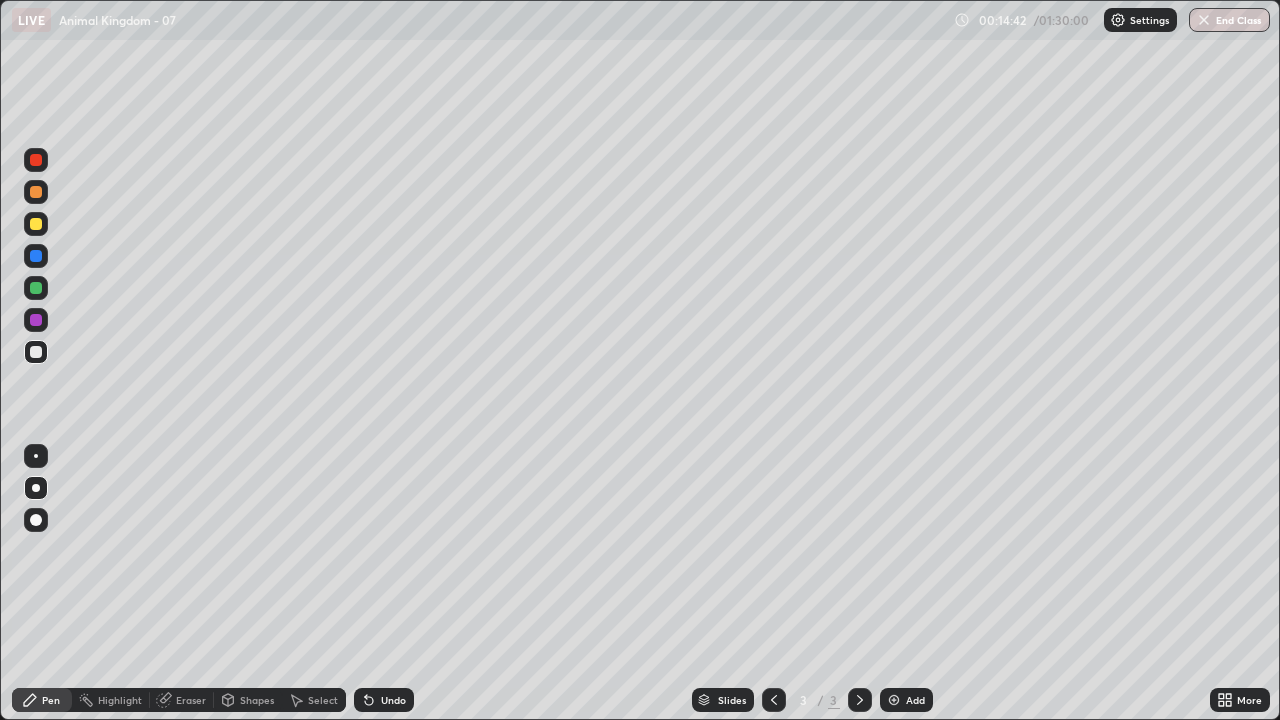 click at bounding box center (36, 320) 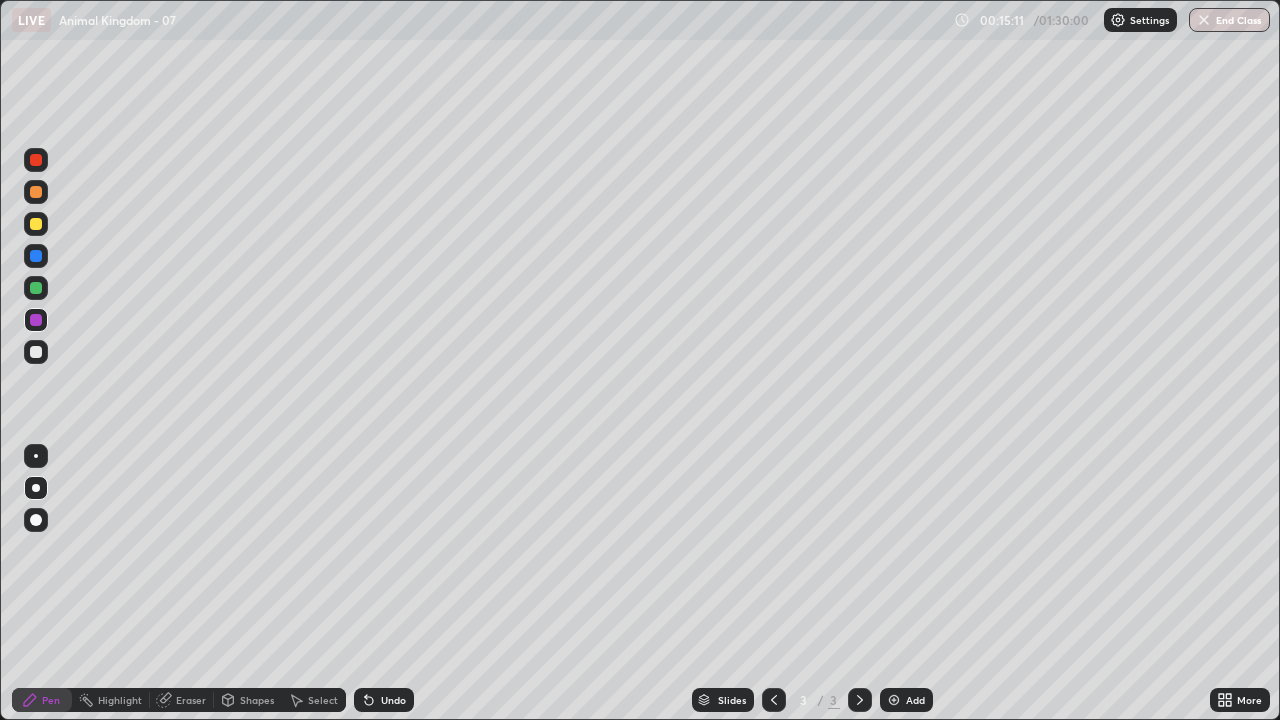 click on "Select" at bounding box center (314, 700) 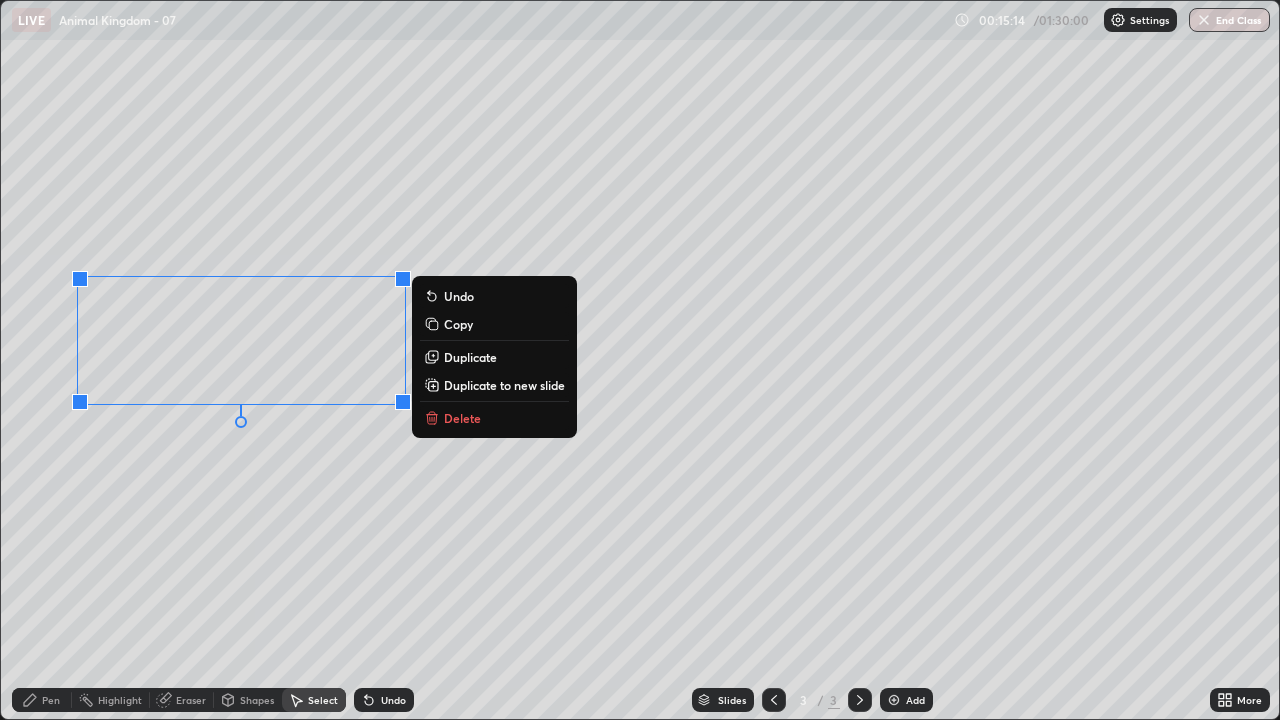 click on "0 ° Undo Copy Duplicate Duplicate to new slide Delete" at bounding box center (640, 360) 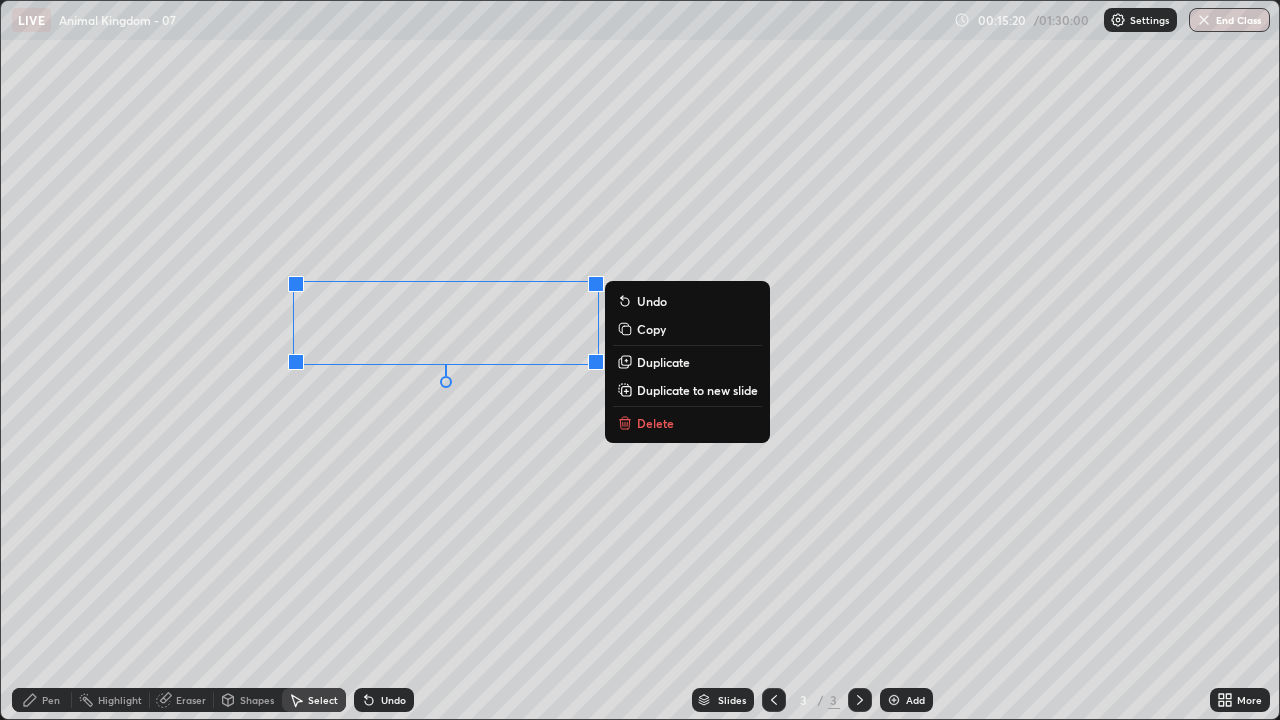 click on "0 ° Undo Copy Duplicate Duplicate to new slide Delete" at bounding box center [640, 360] 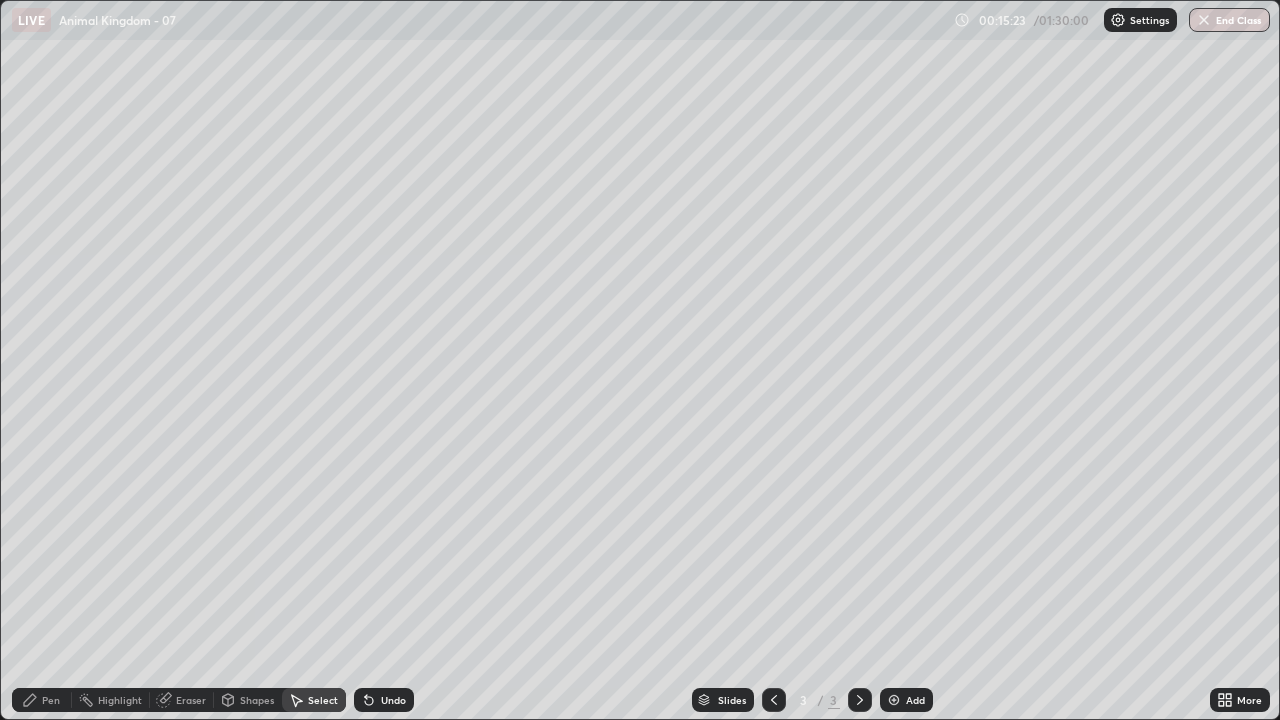 click 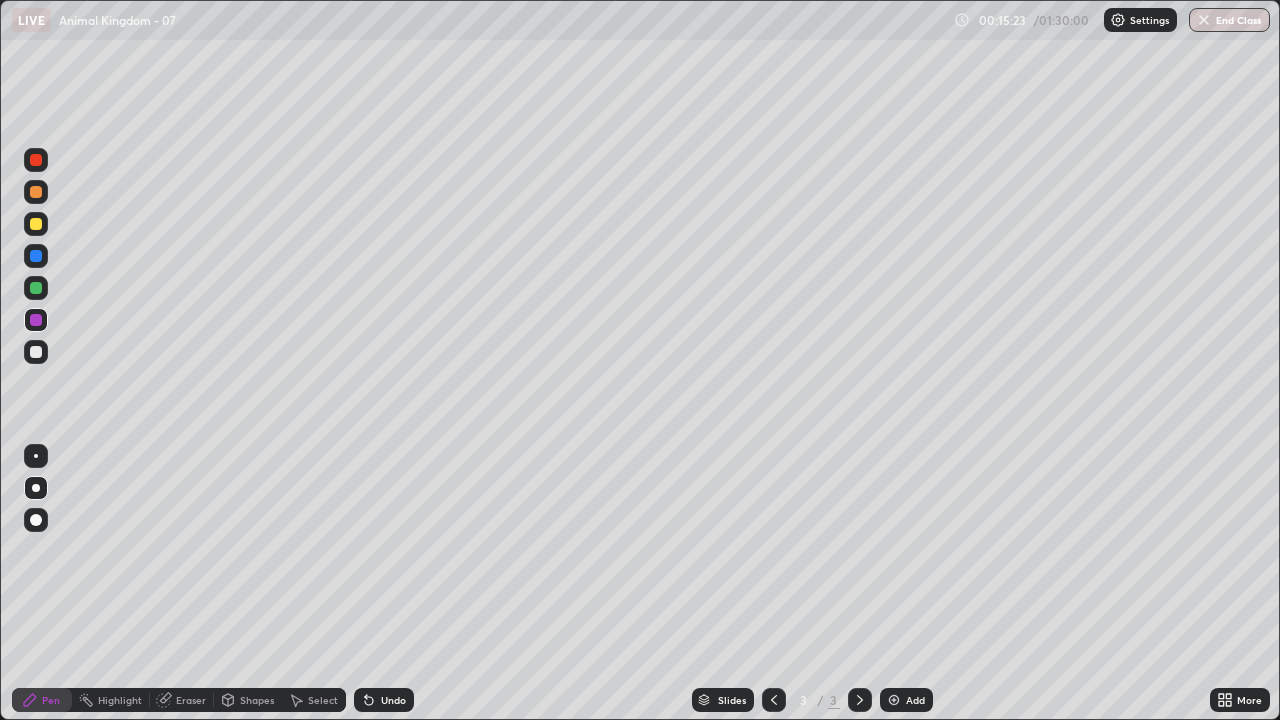 click at bounding box center [36, 320] 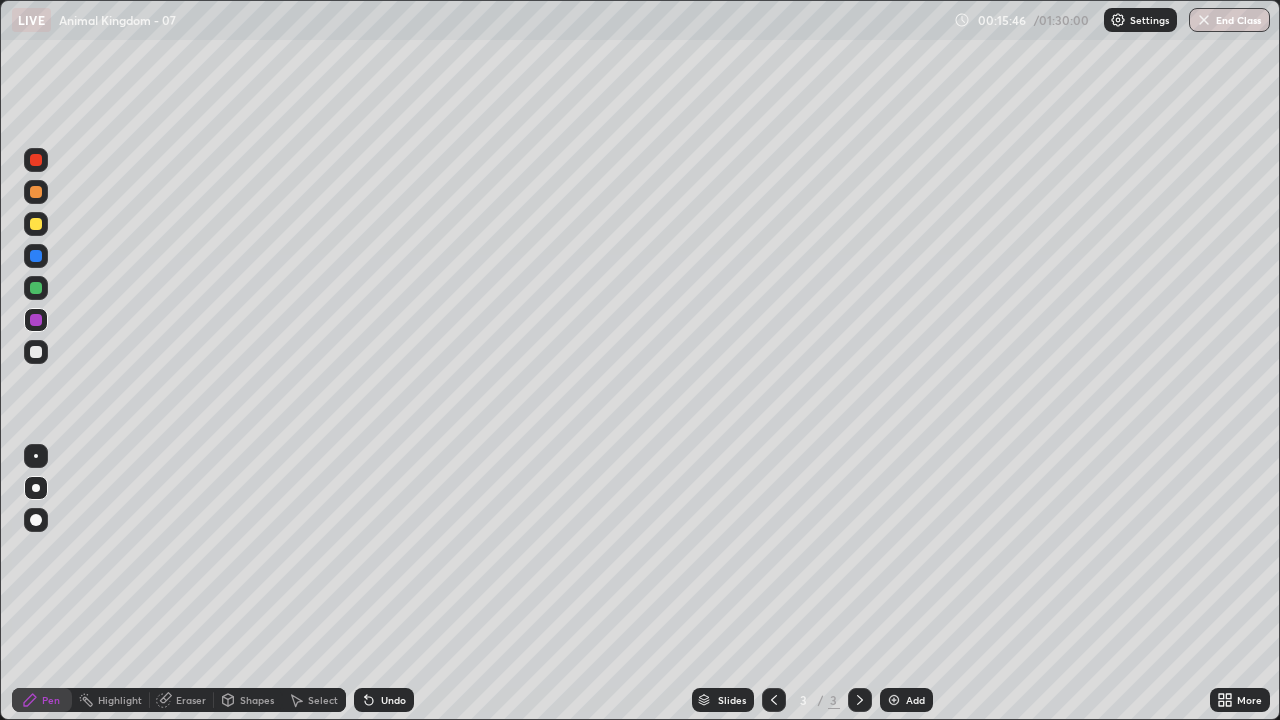 click on "Undo" at bounding box center [393, 700] 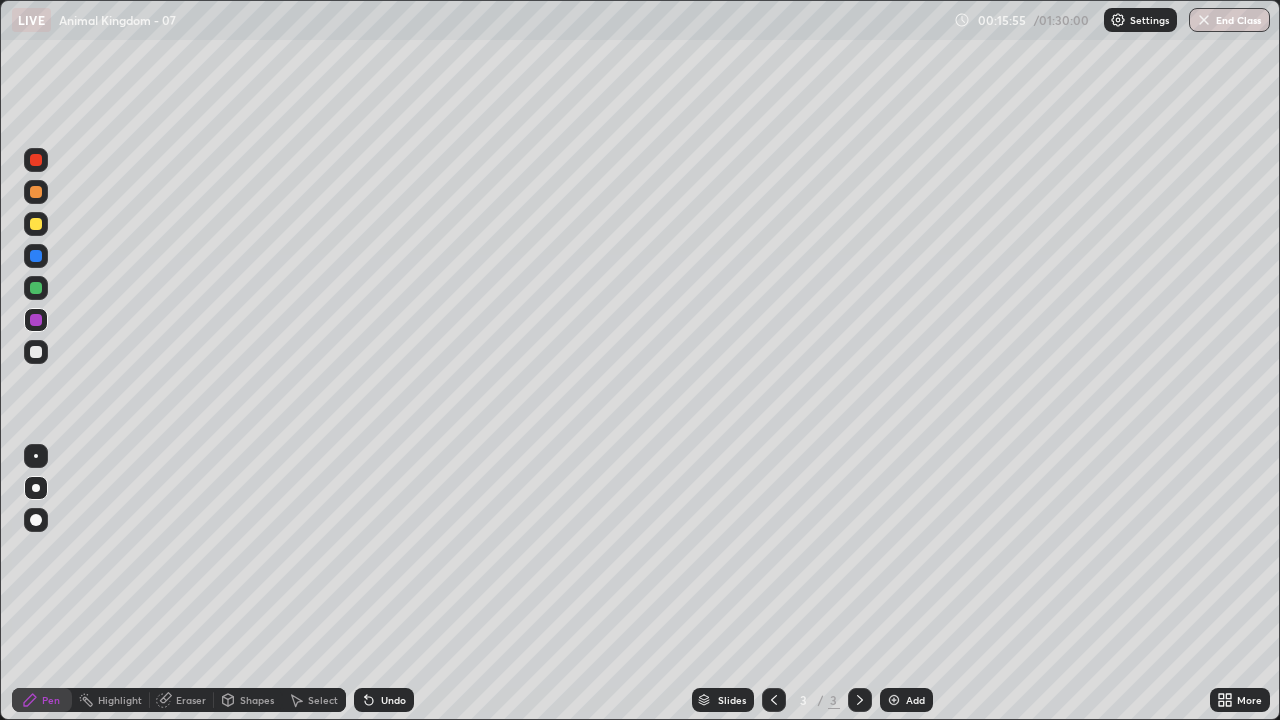click at bounding box center (36, 352) 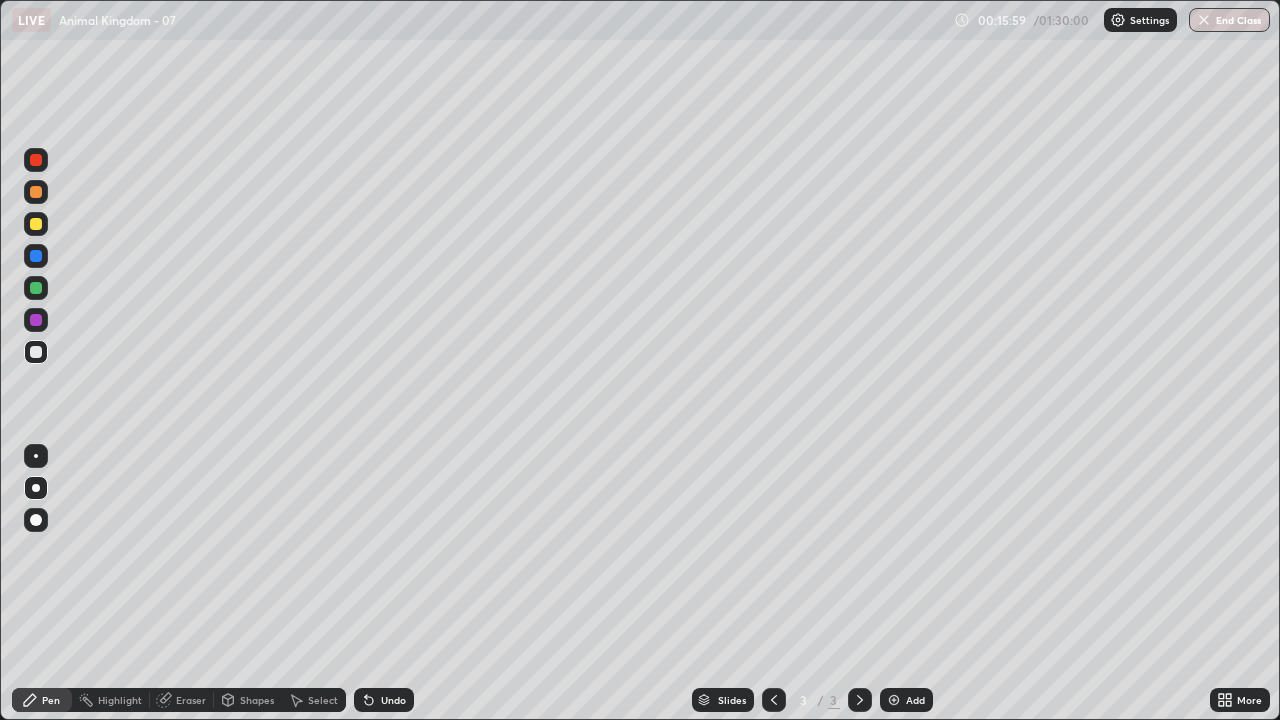 click at bounding box center (36, 320) 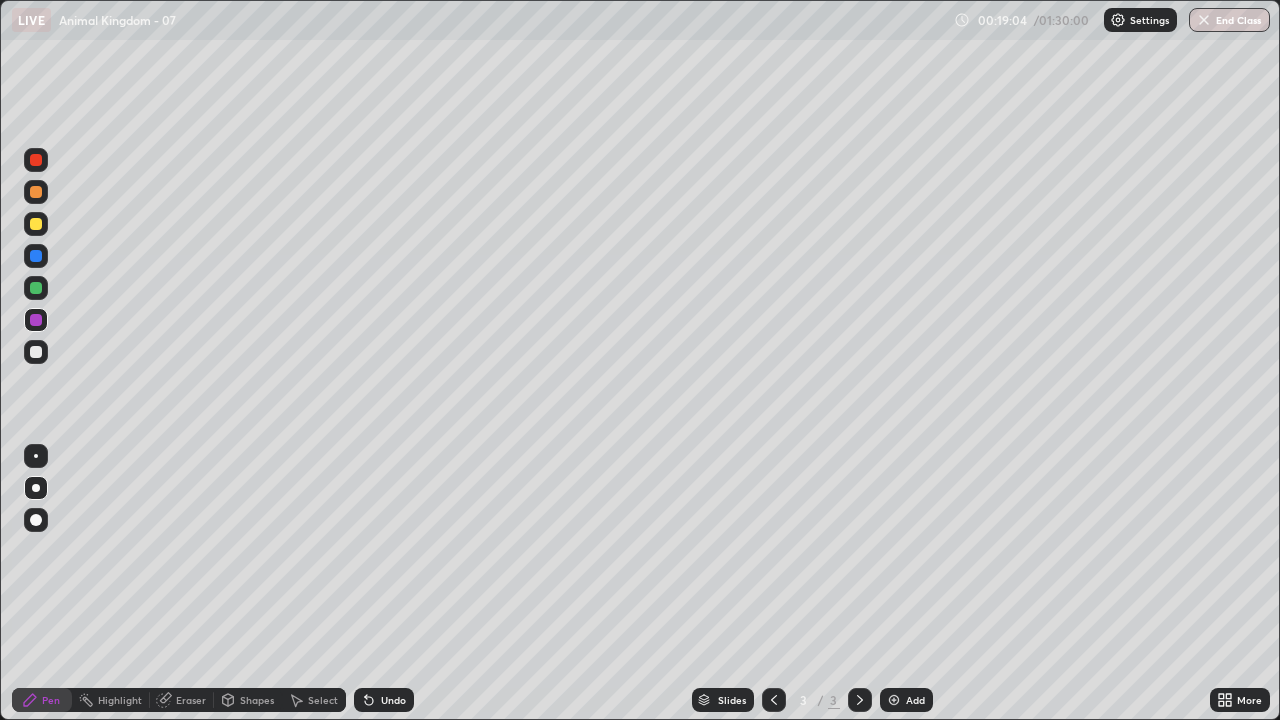 click at bounding box center [36, 288] 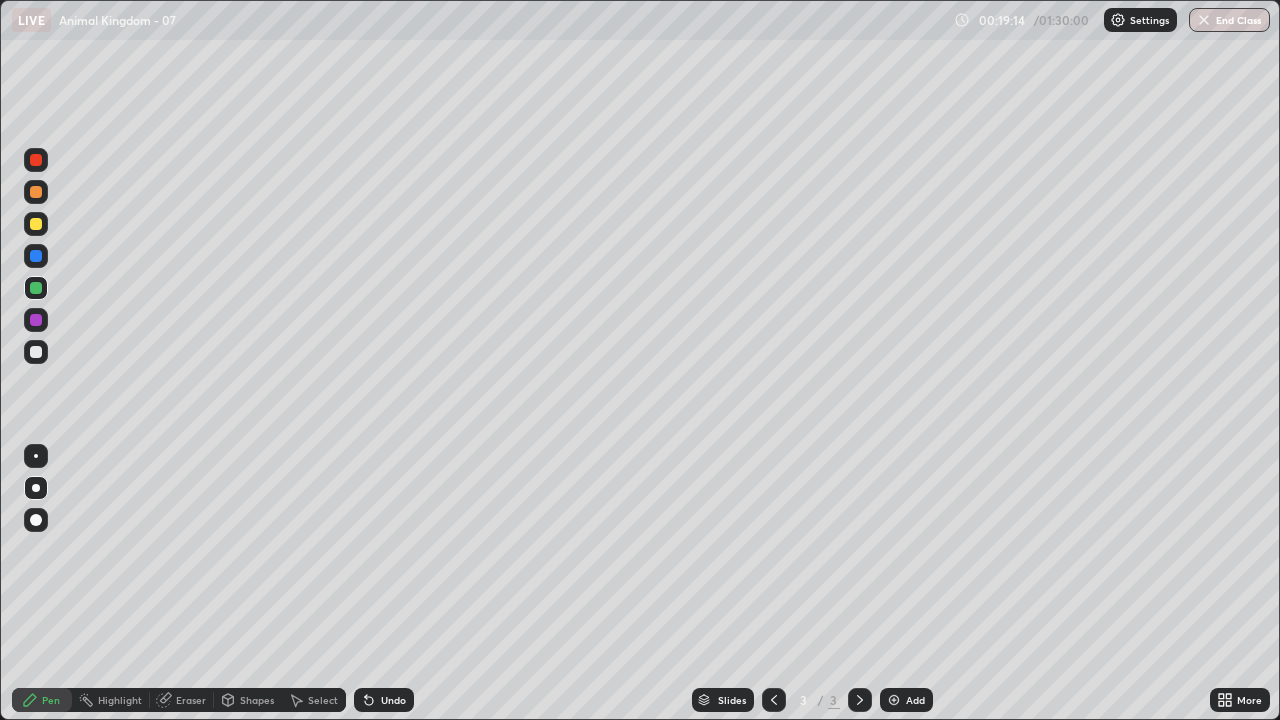 click at bounding box center (36, 320) 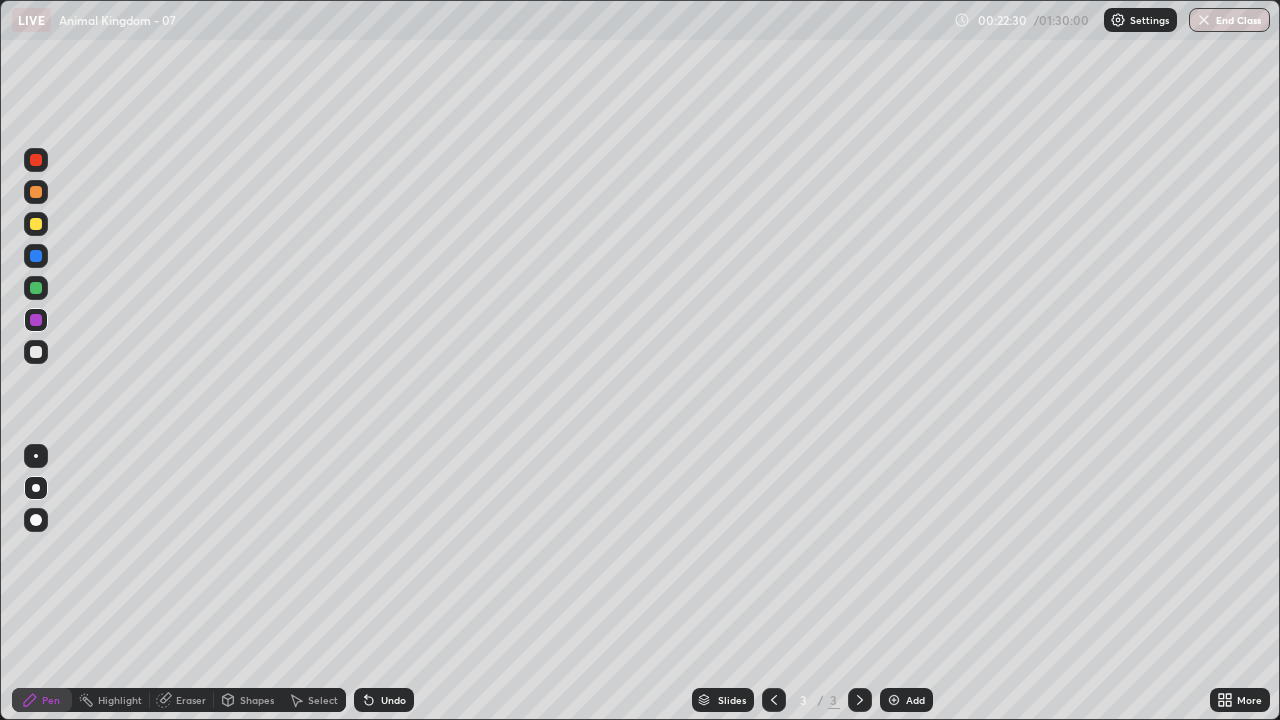click at bounding box center [894, 700] 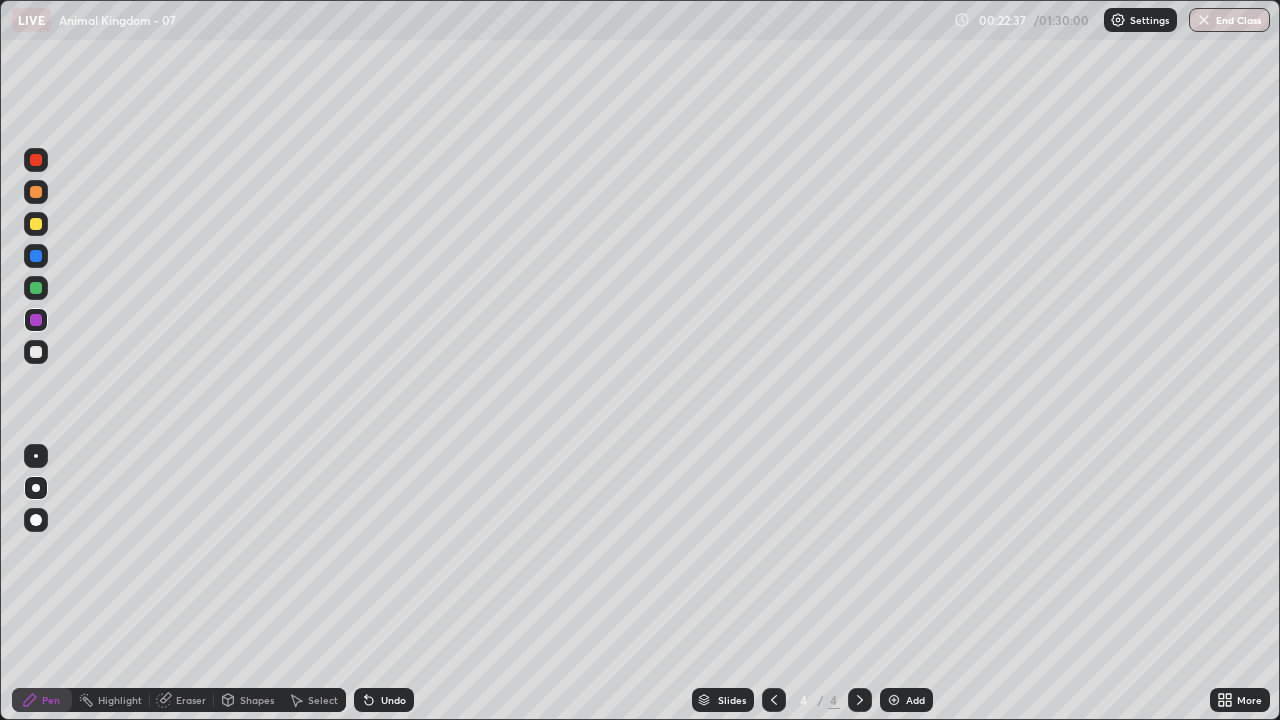 click at bounding box center (36, 224) 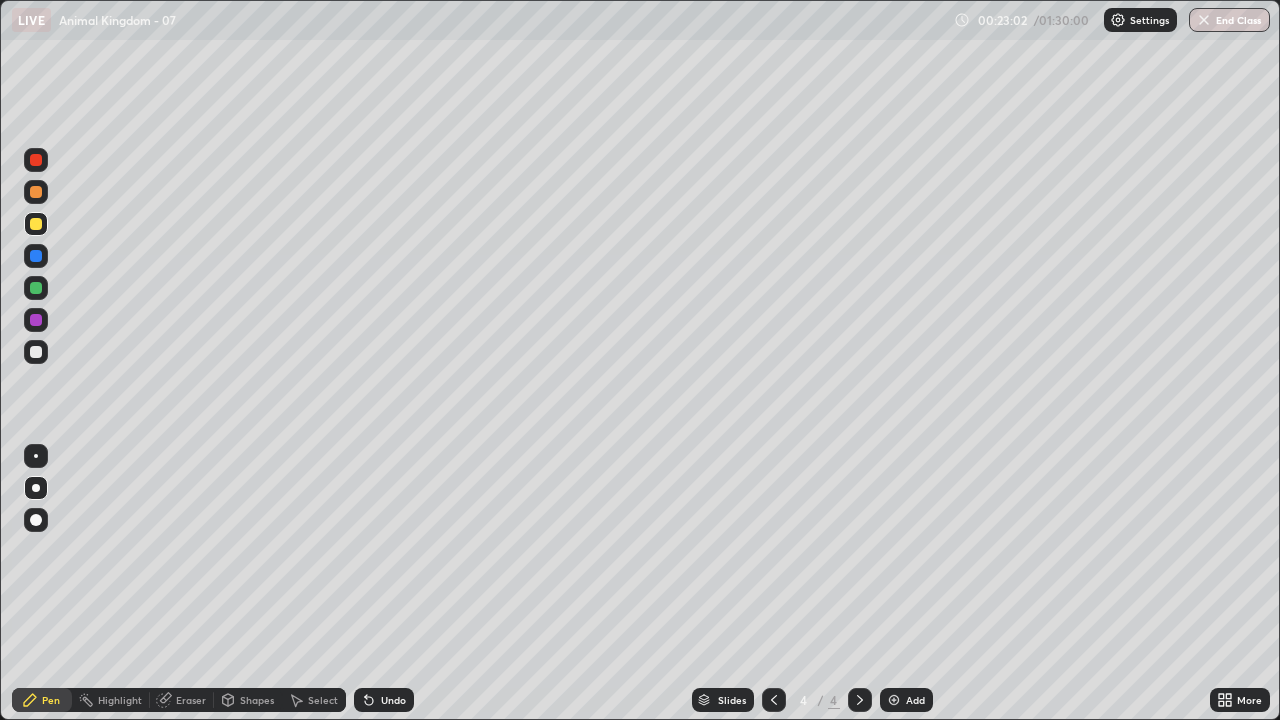 click at bounding box center [36, 288] 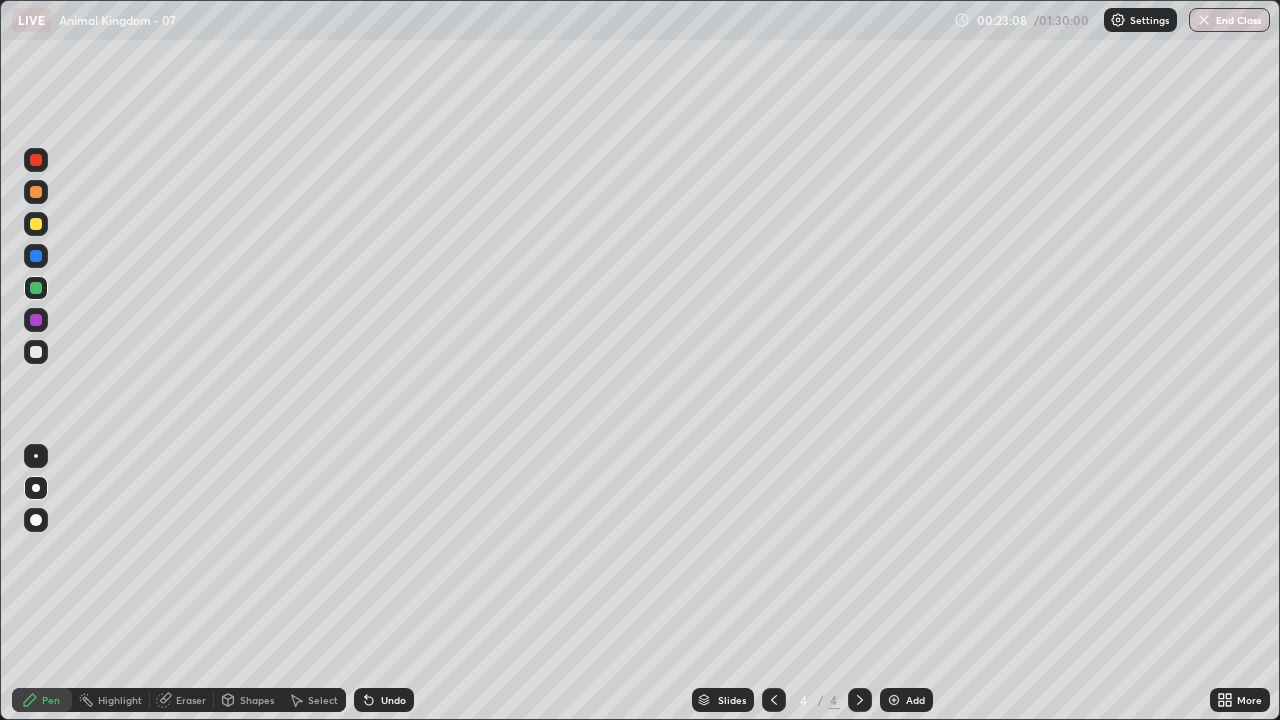 click at bounding box center (36, 192) 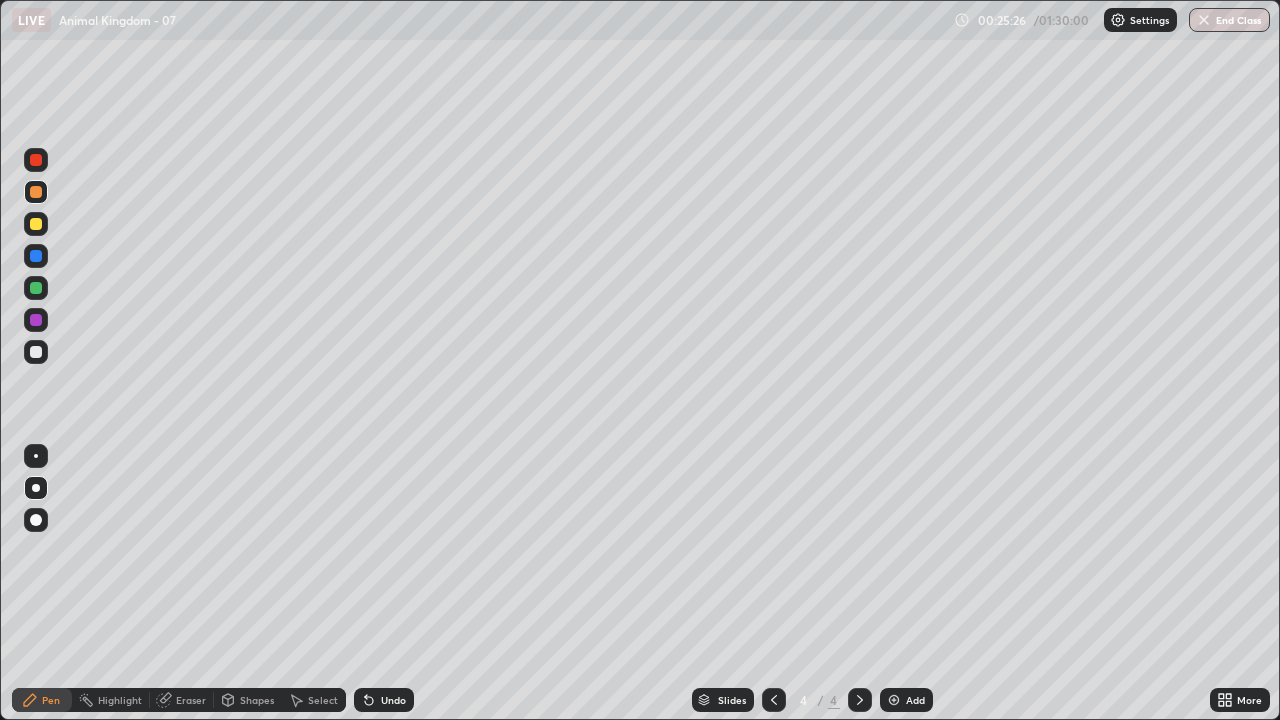 click at bounding box center (36, 256) 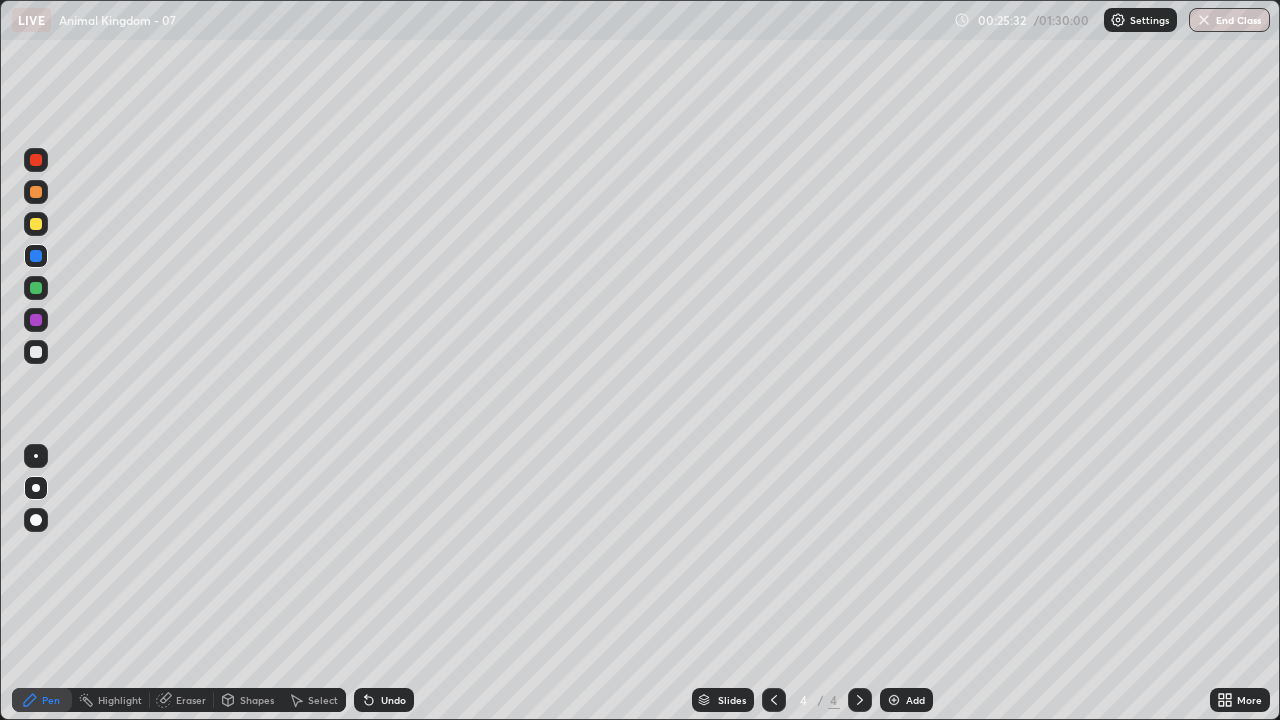 click on "Undo" at bounding box center [384, 700] 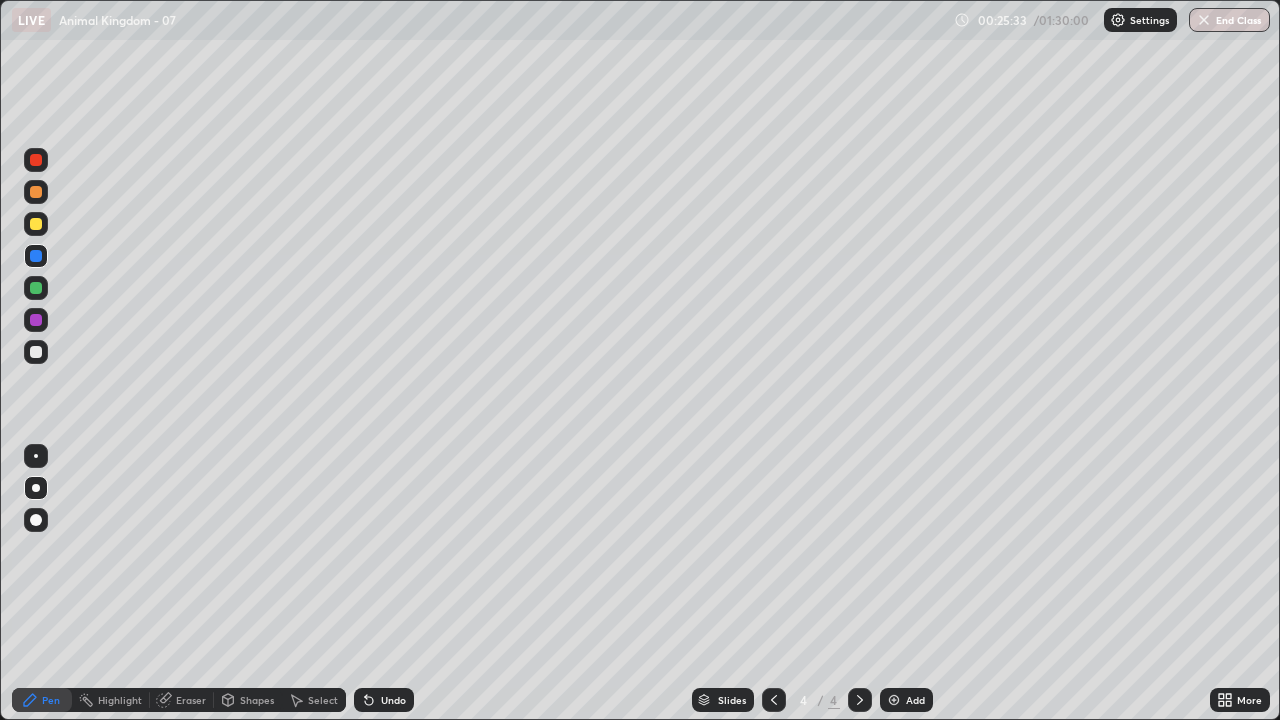 click at bounding box center (36, 456) 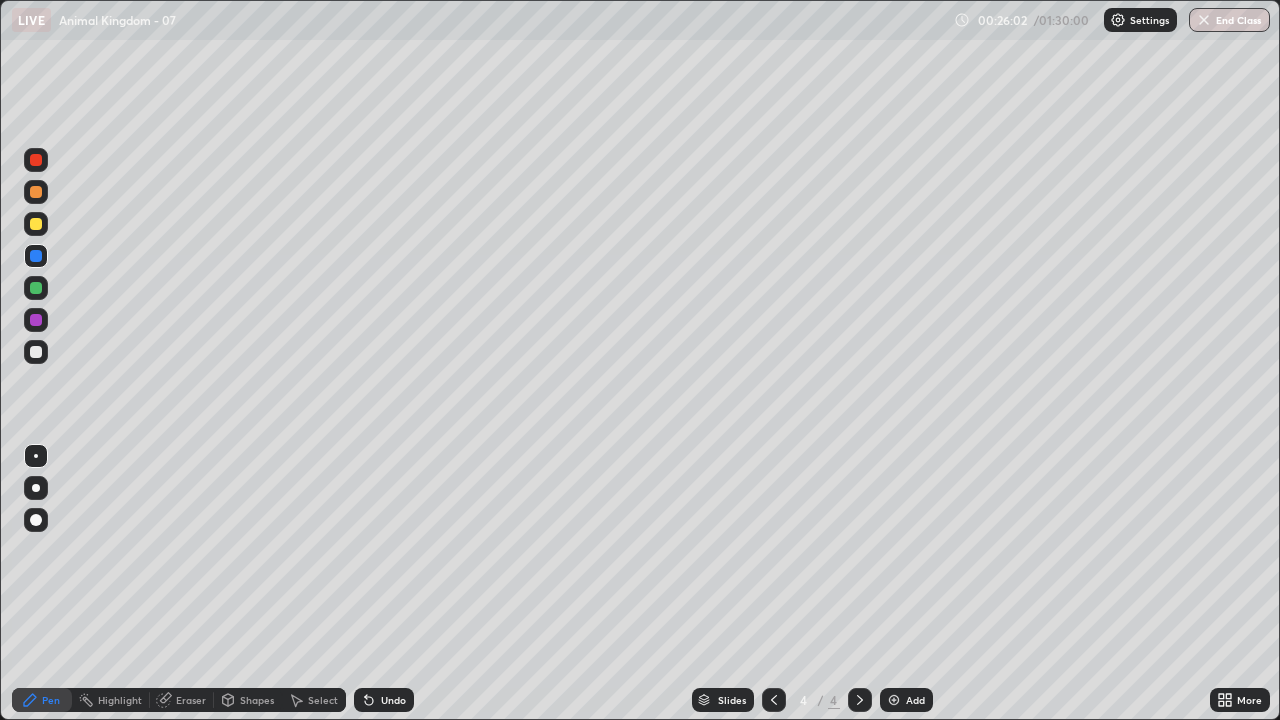 click at bounding box center [36, 288] 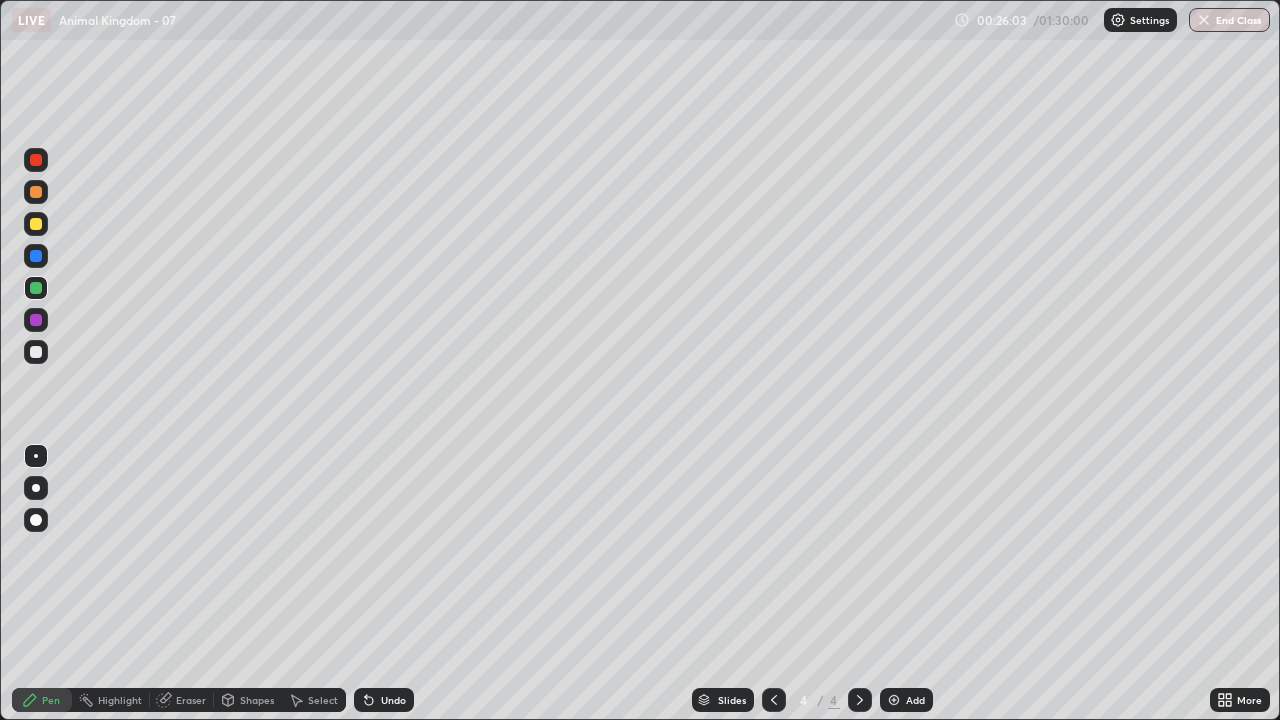 click at bounding box center [36, 488] 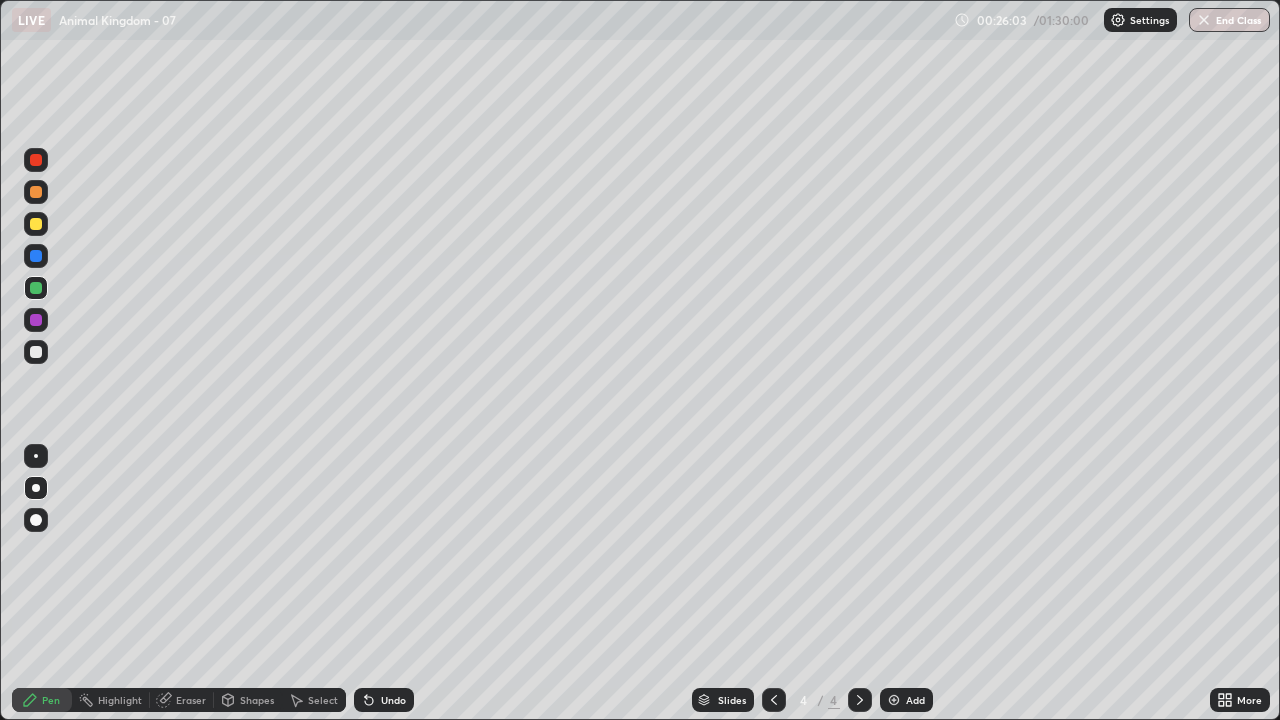 click at bounding box center (36, 320) 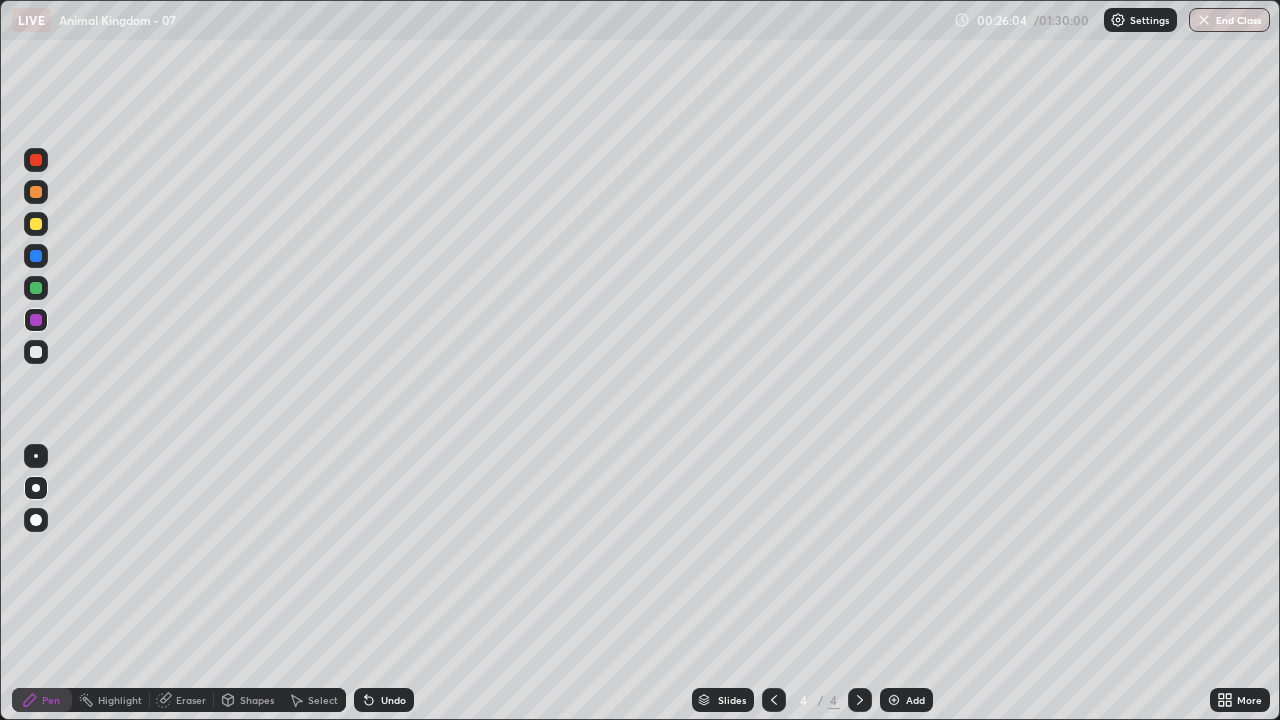 click at bounding box center [36, 352] 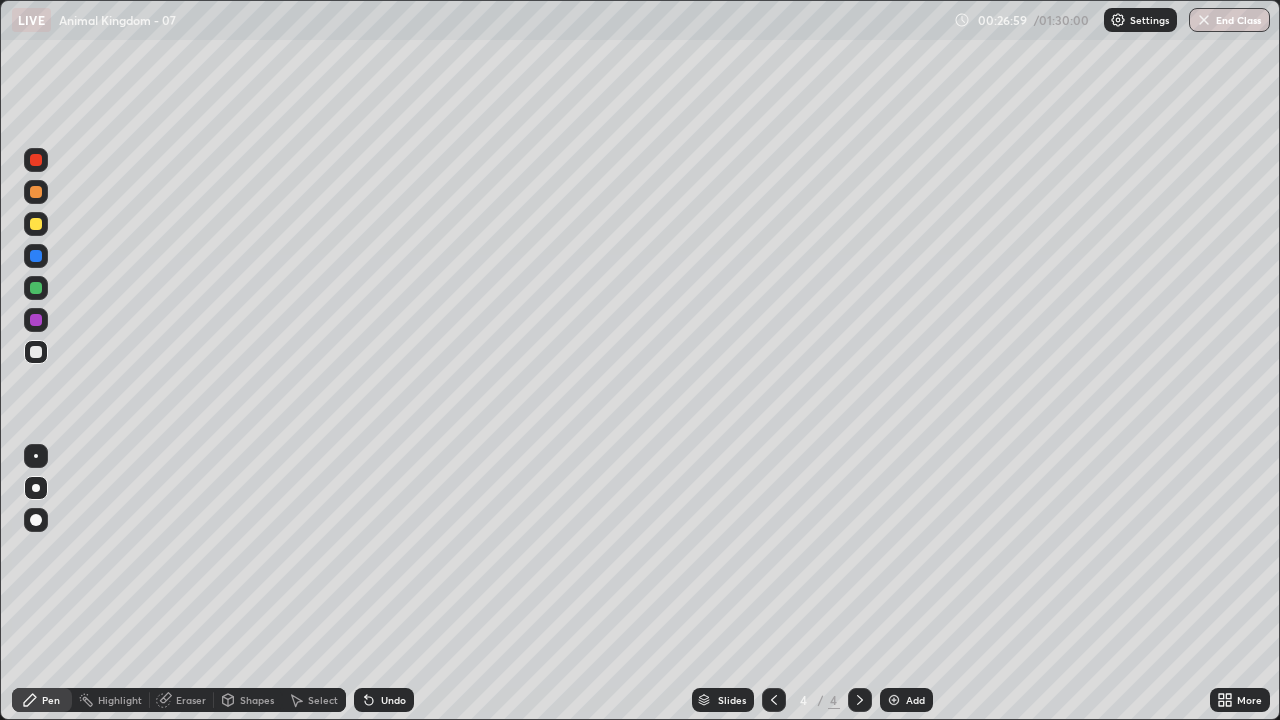 click at bounding box center (36, 288) 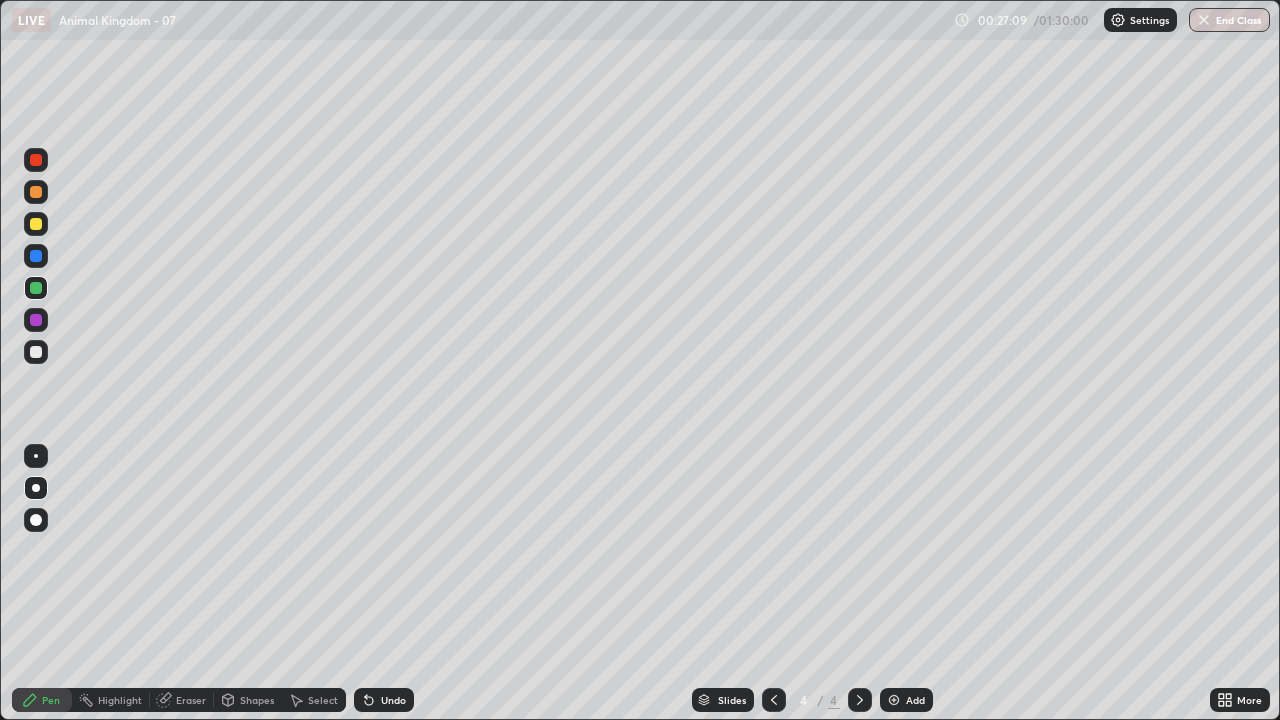 click at bounding box center (36, 320) 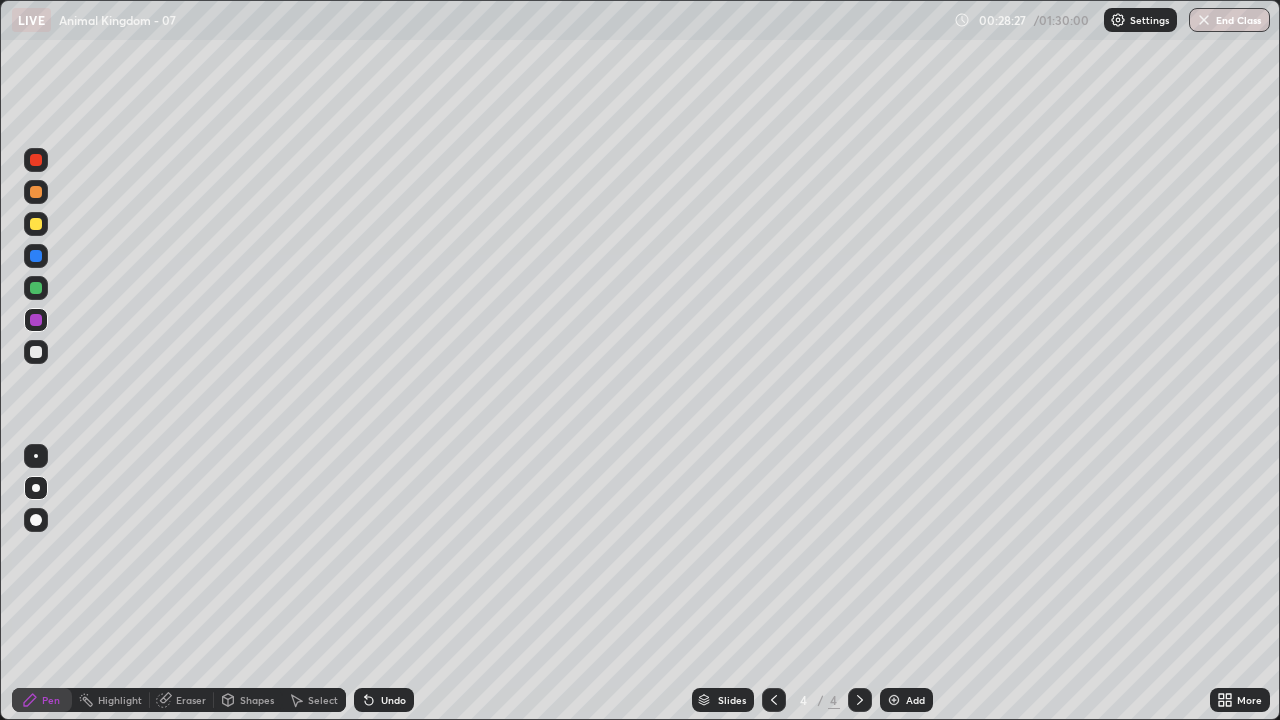 click at bounding box center (36, 288) 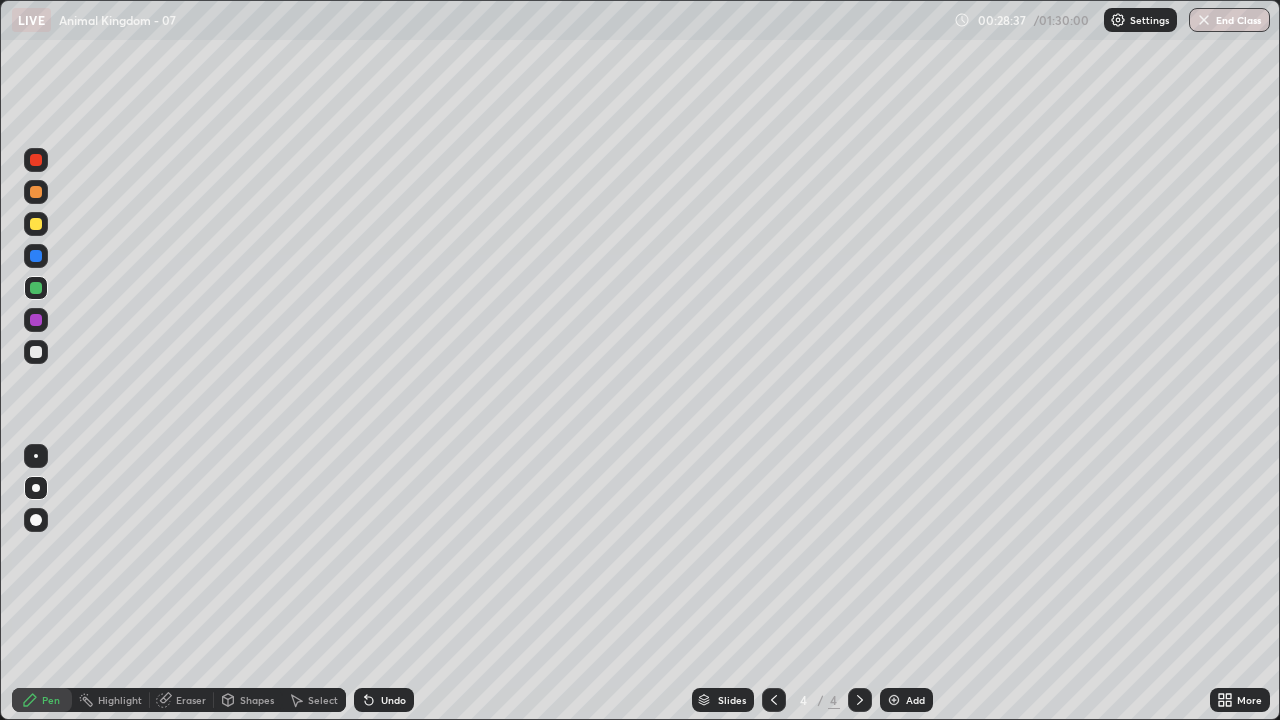 click at bounding box center (36, 320) 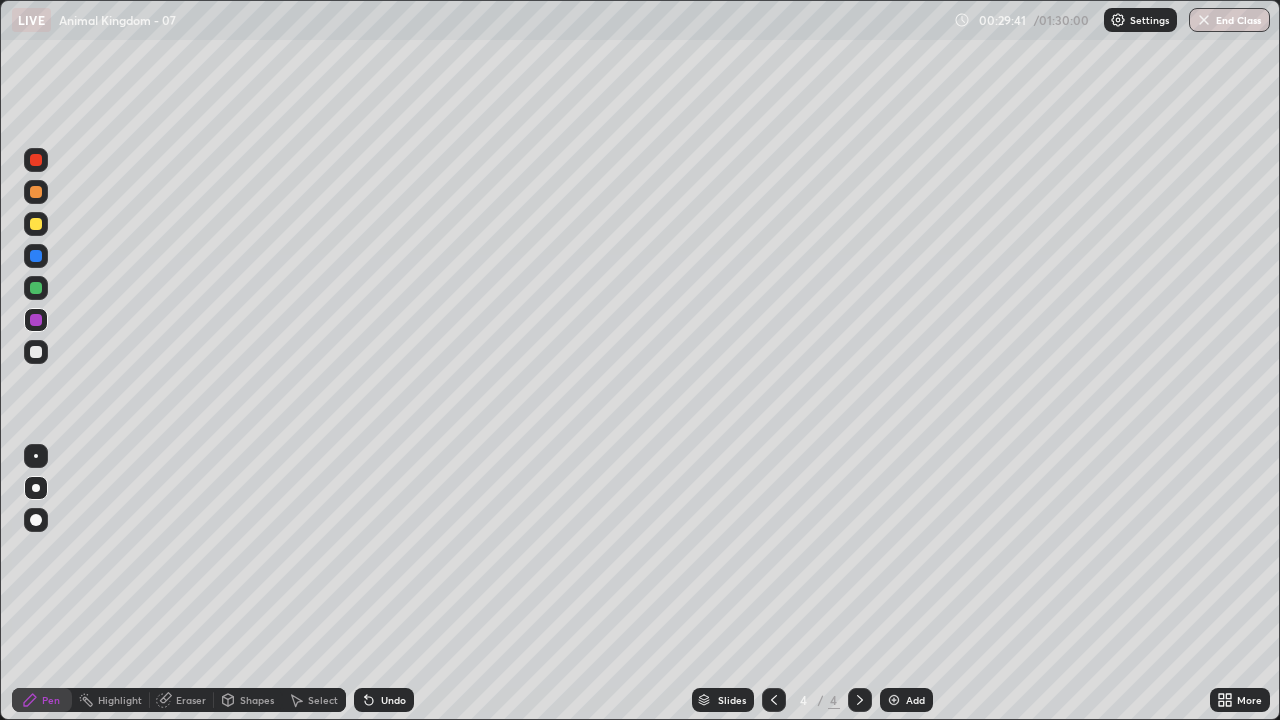 click at bounding box center [36, 160] 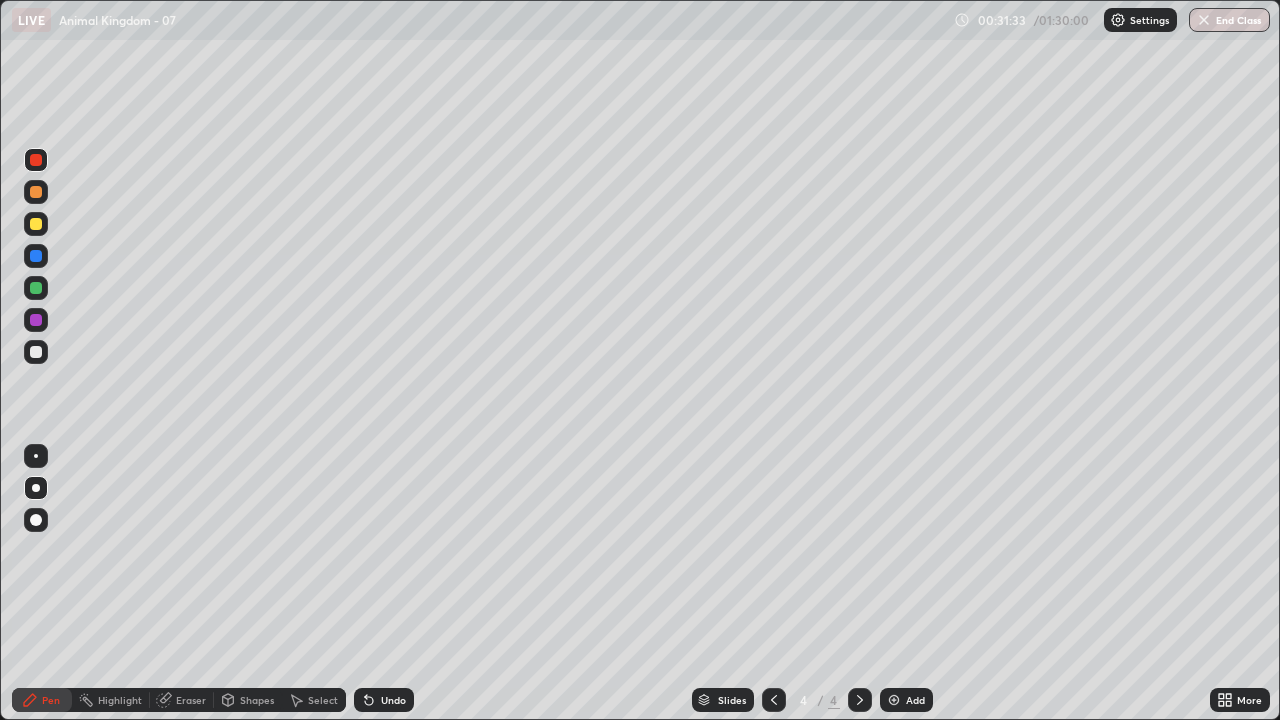 click on "Undo" at bounding box center (393, 700) 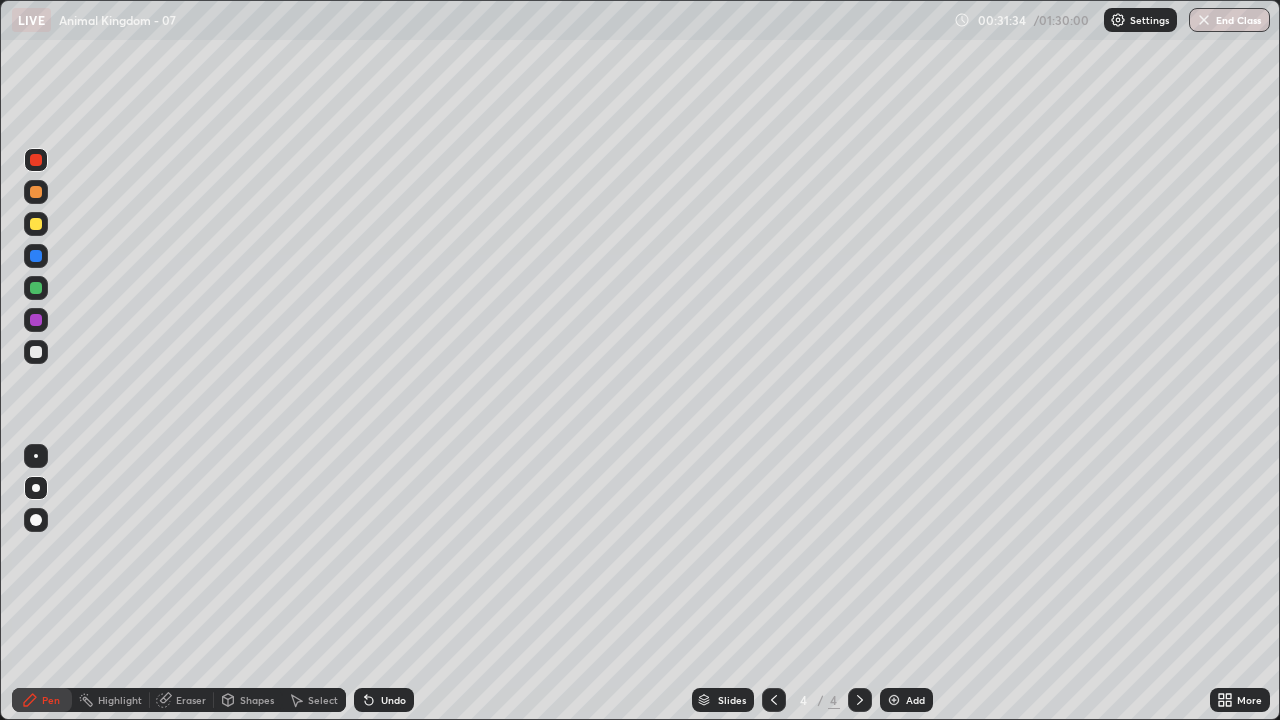 click on "Undo" at bounding box center (393, 700) 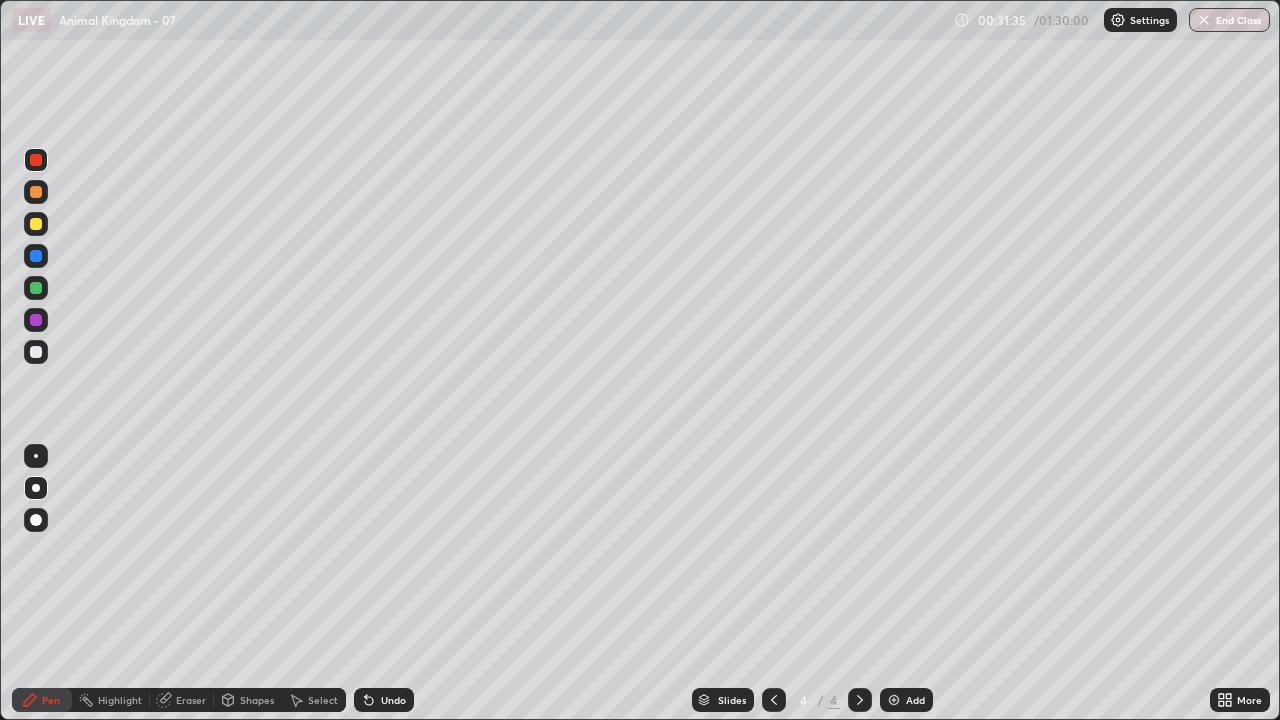 click on "Undo" at bounding box center (384, 700) 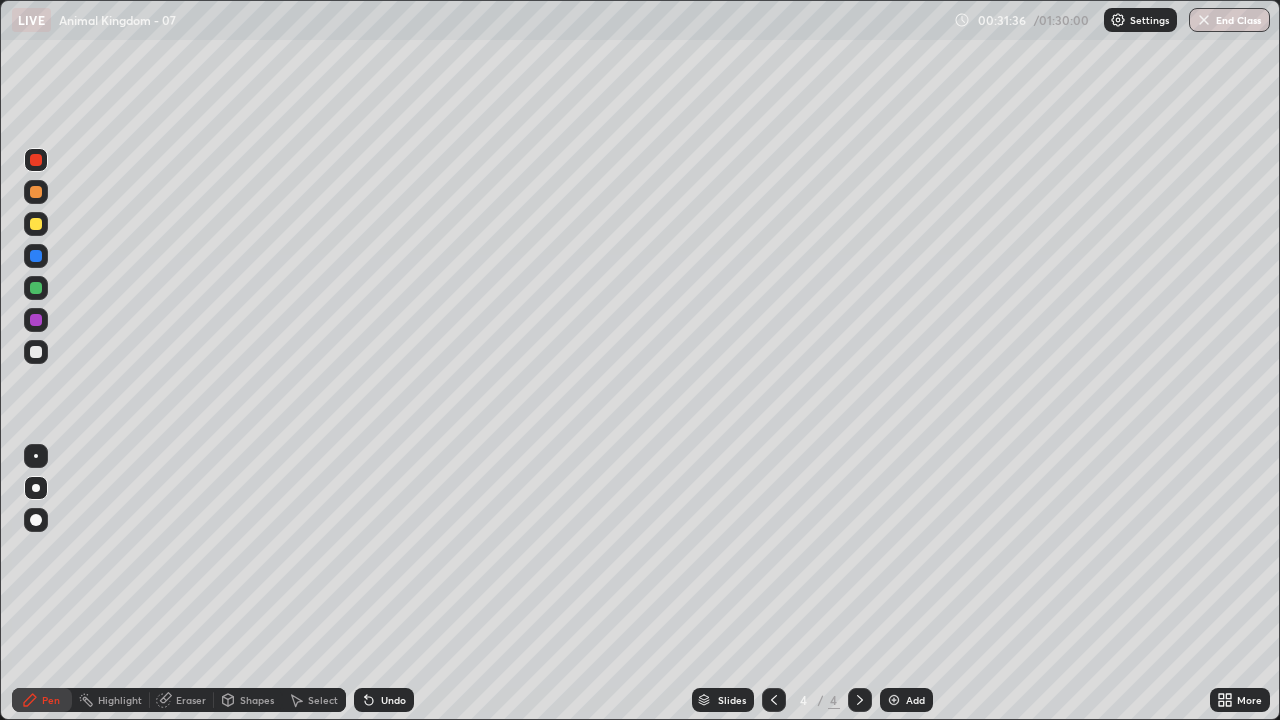 click on "Undo" at bounding box center [384, 700] 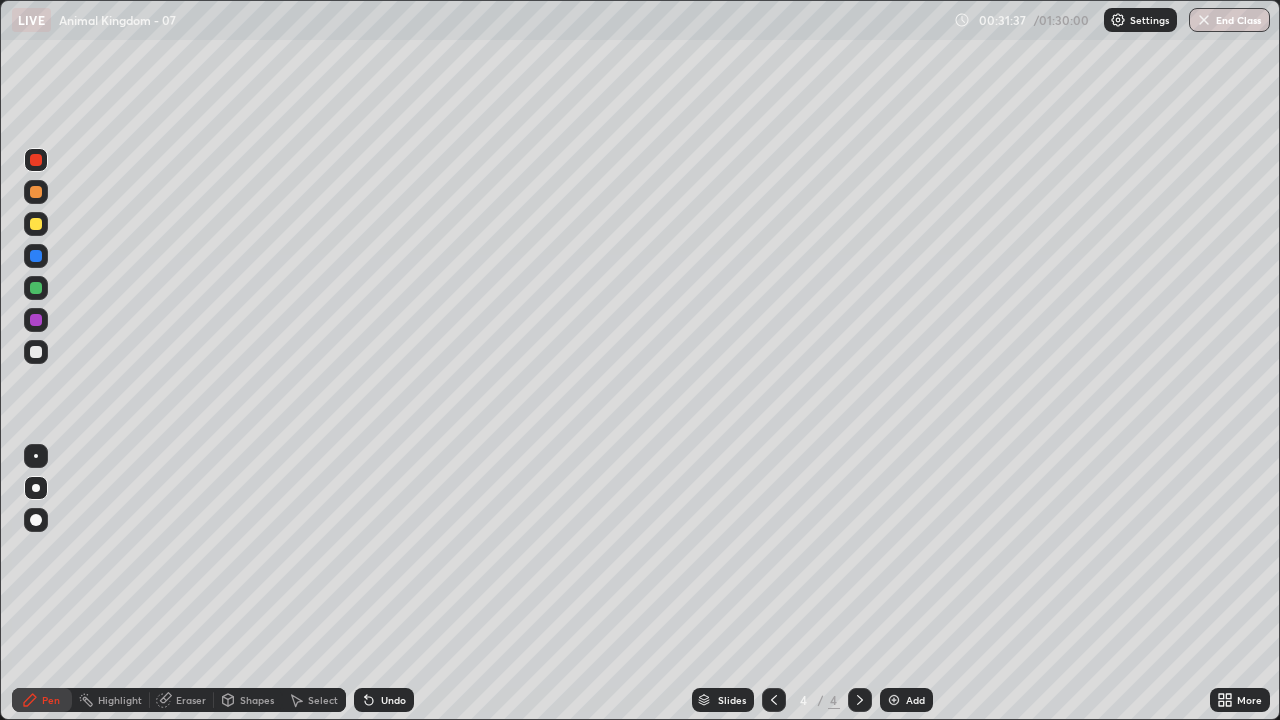 click on "Undo" at bounding box center (393, 700) 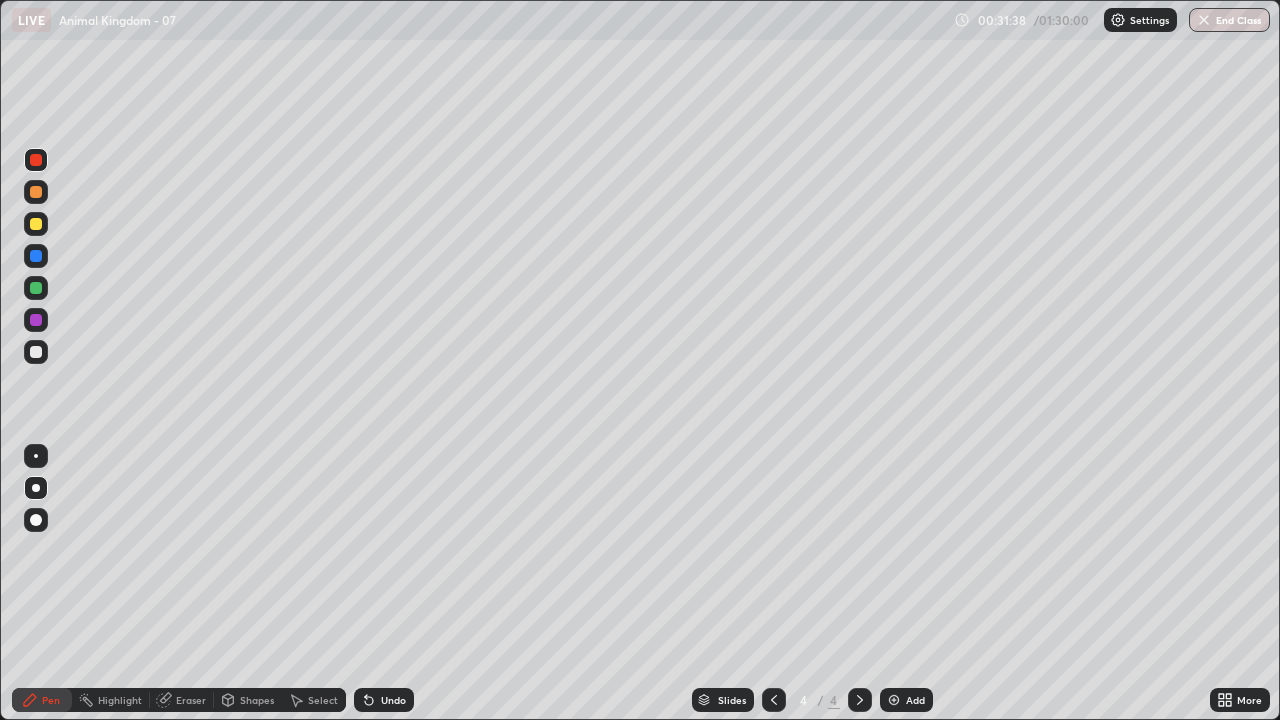 click on "Undo" at bounding box center [393, 700] 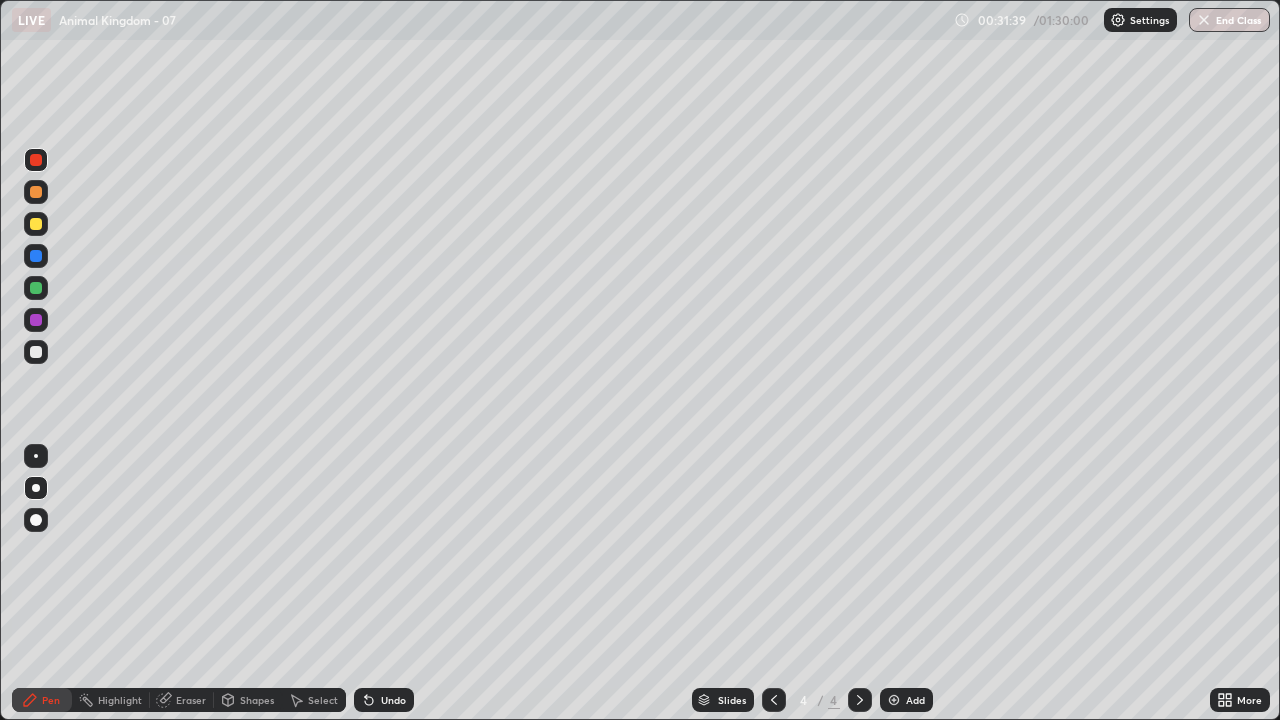 click on "Undo" at bounding box center (393, 700) 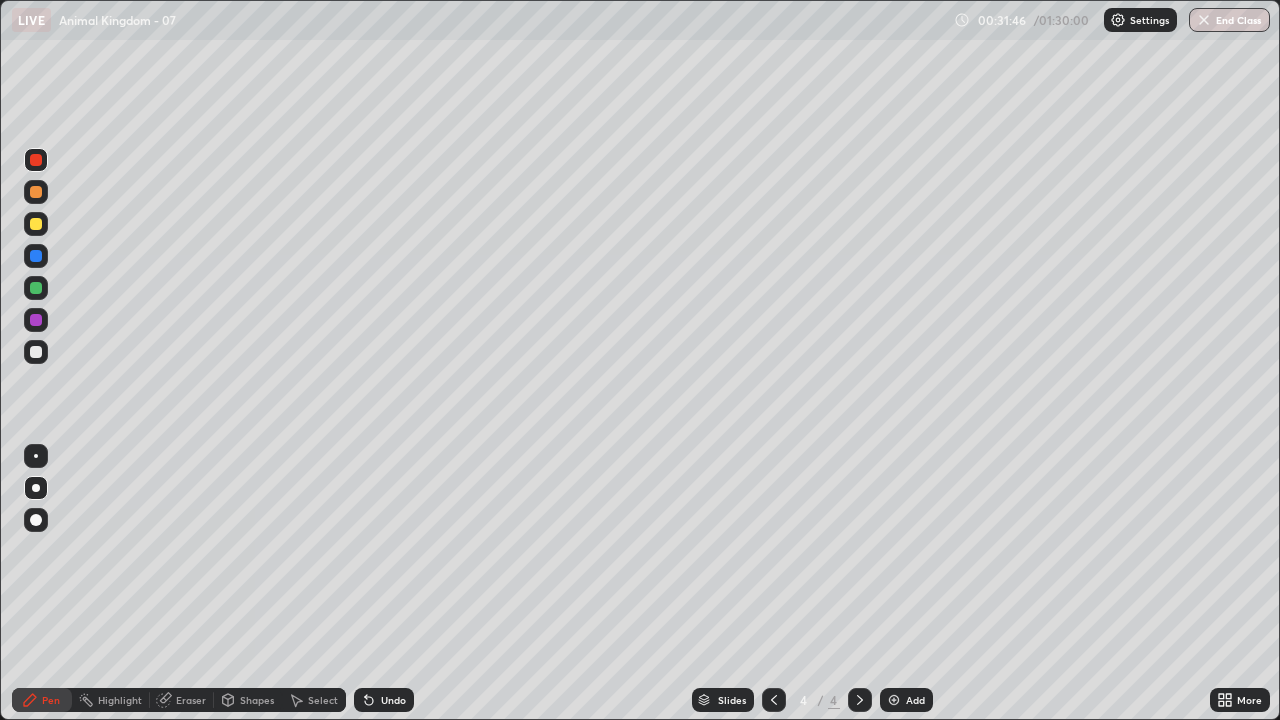 click at bounding box center [894, 700] 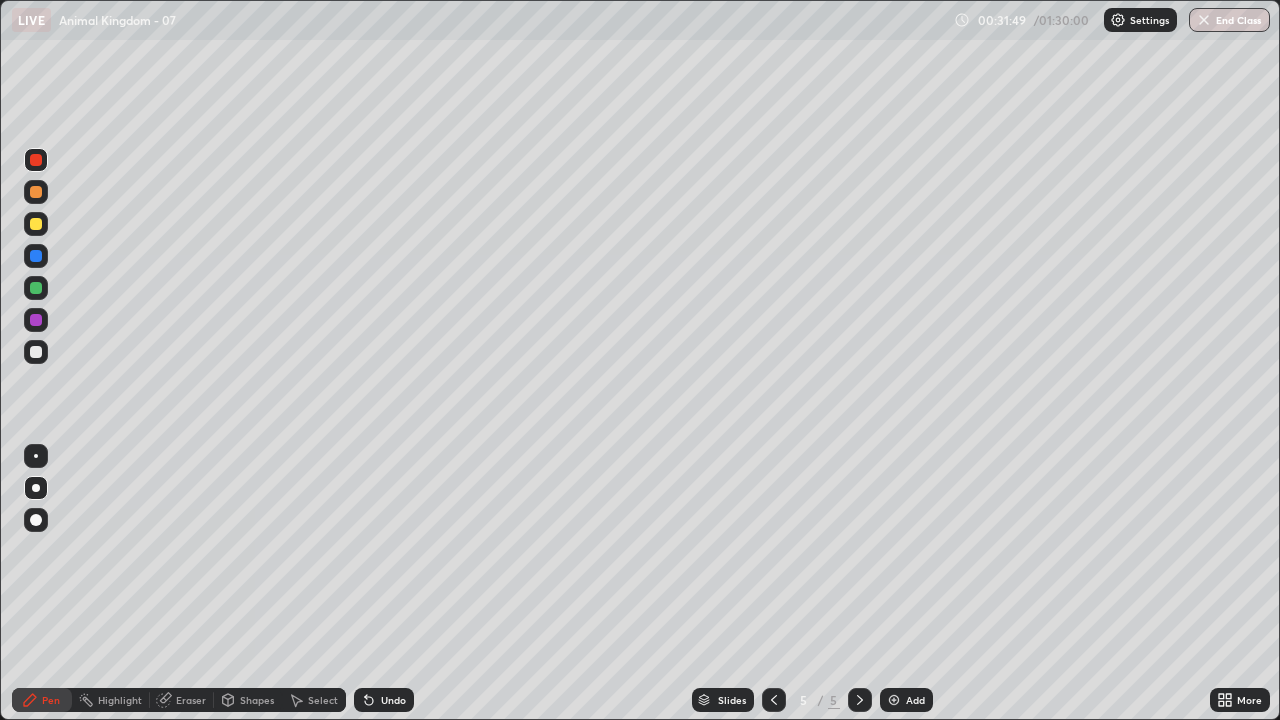 click at bounding box center [36, 224] 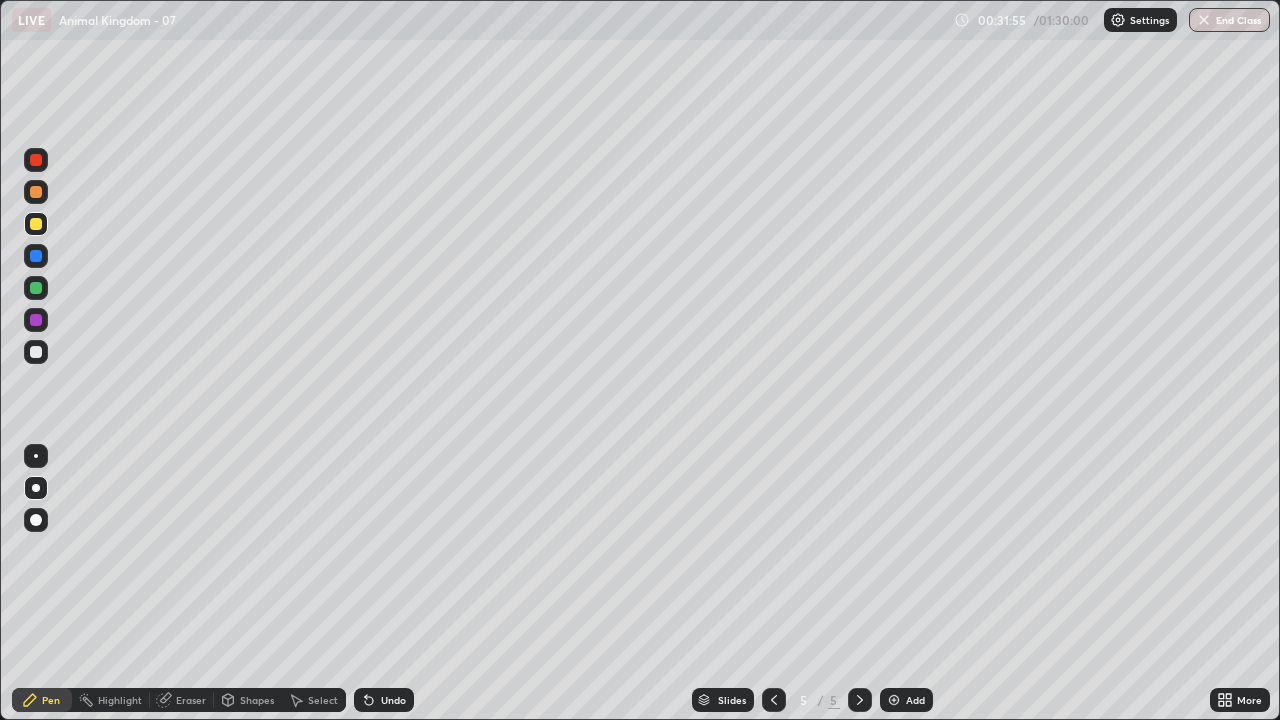 click at bounding box center (36, 256) 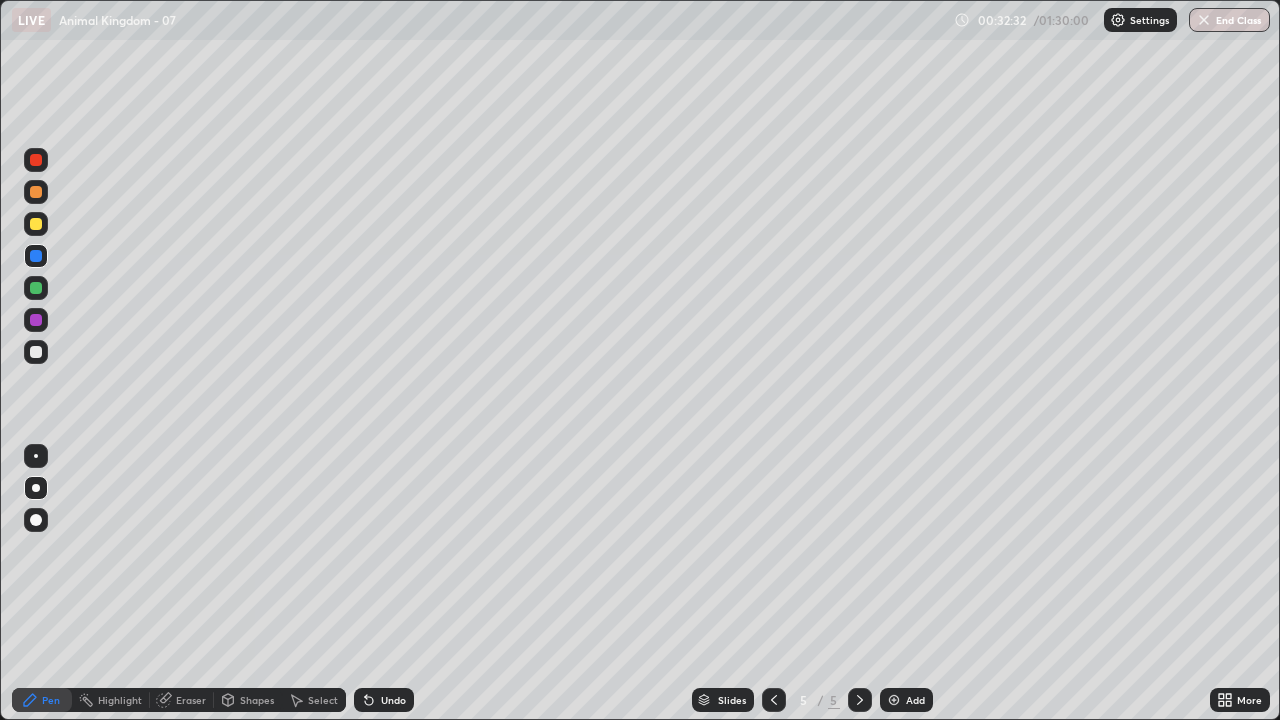 click at bounding box center (36, 320) 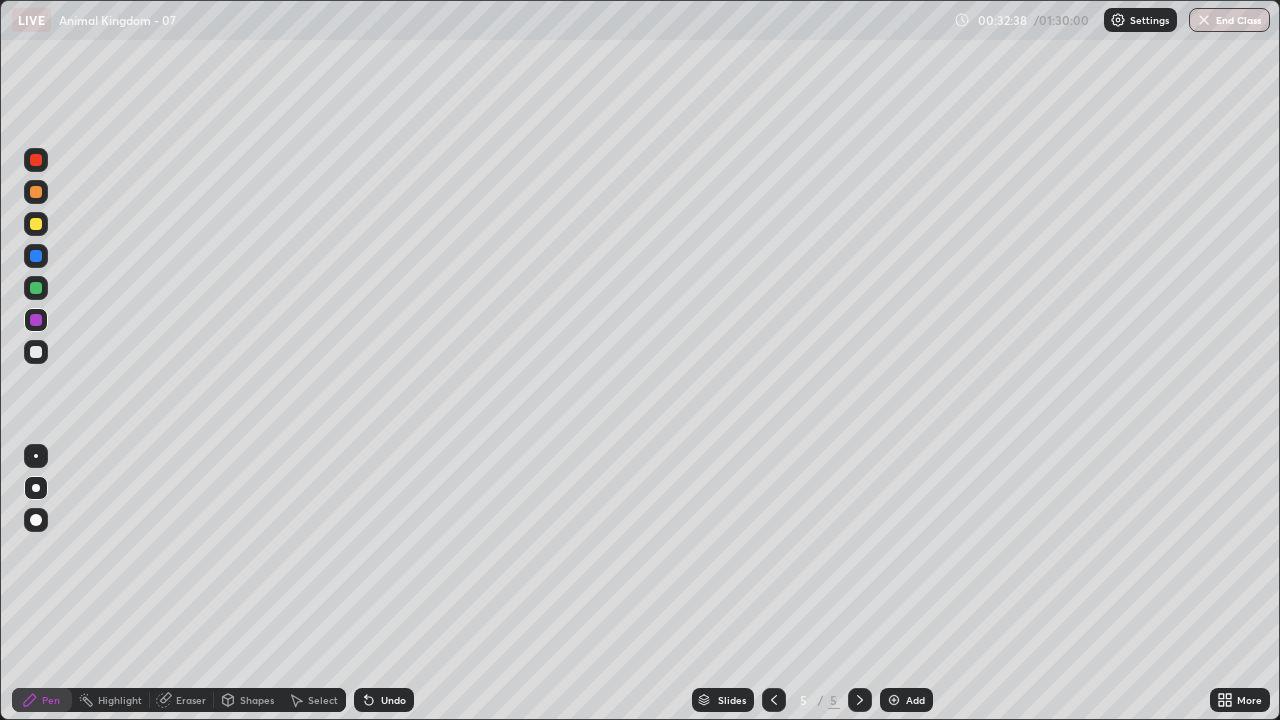 click at bounding box center (36, 288) 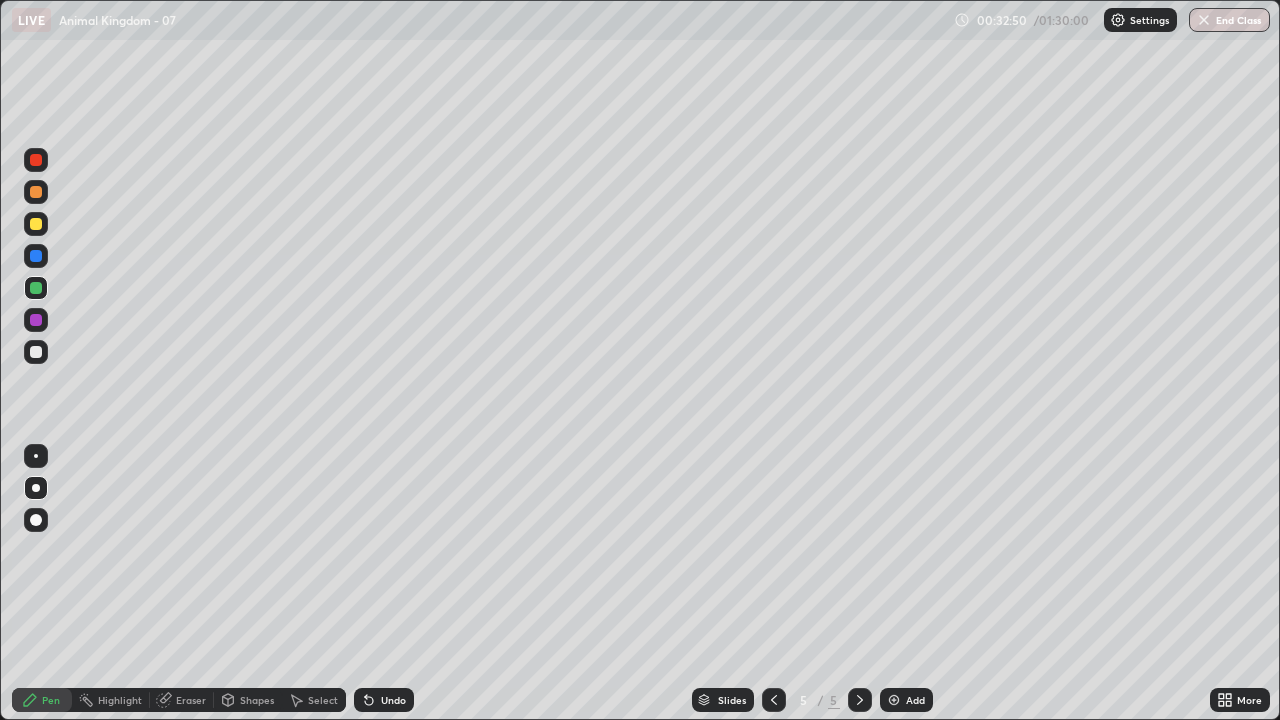 click at bounding box center [36, 224] 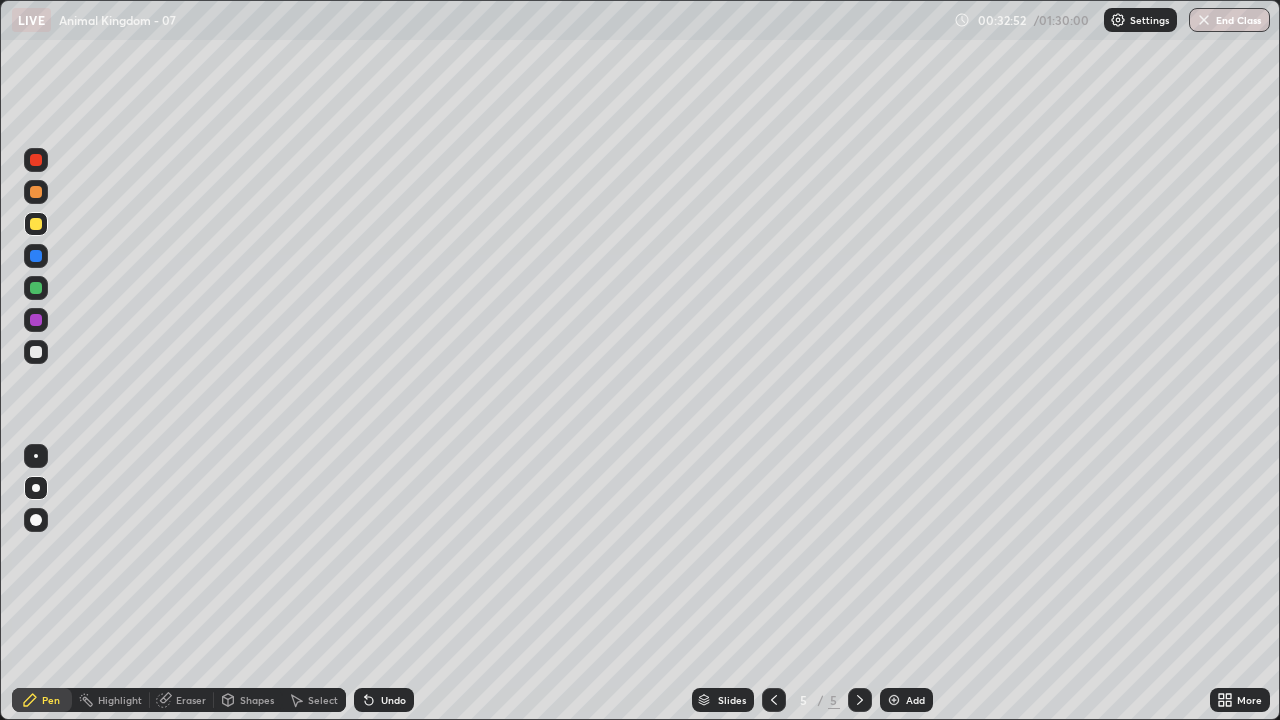 click at bounding box center (36, 320) 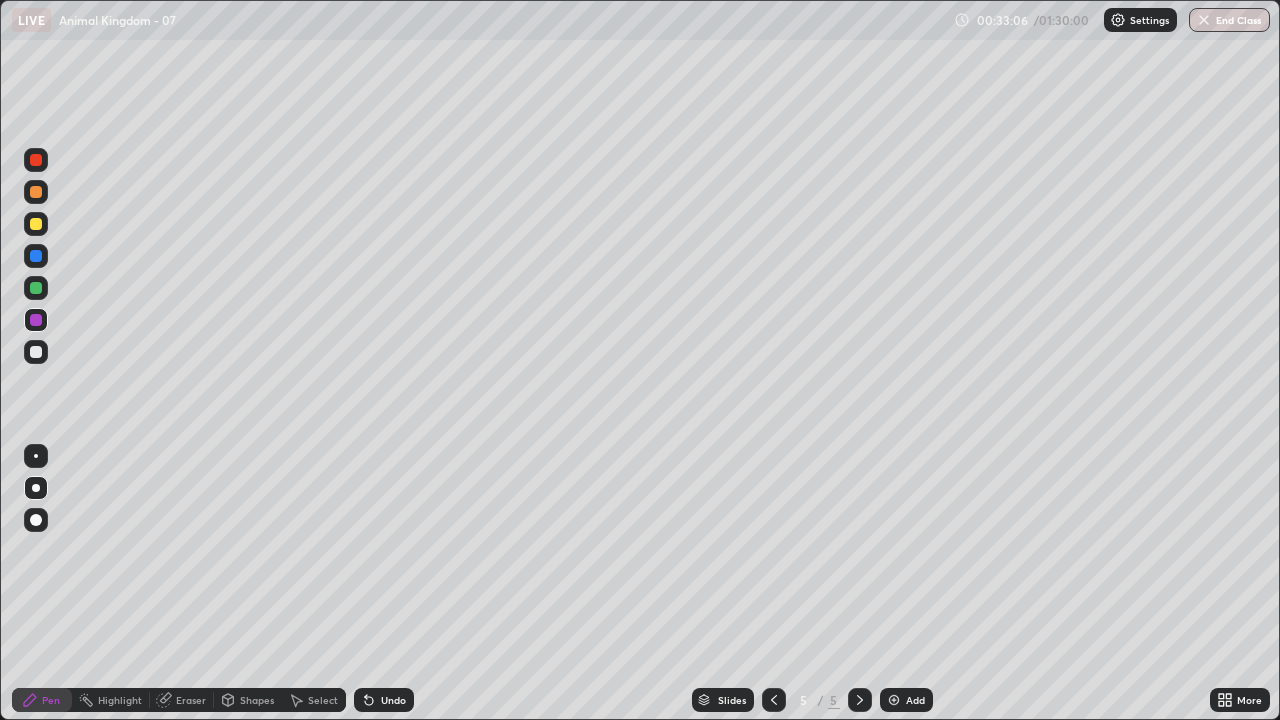 click at bounding box center [36, 160] 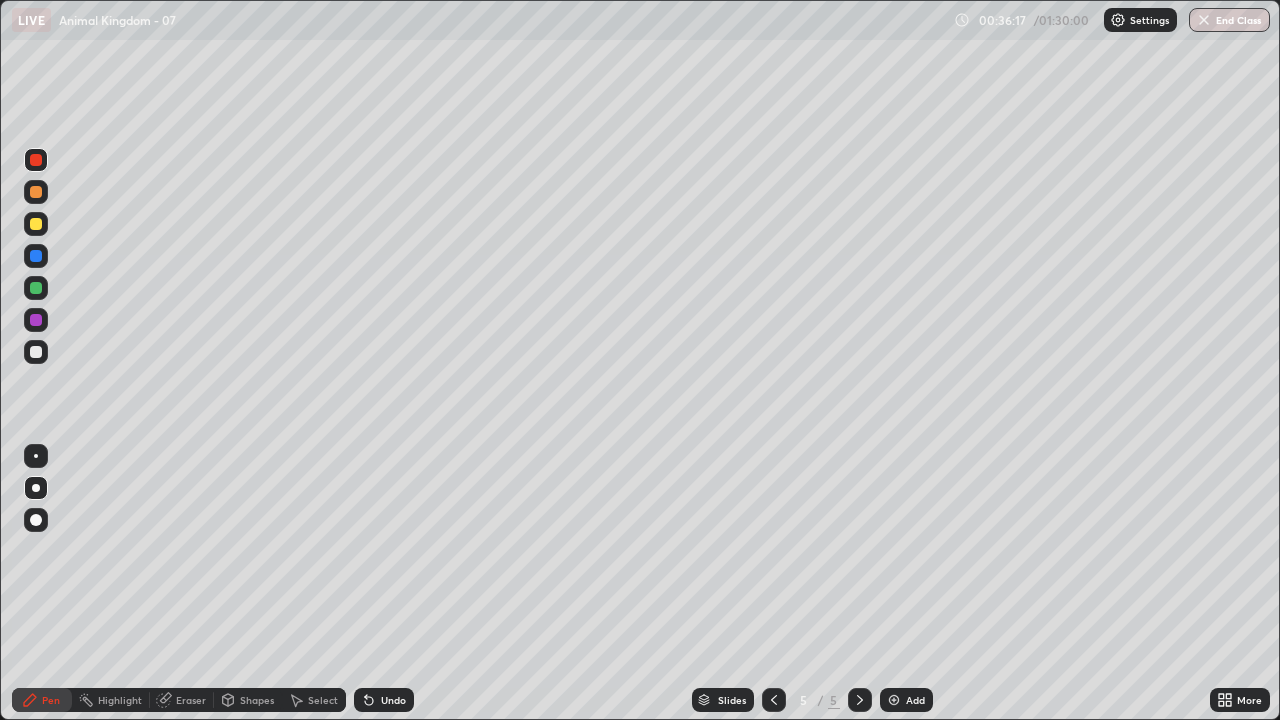 click at bounding box center (36, 224) 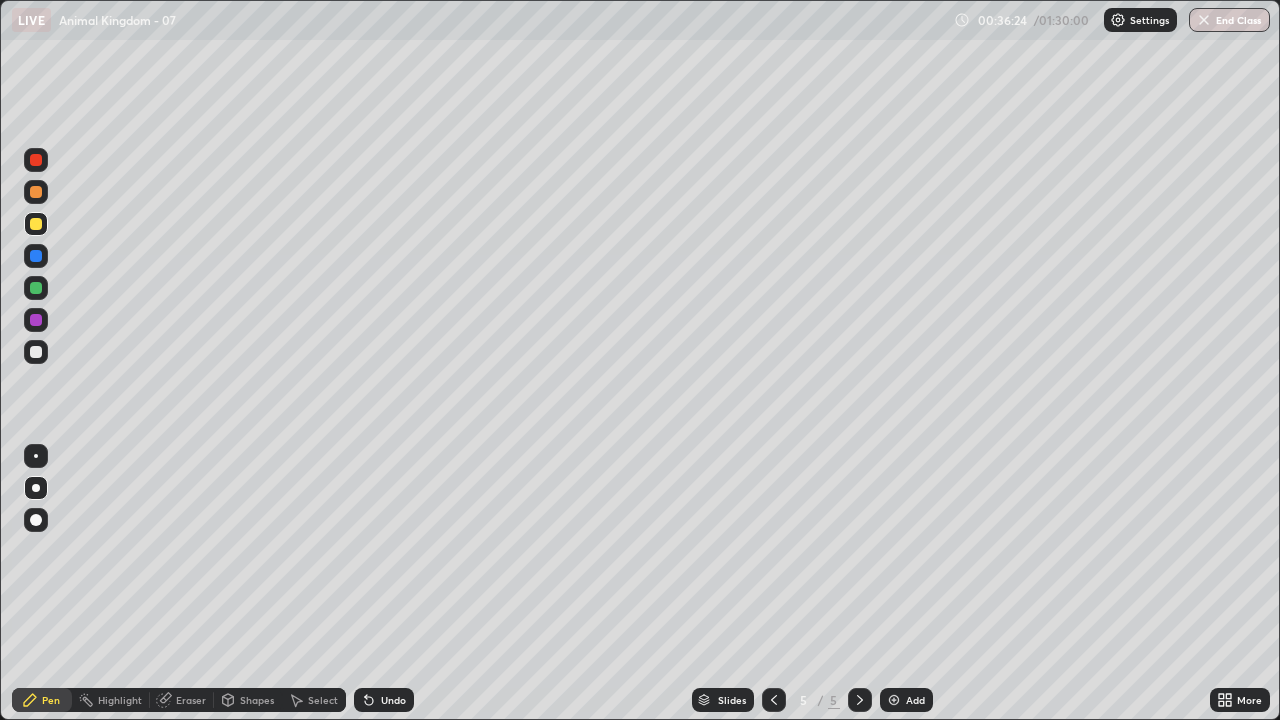 click at bounding box center [36, 320] 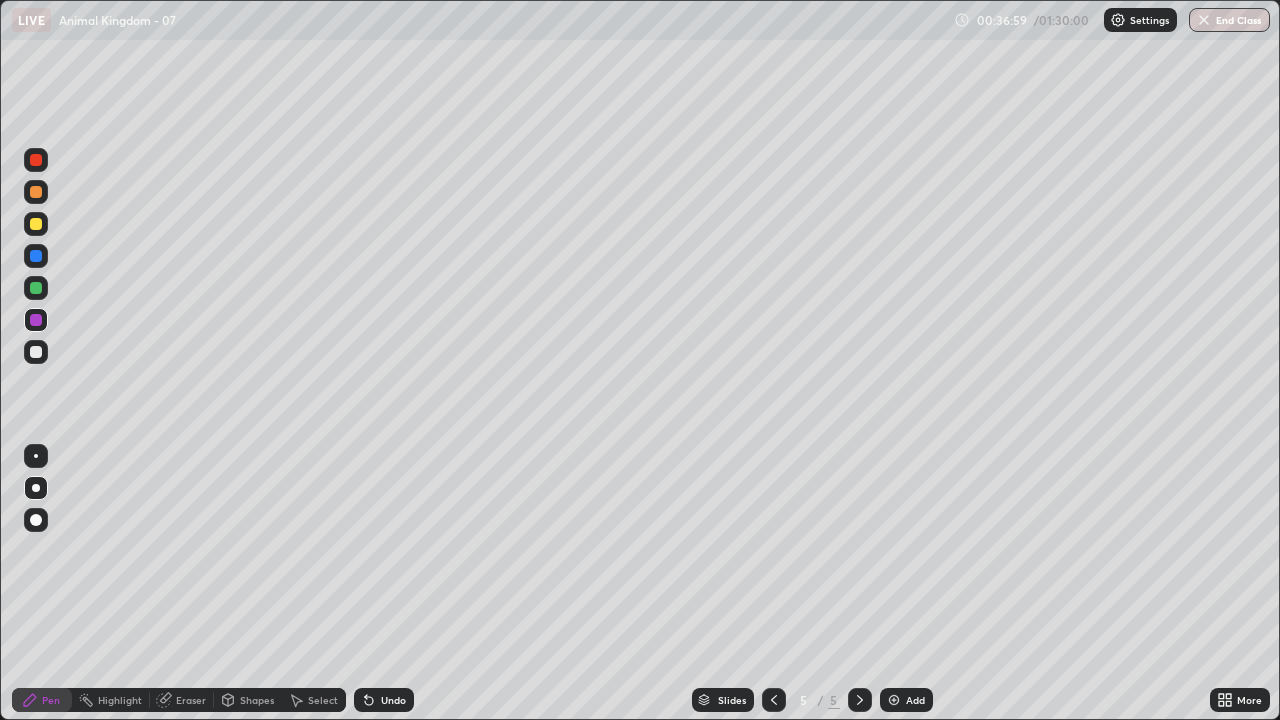 click at bounding box center (36, 352) 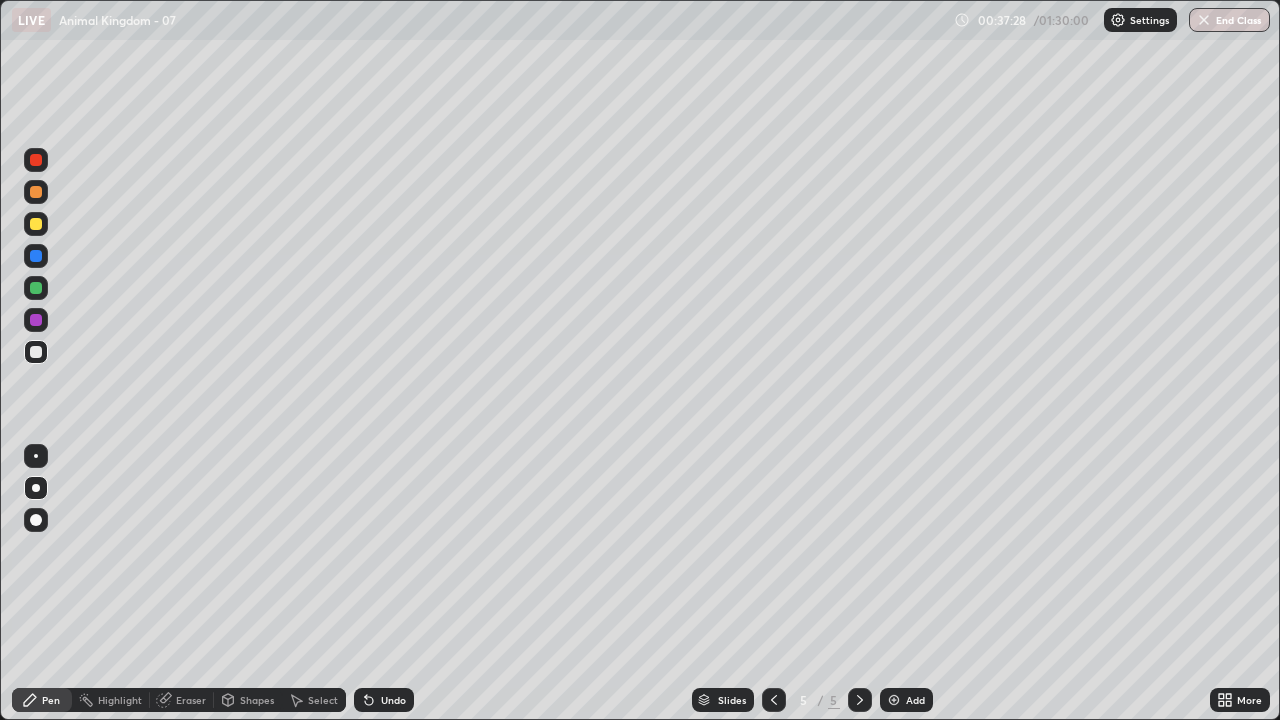 click at bounding box center [36, 320] 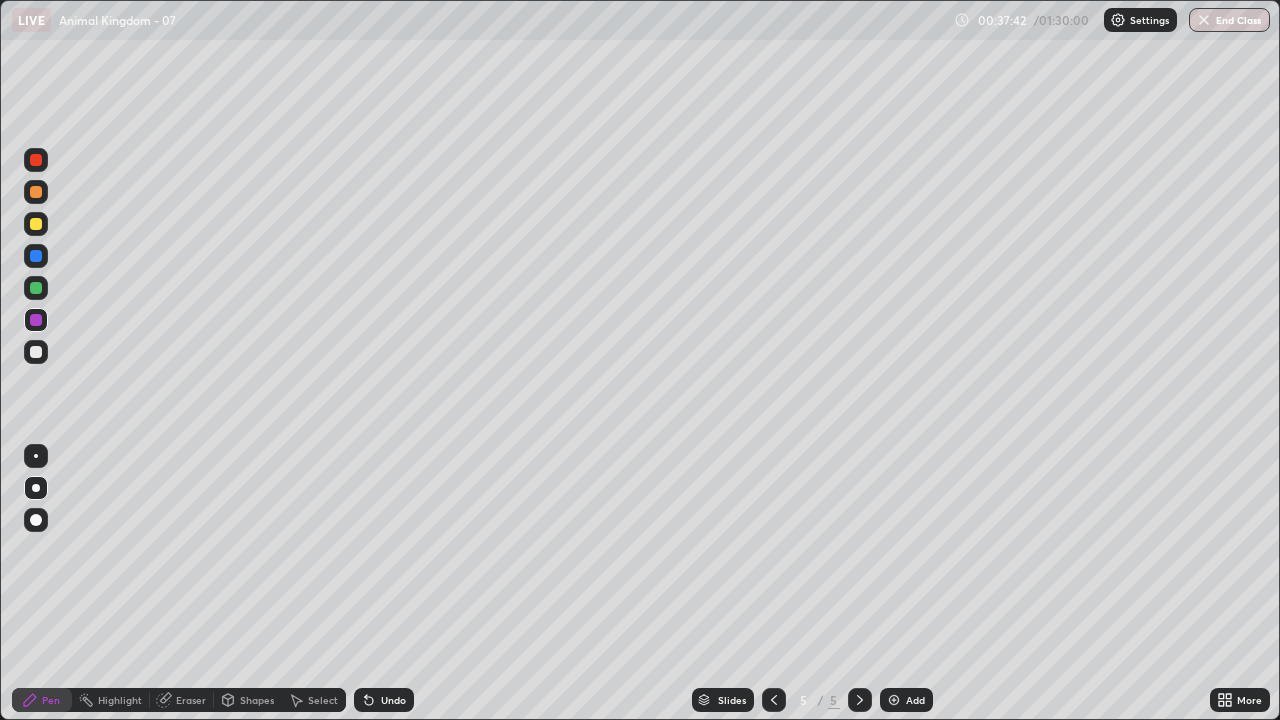 click at bounding box center (36, 352) 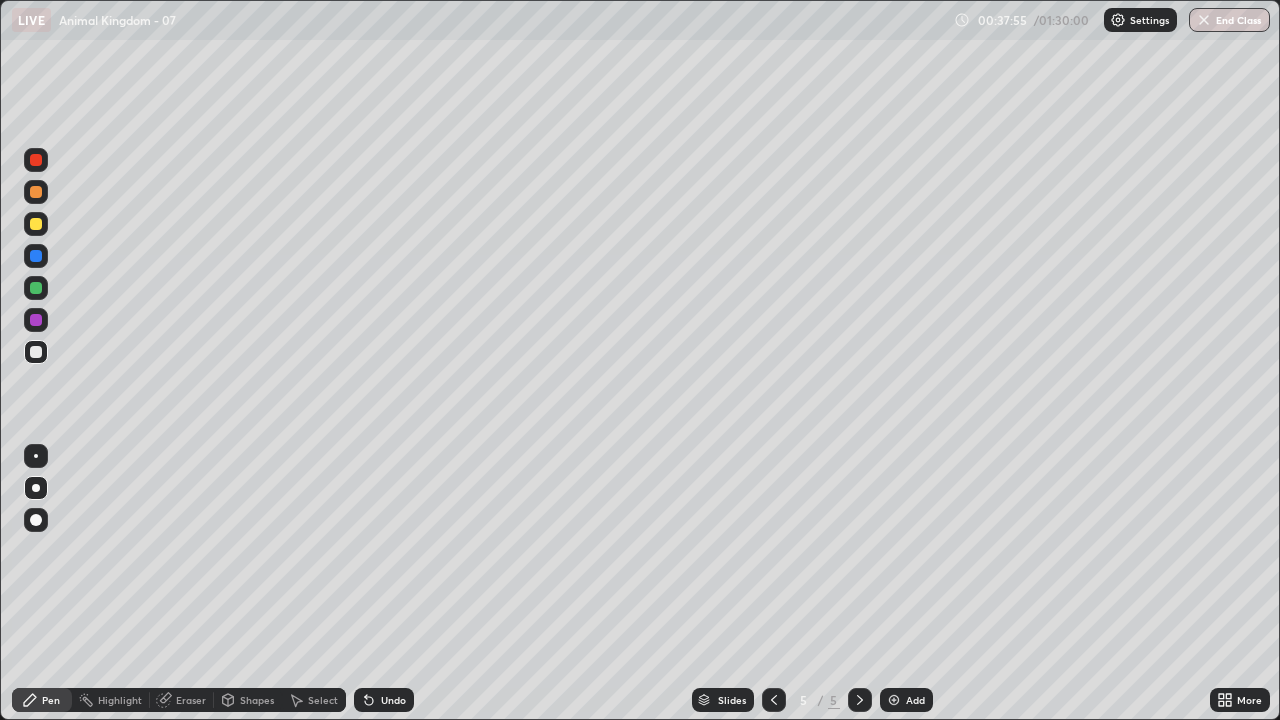 click on "Undo" at bounding box center (393, 700) 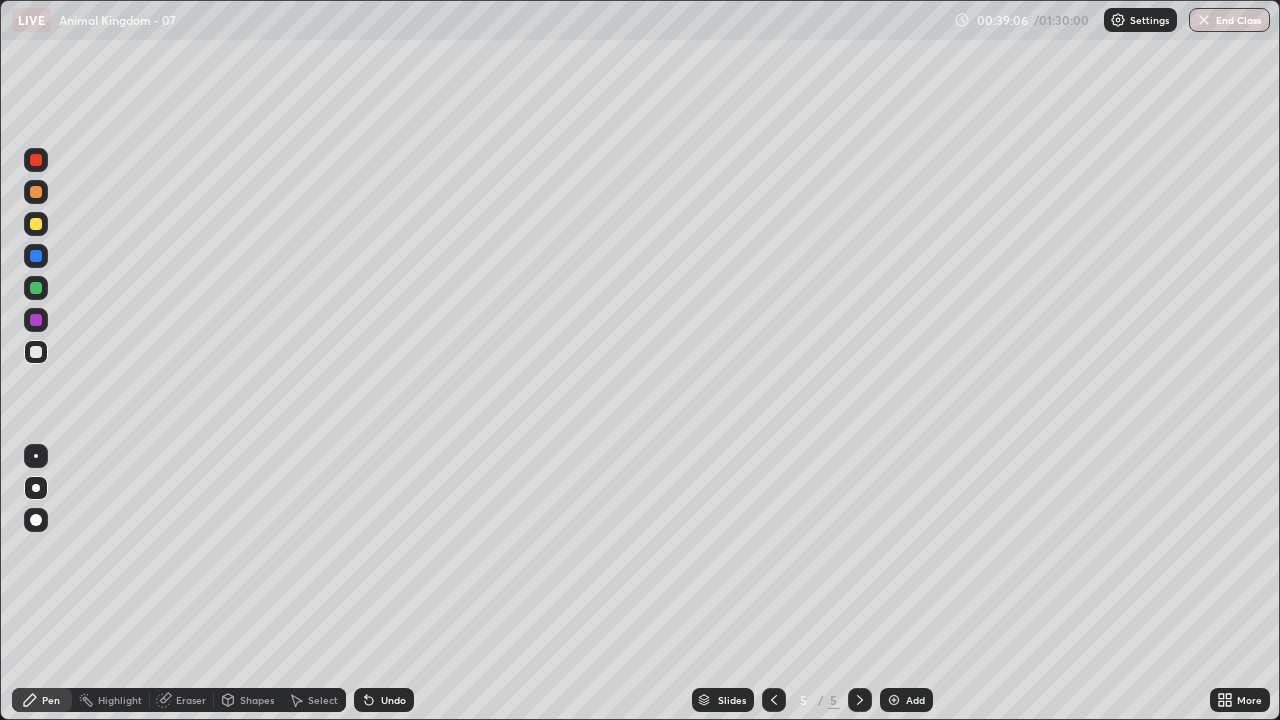 click at bounding box center (36, 320) 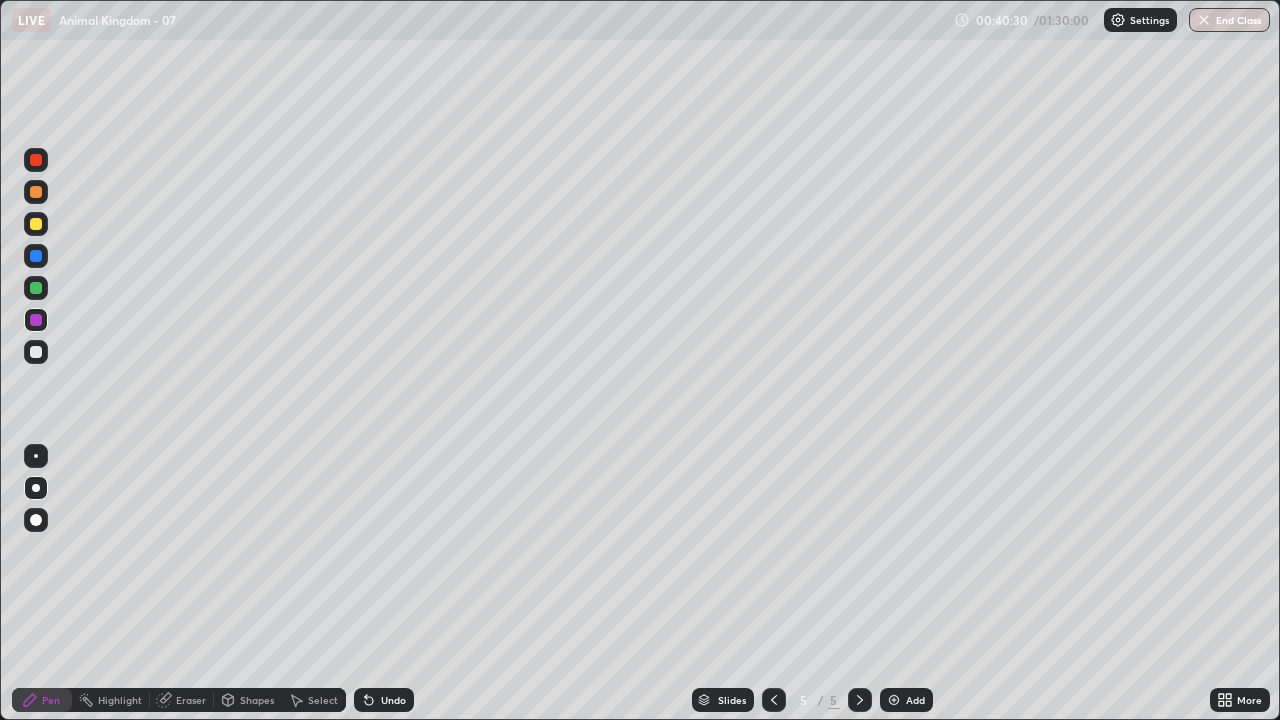 click at bounding box center [36, 456] 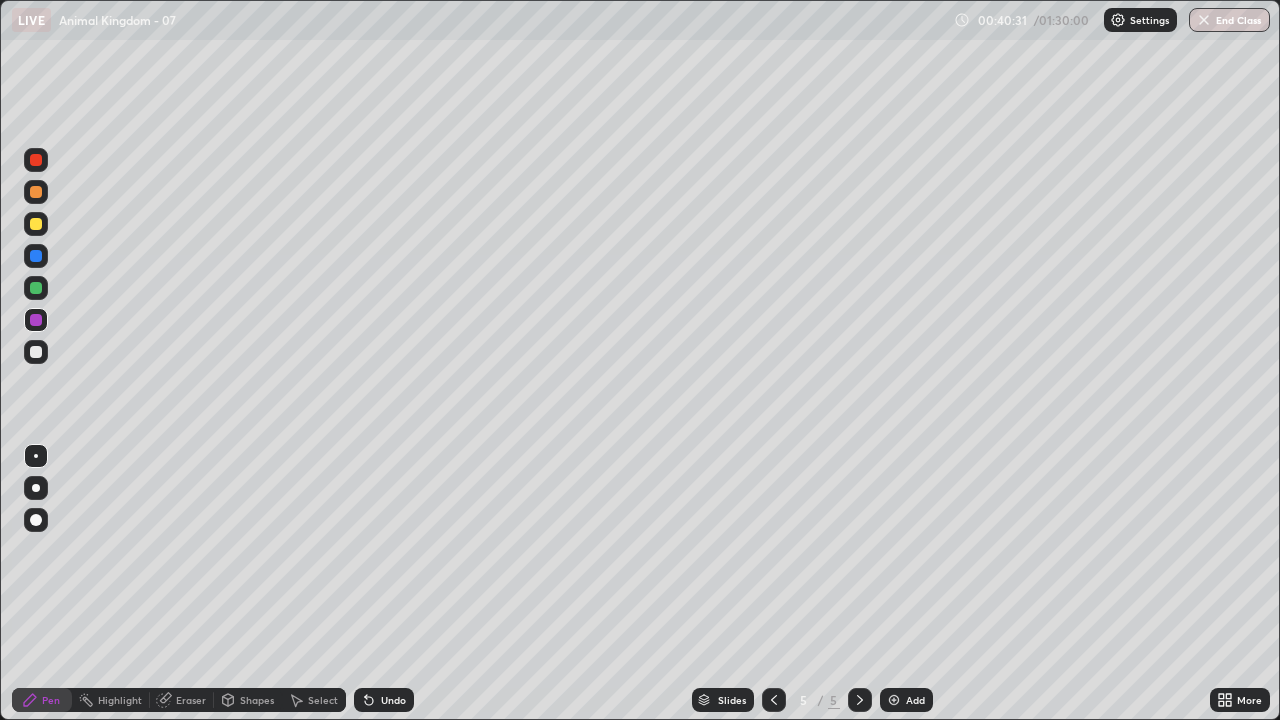 click at bounding box center (36, 320) 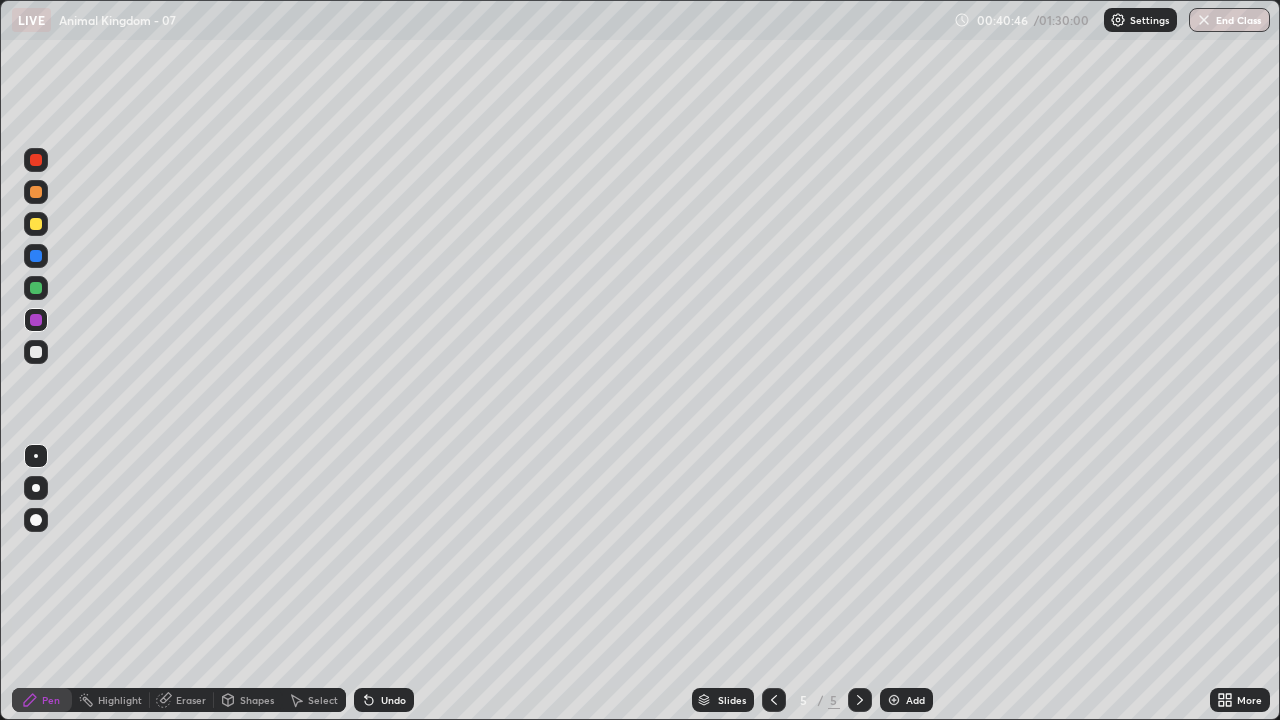 click at bounding box center (36, 352) 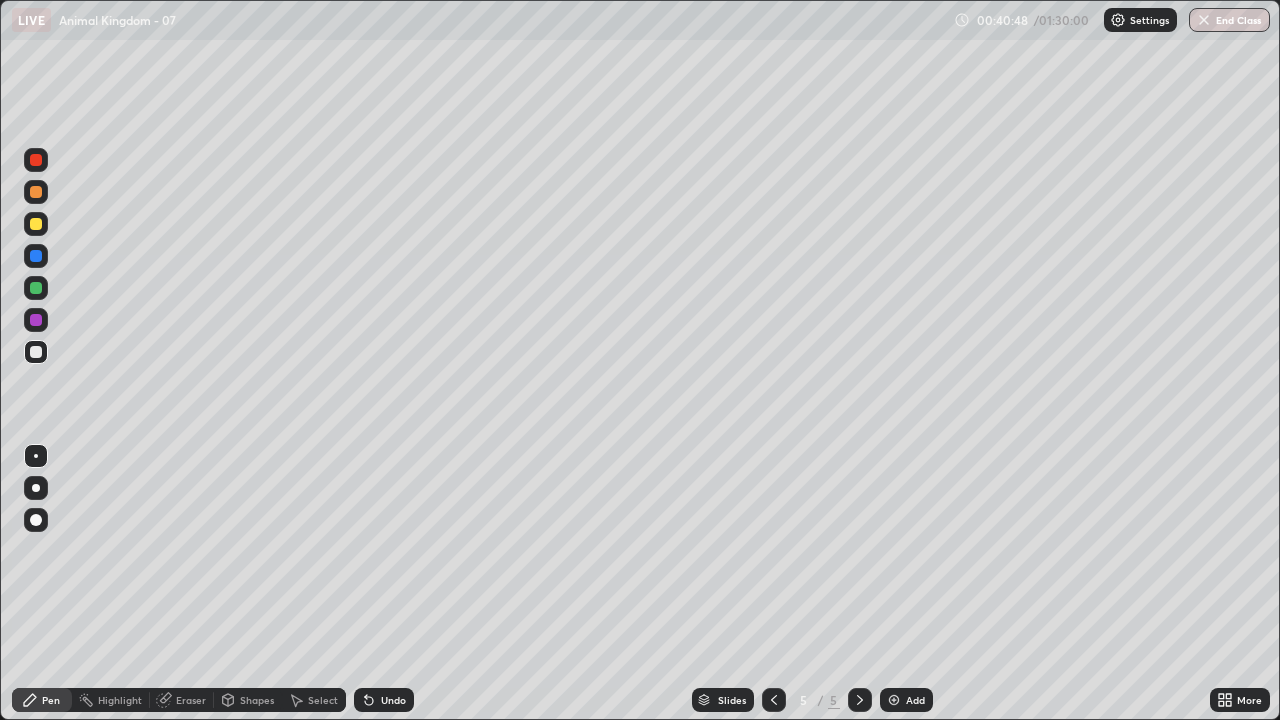 click at bounding box center [894, 700] 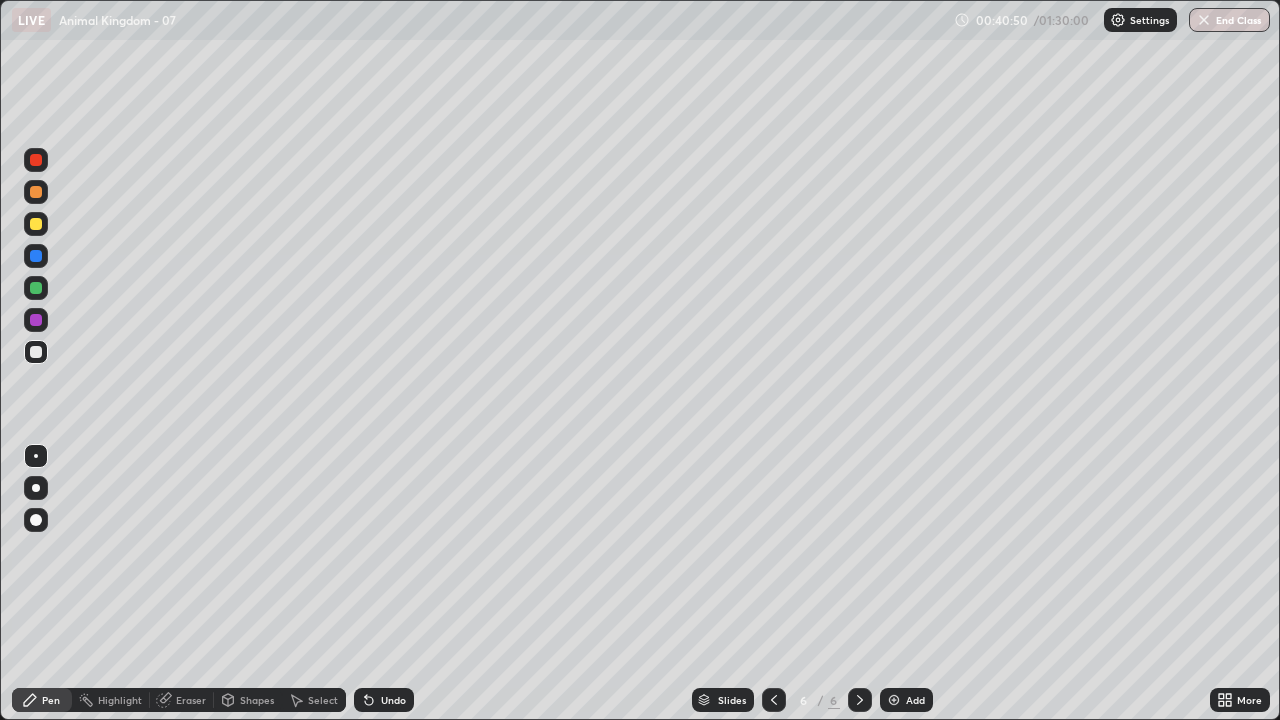 click at bounding box center [36, 160] 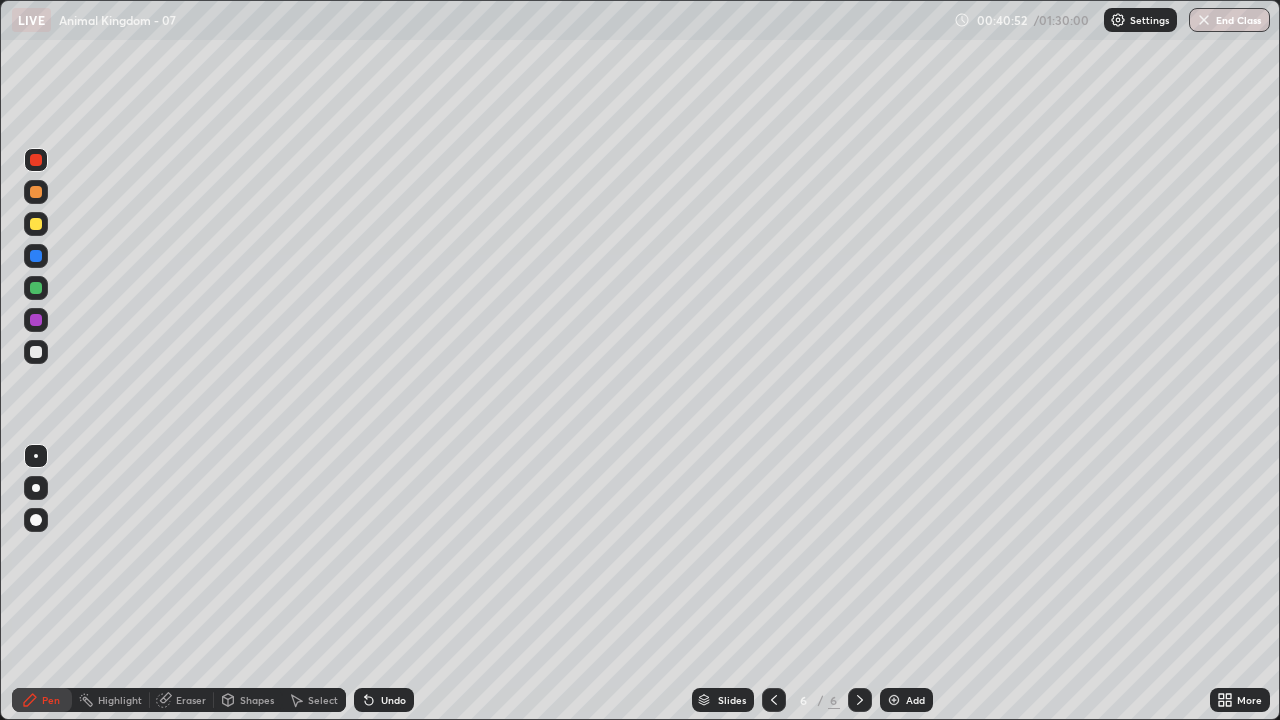 click at bounding box center [36, 488] 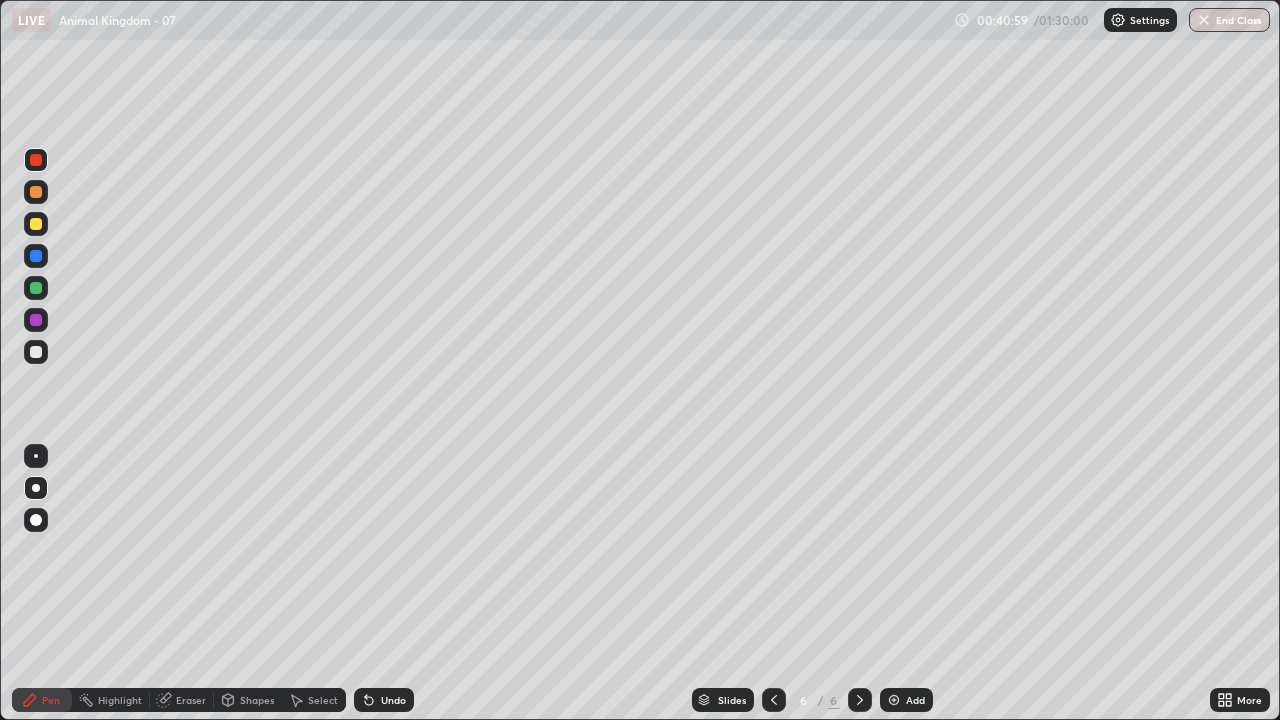 click at bounding box center (36, 224) 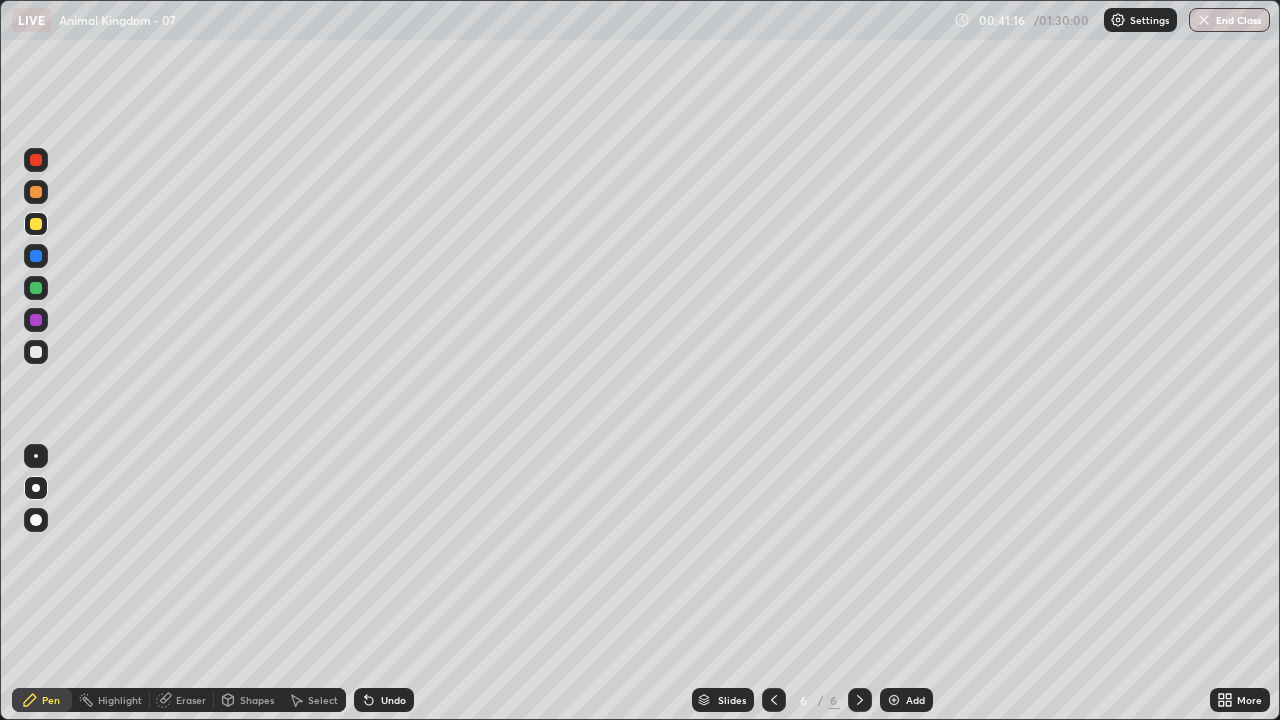 click at bounding box center [36, 160] 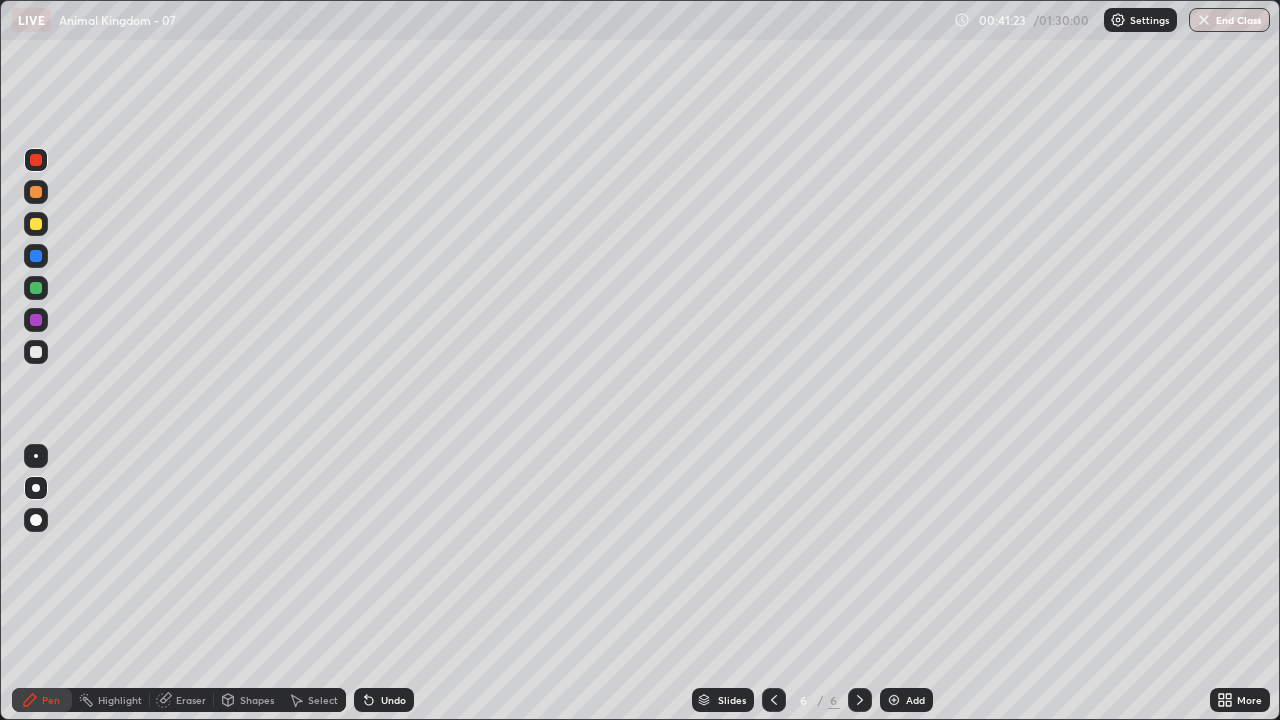 click at bounding box center (36, 256) 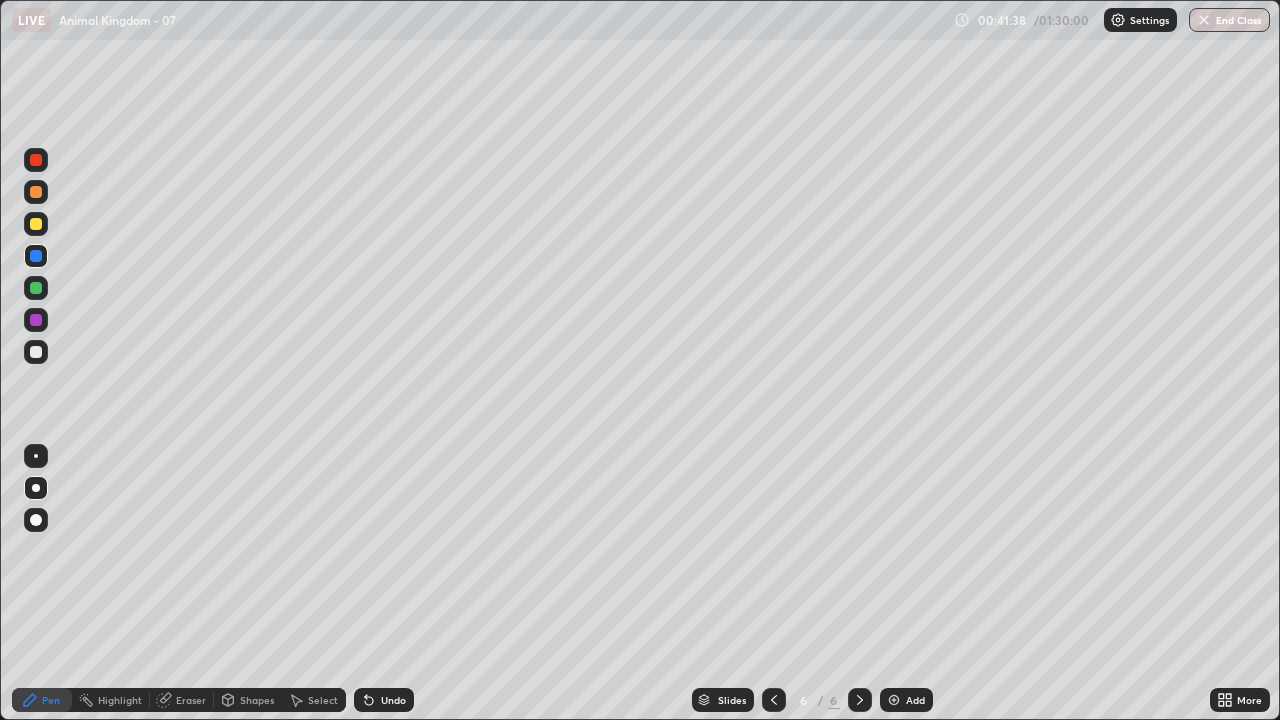 click at bounding box center (36, 288) 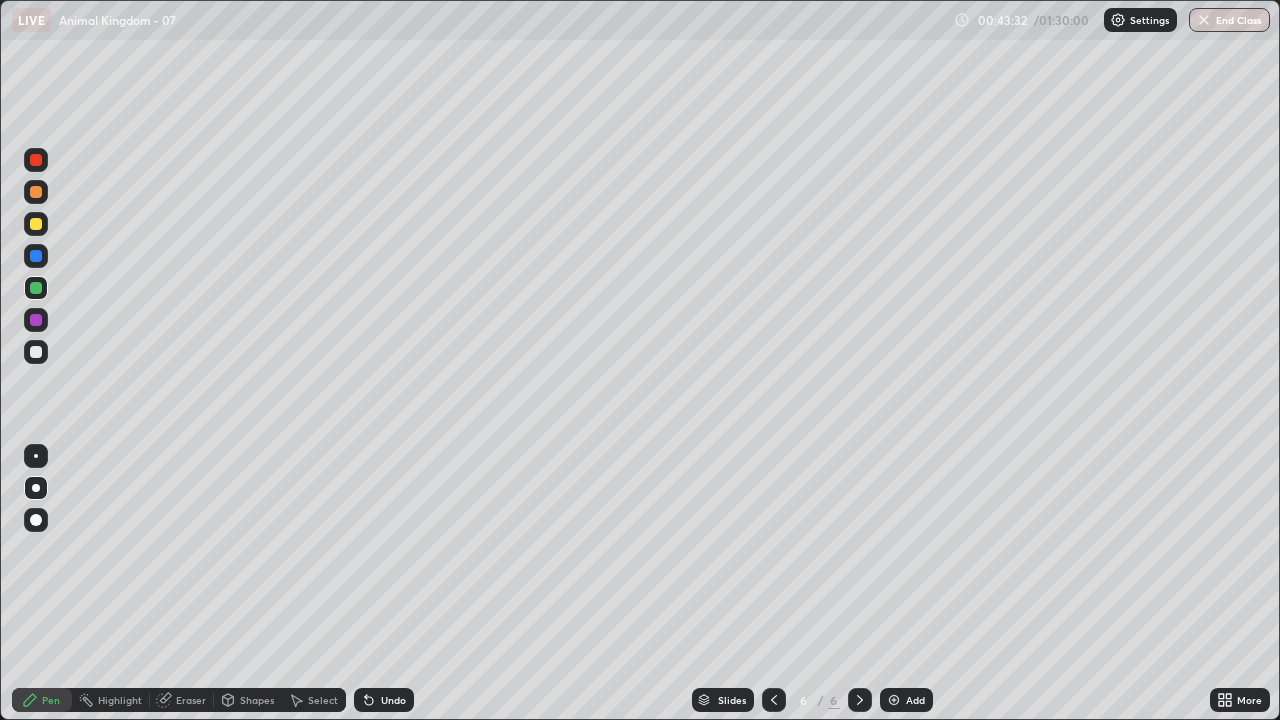click at bounding box center (36, 192) 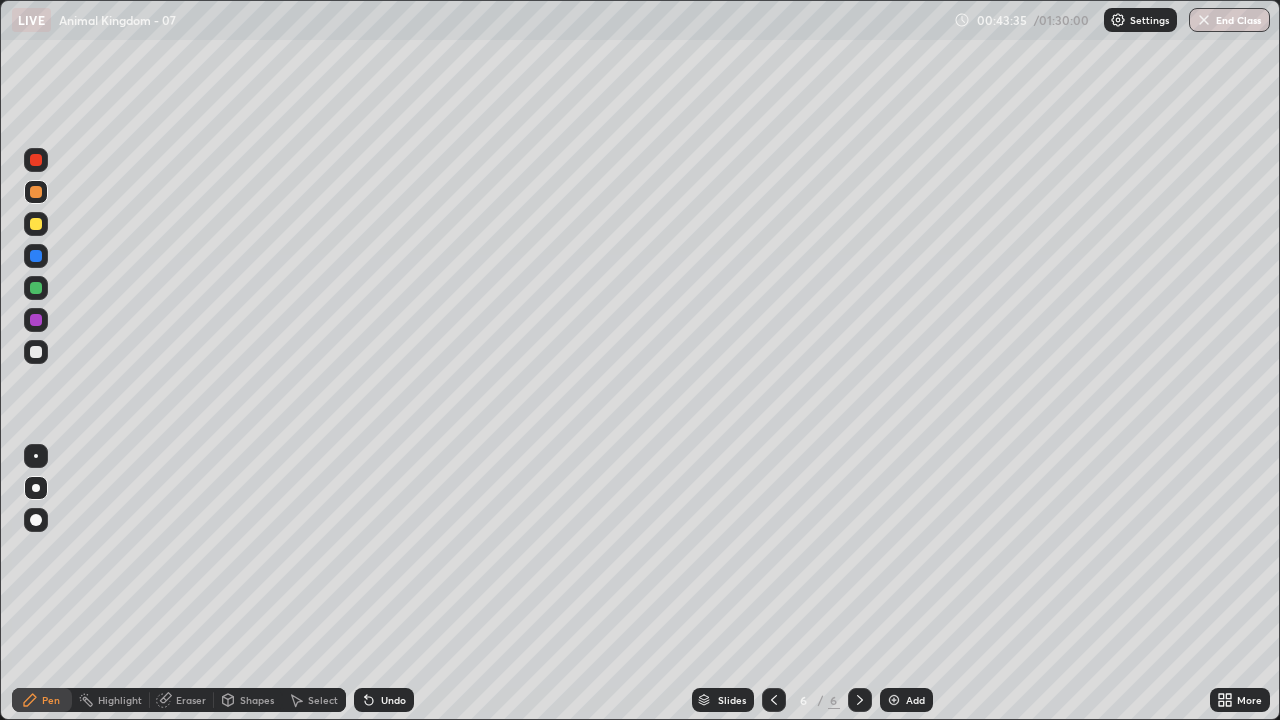 click at bounding box center [36, 352] 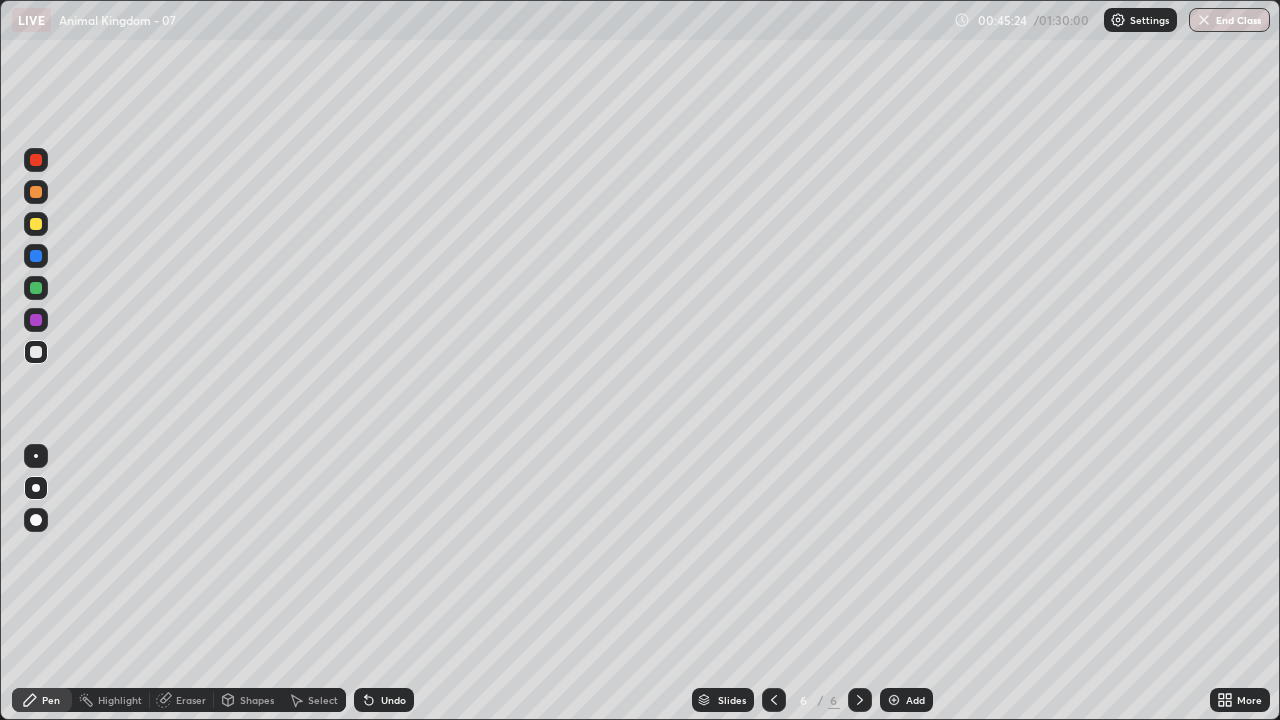 click at bounding box center [36, 288] 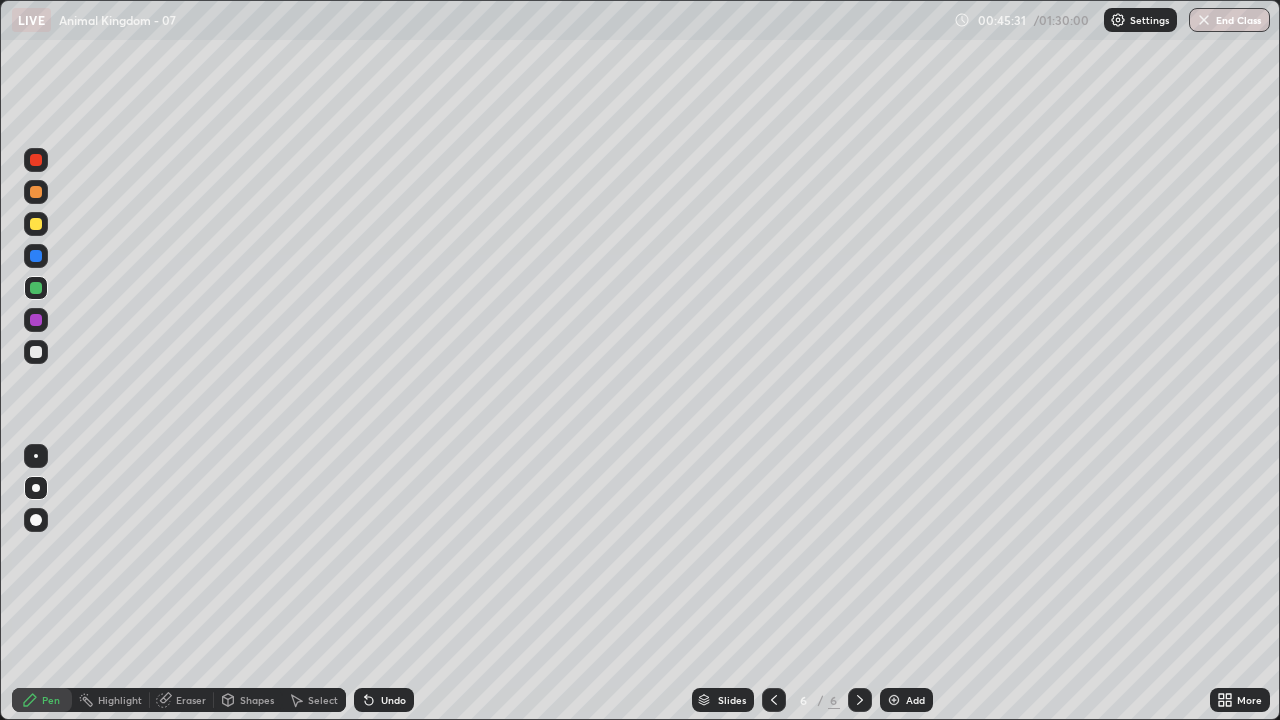 click at bounding box center (36, 352) 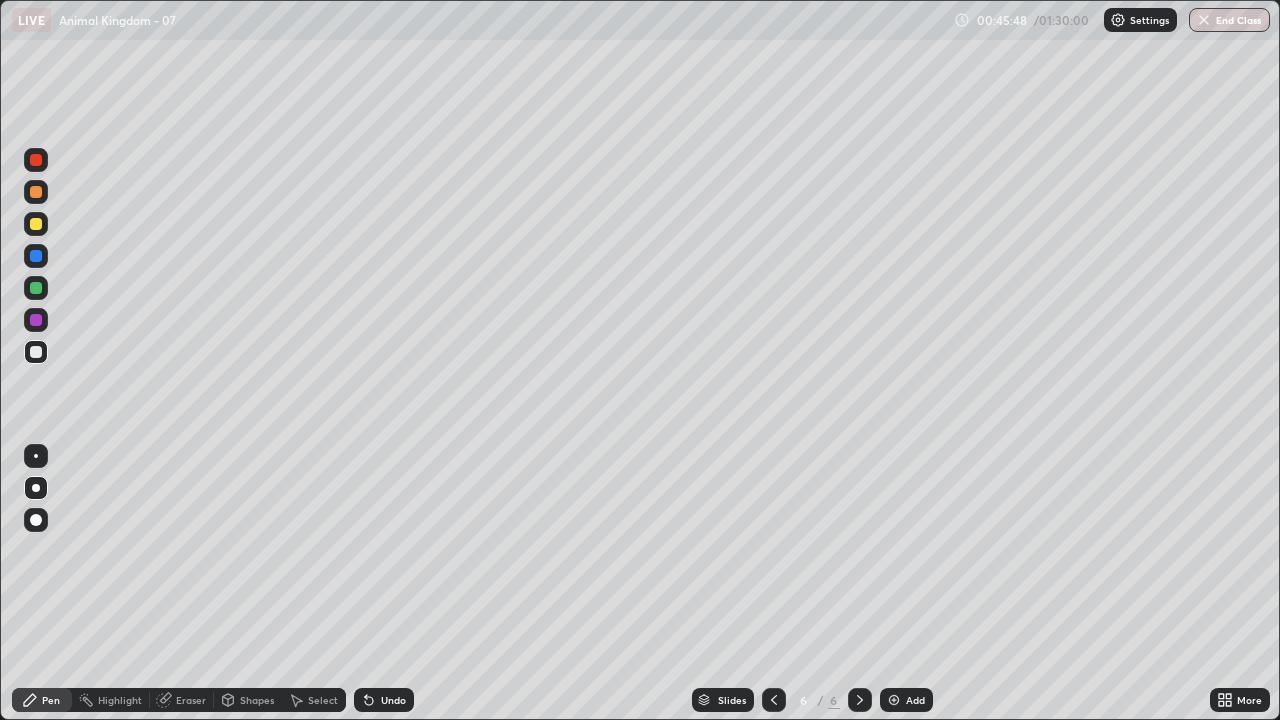 click at bounding box center [36, 288] 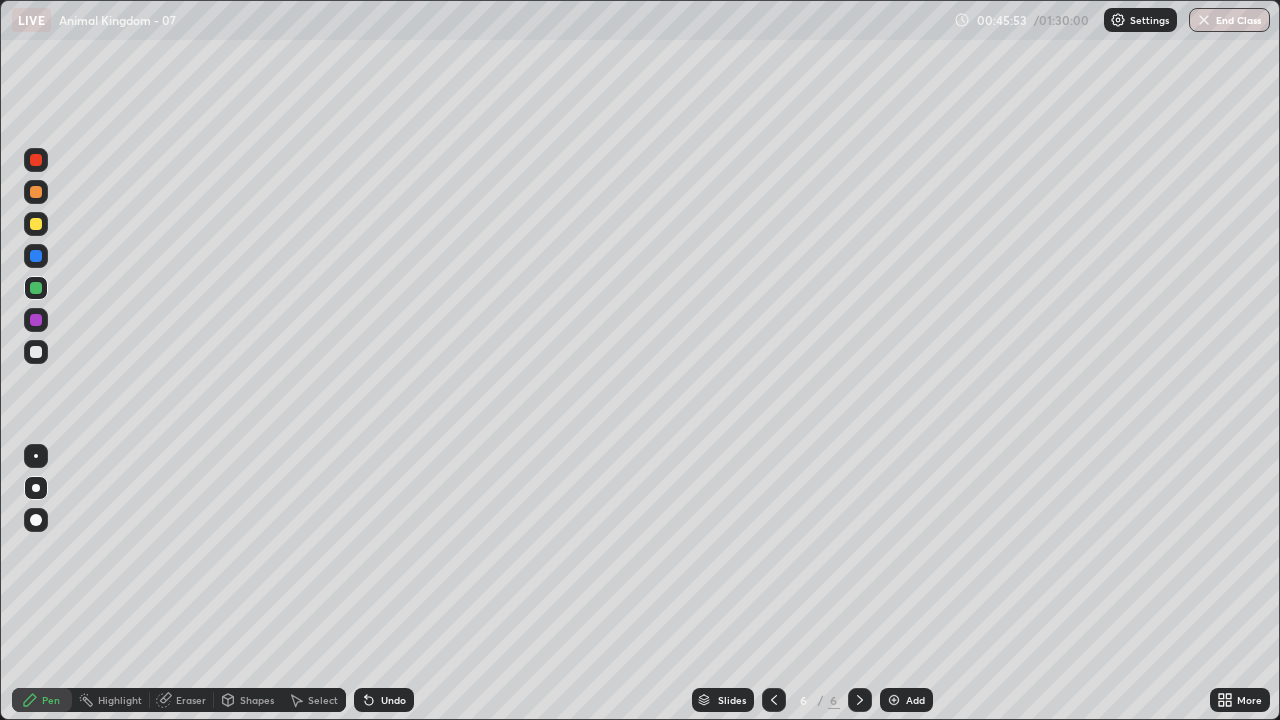 click at bounding box center (36, 352) 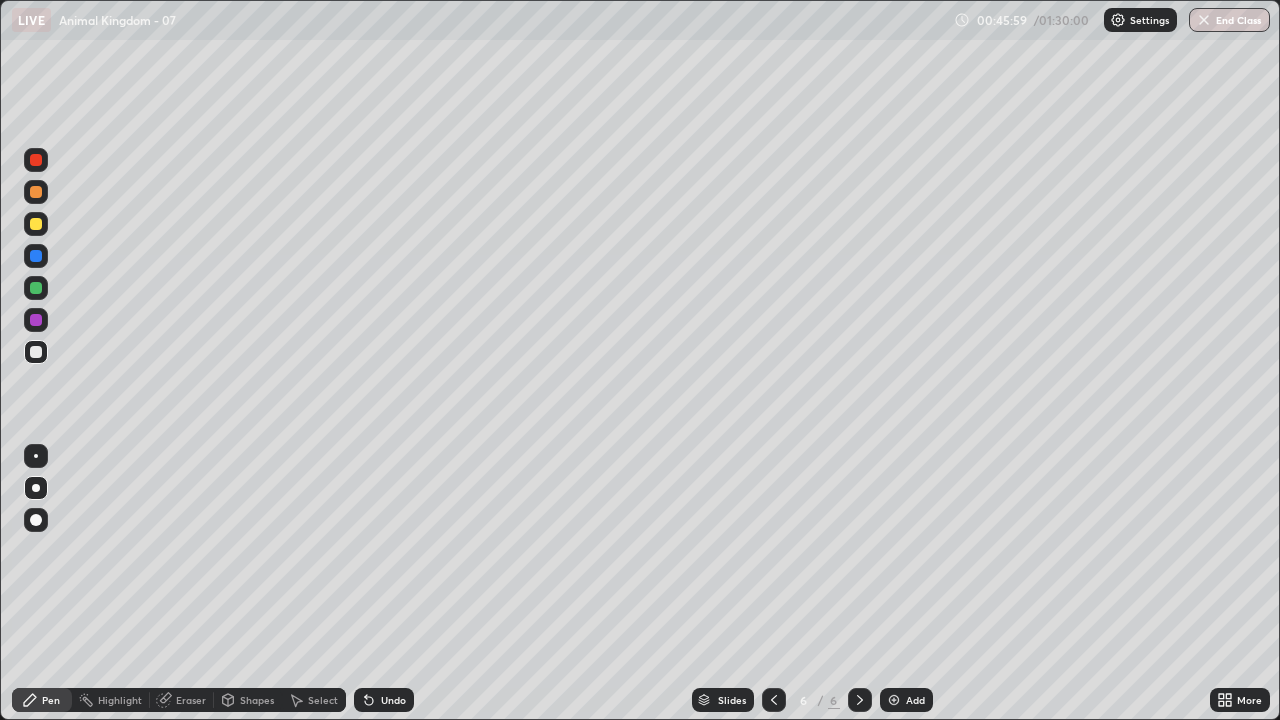 click at bounding box center (36, 288) 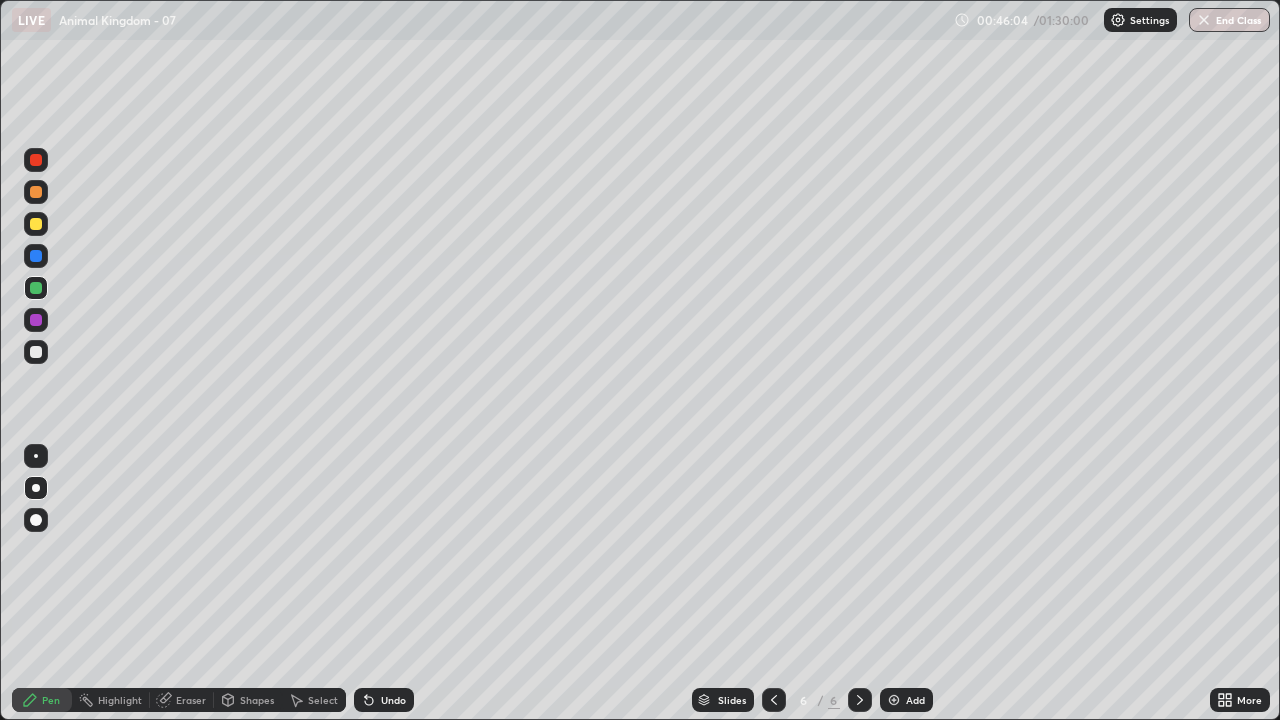 click at bounding box center [36, 320] 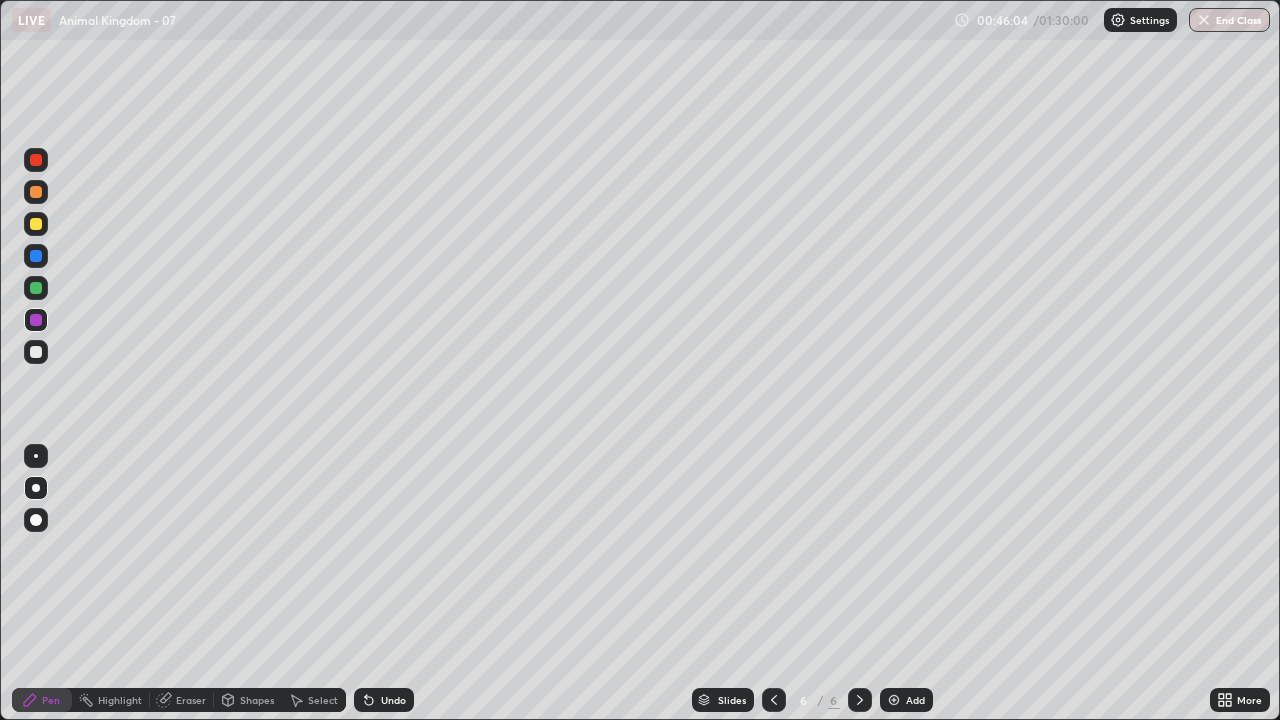 click at bounding box center [36, 352] 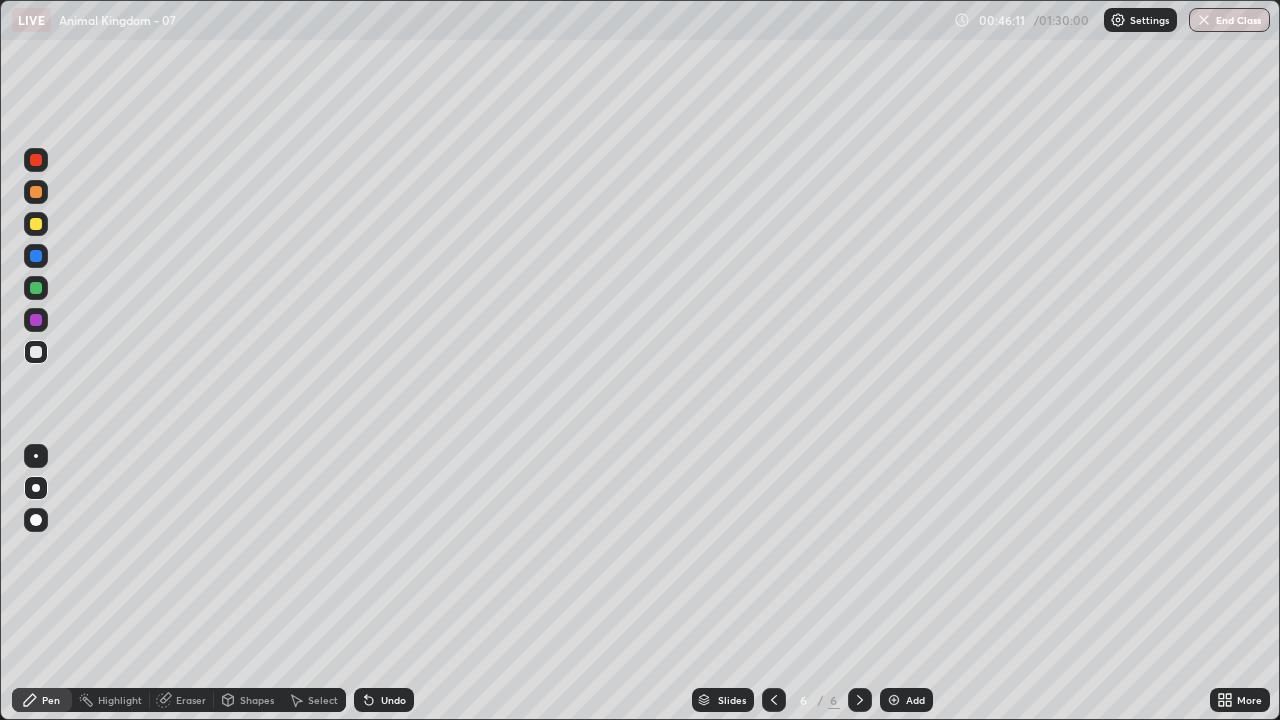 click at bounding box center (36, 288) 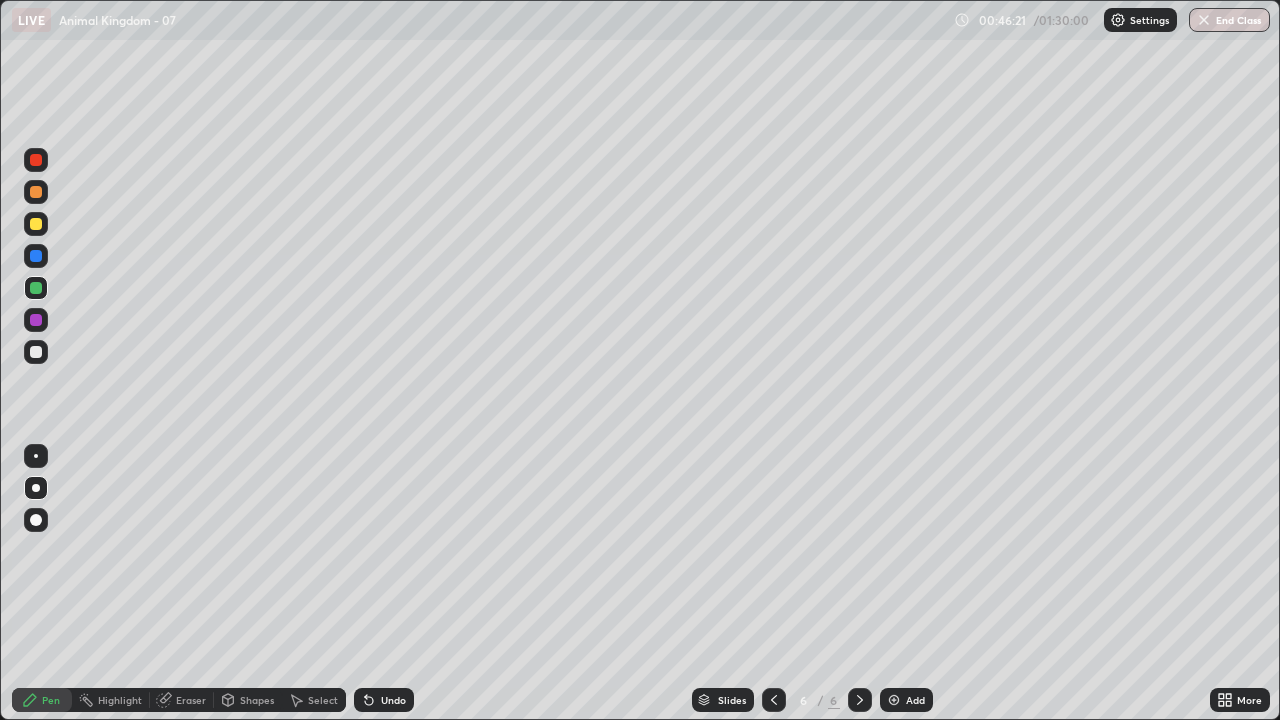 click at bounding box center [36, 352] 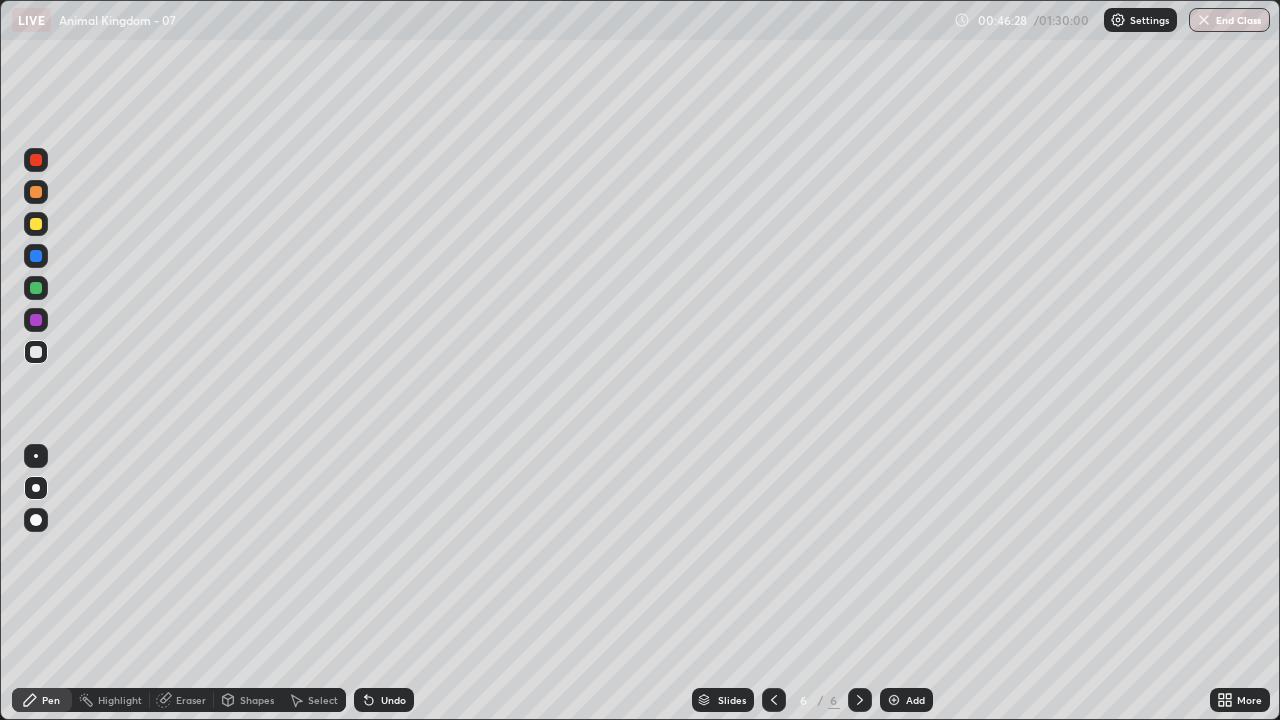 click on "Undo" at bounding box center (393, 700) 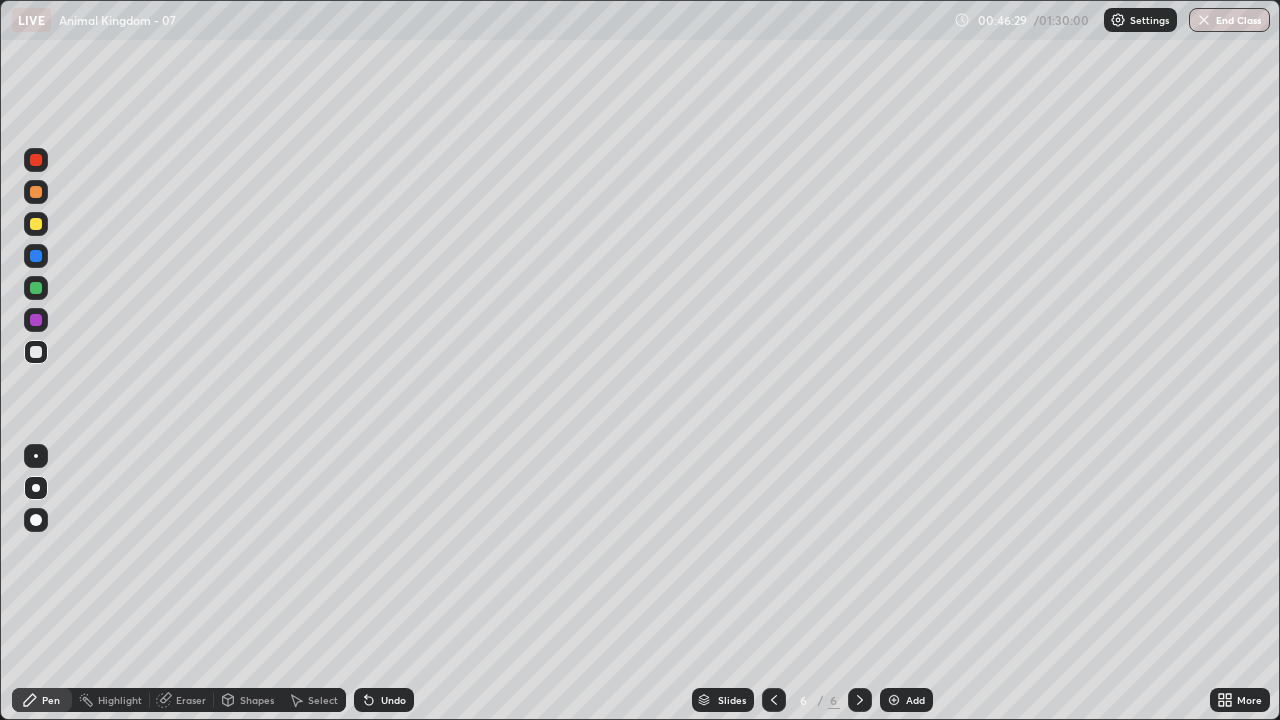 click on "Undo" at bounding box center [384, 700] 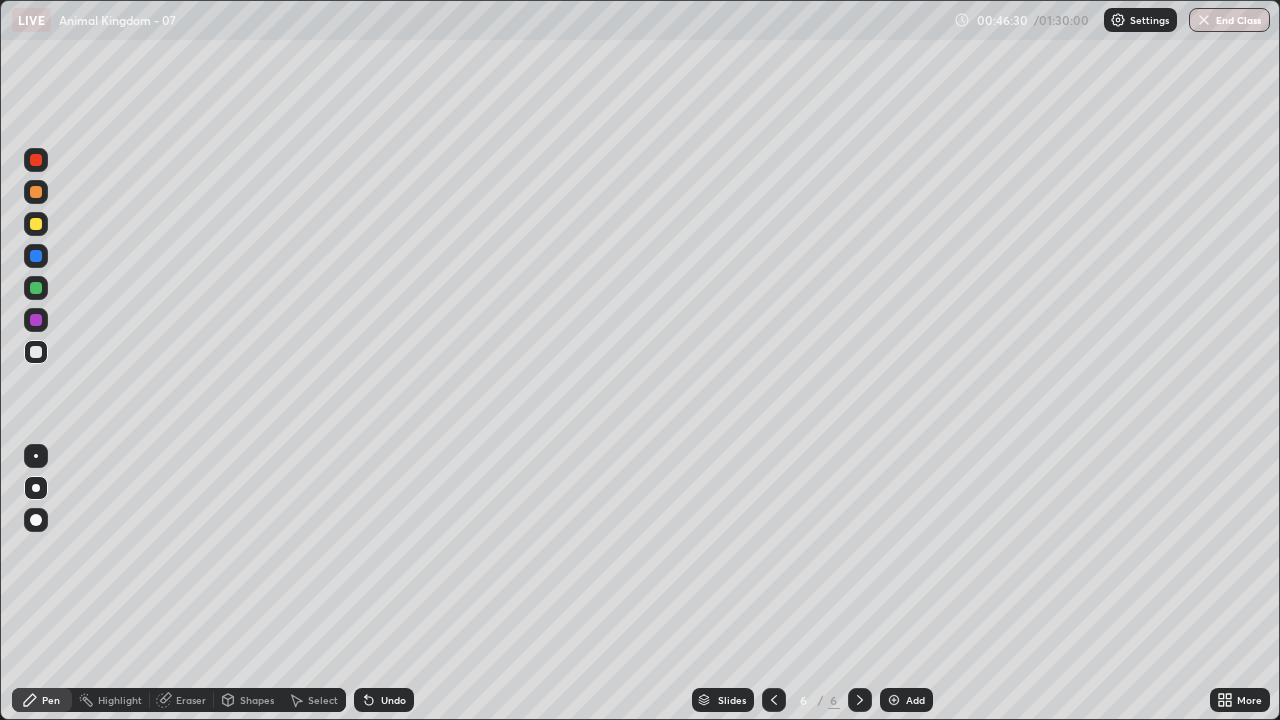 click on "Undo" at bounding box center [384, 700] 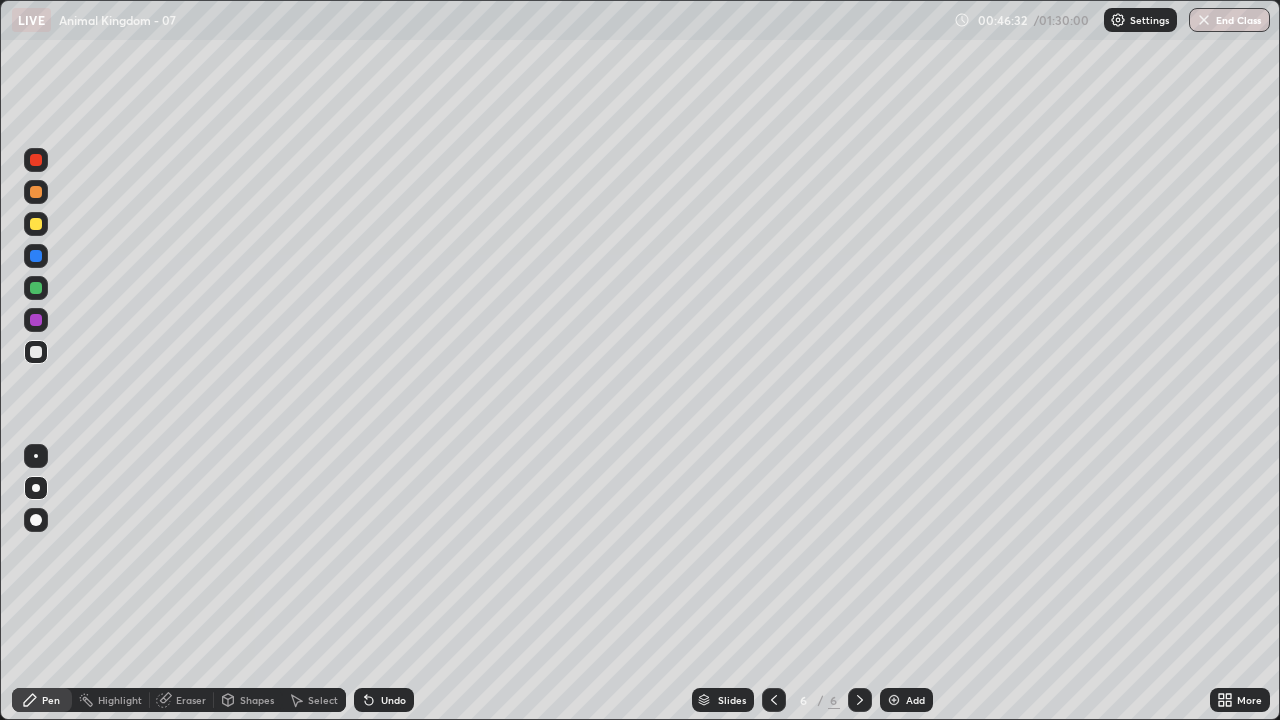 click at bounding box center (36, 288) 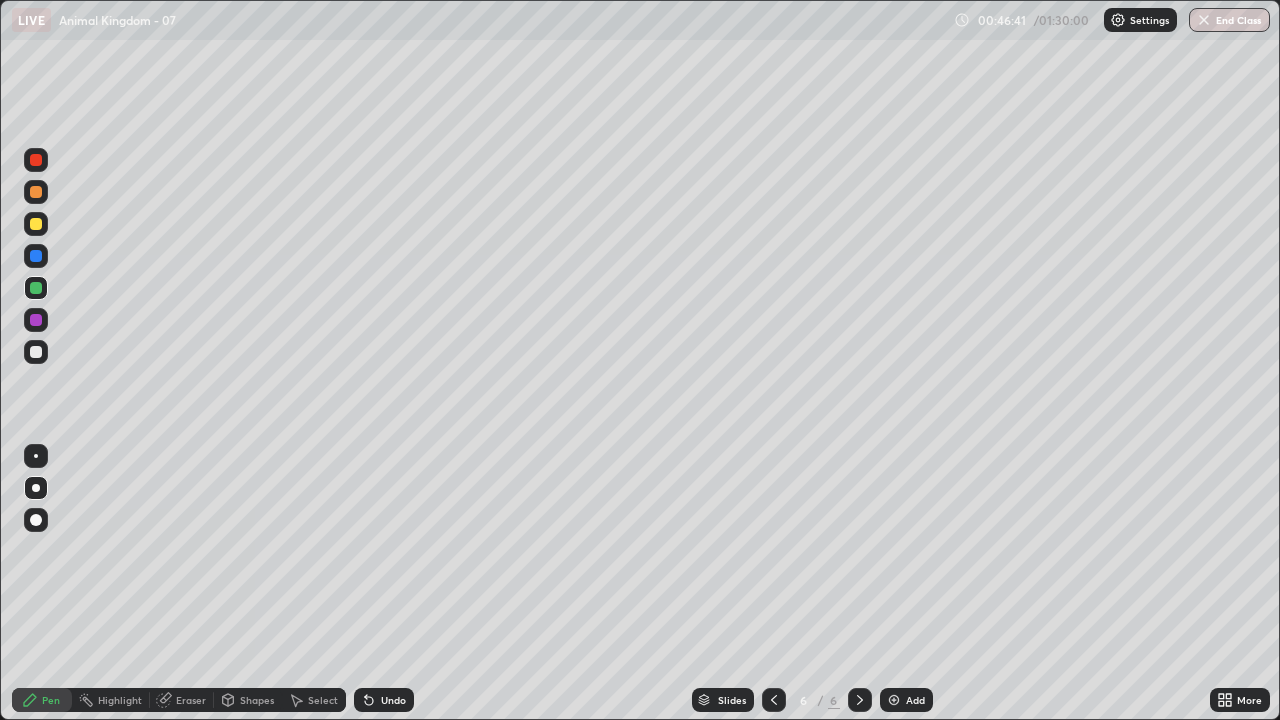 click at bounding box center [36, 352] 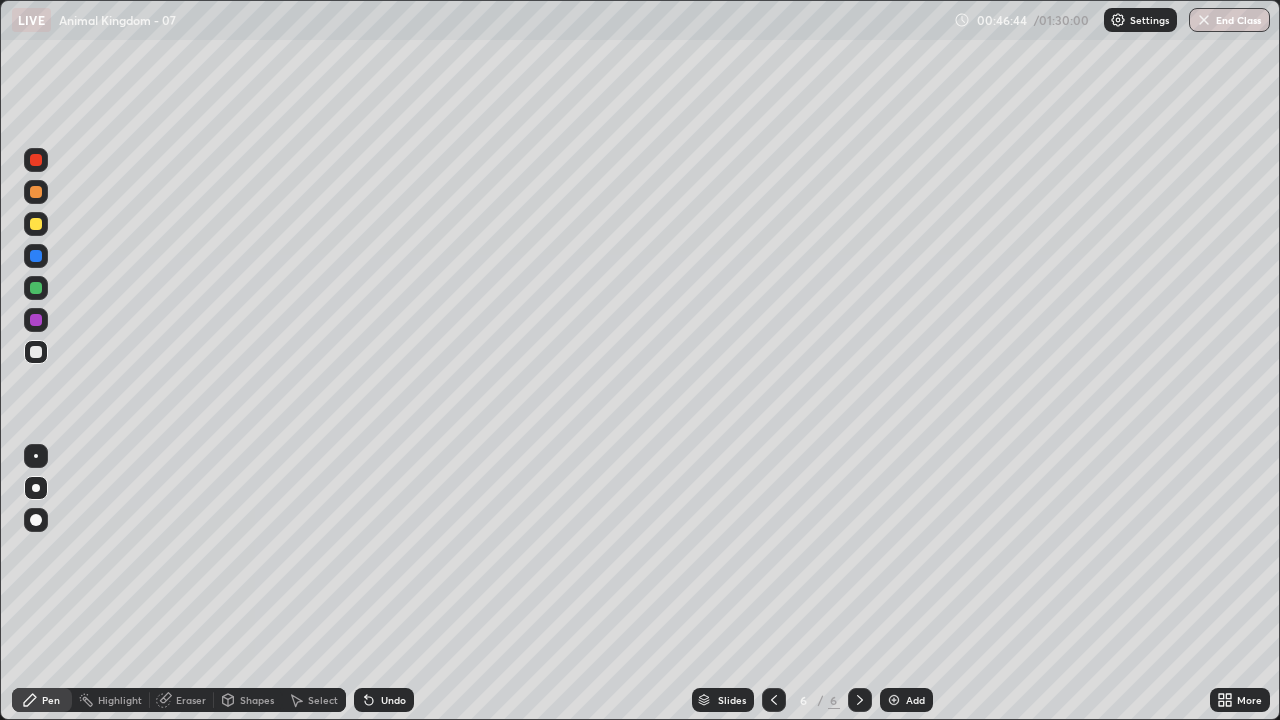 click on "Undo" at bounding box center (393, 700) 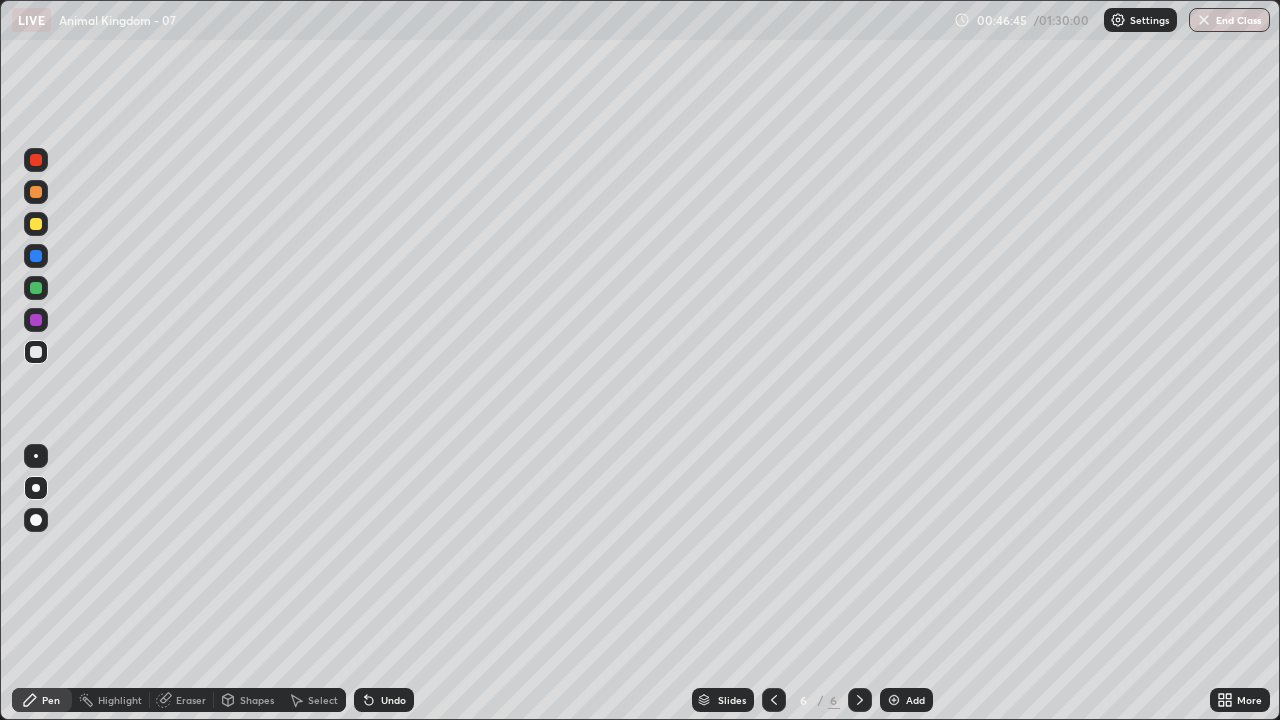 click on "Undo" at bounding box center (393, 700) 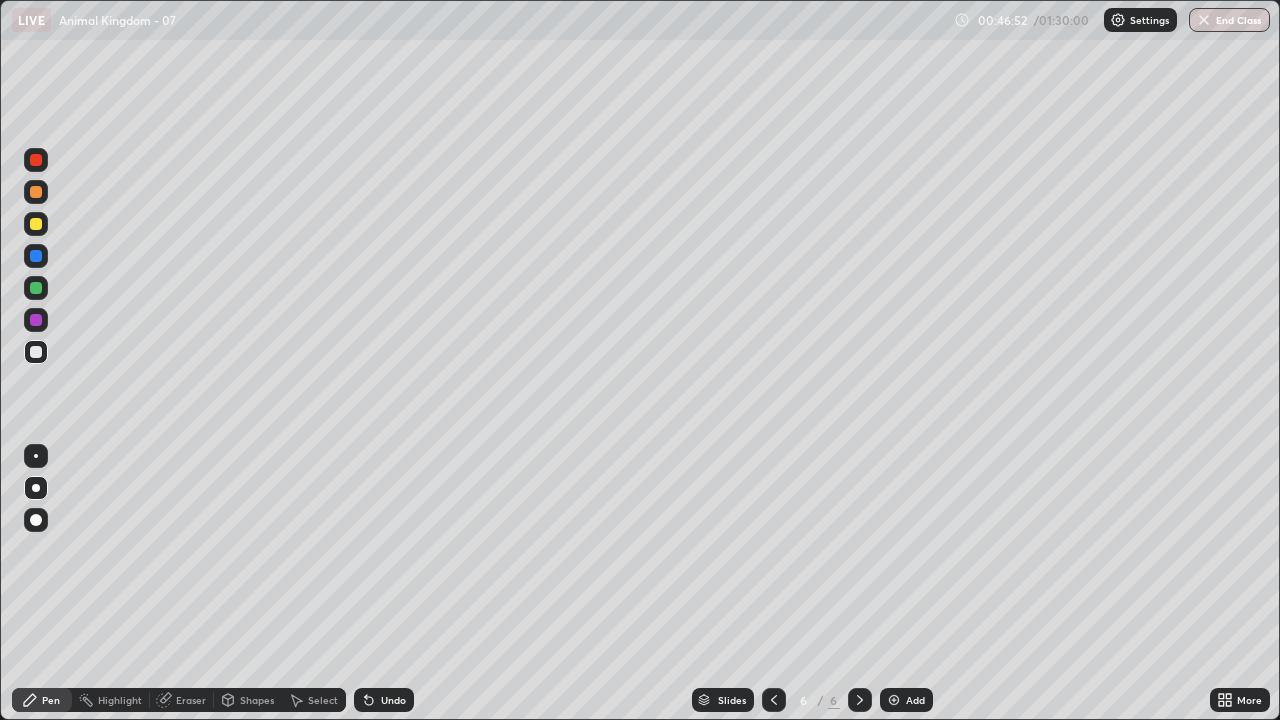 click at bounding box center [36, 288] 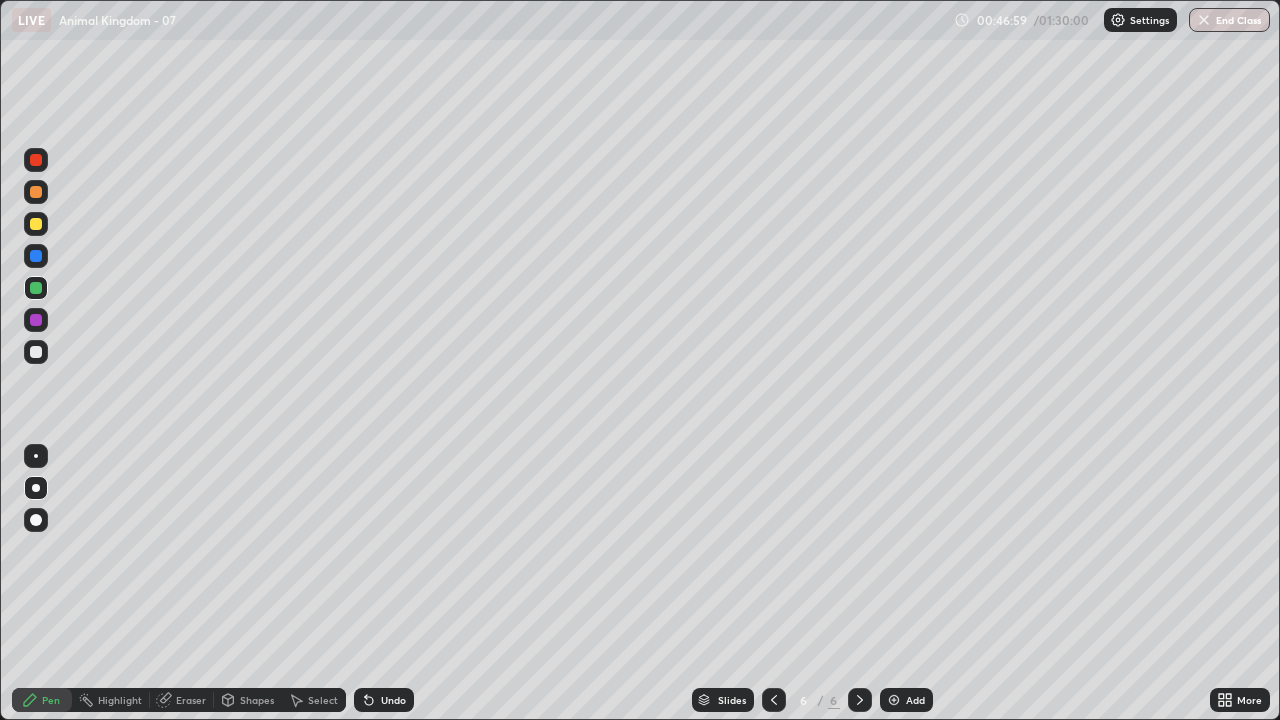 click at bounding box center (36, 352) 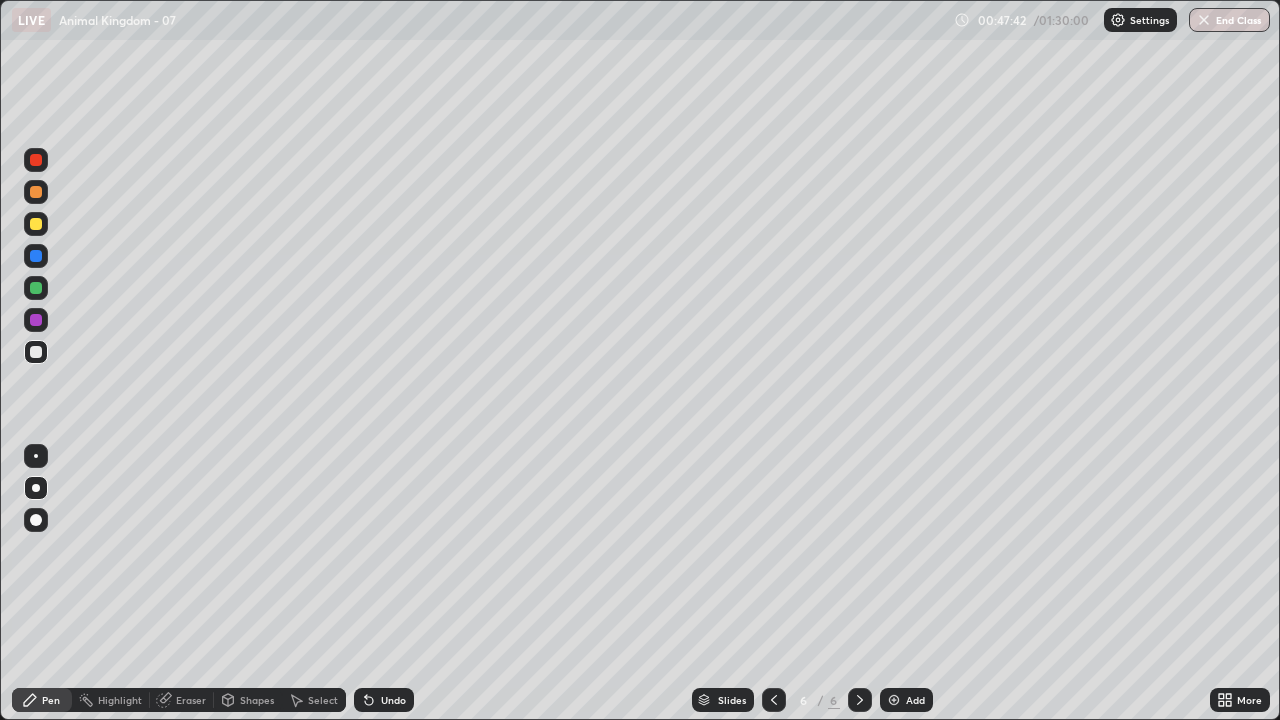 click at bounding box center [36, 288] 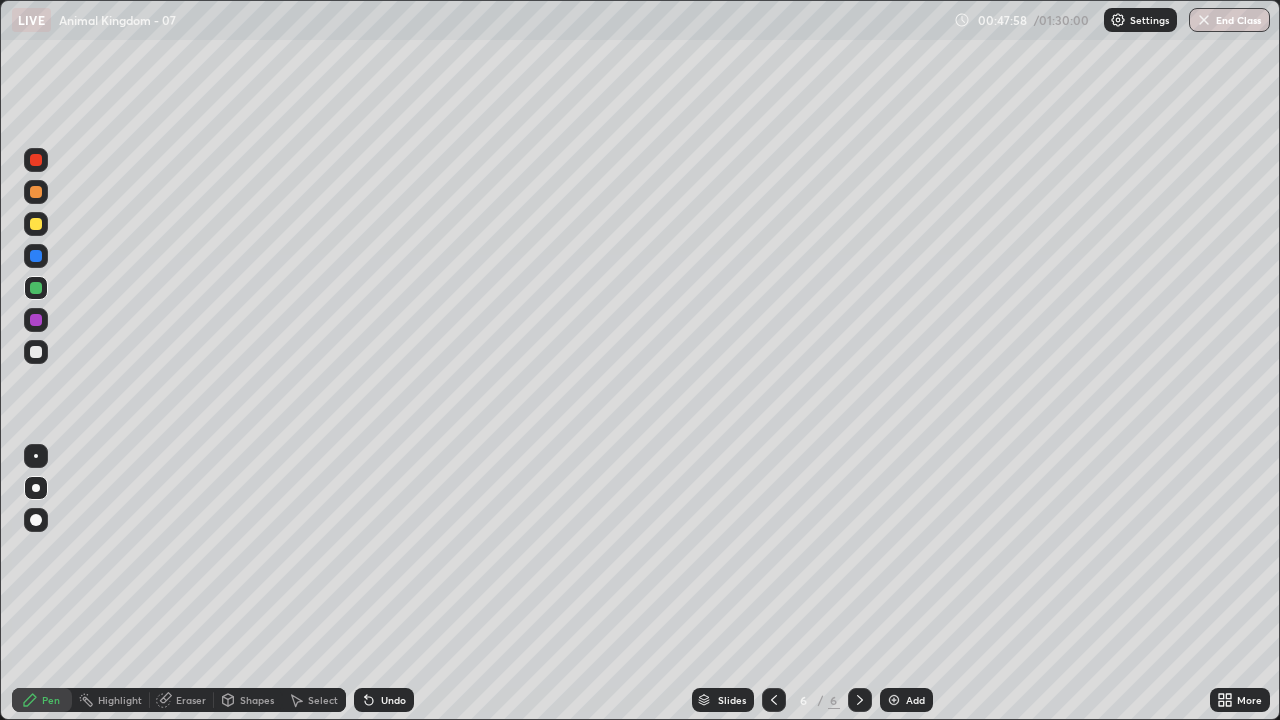 click at bounding box center [36, 352] 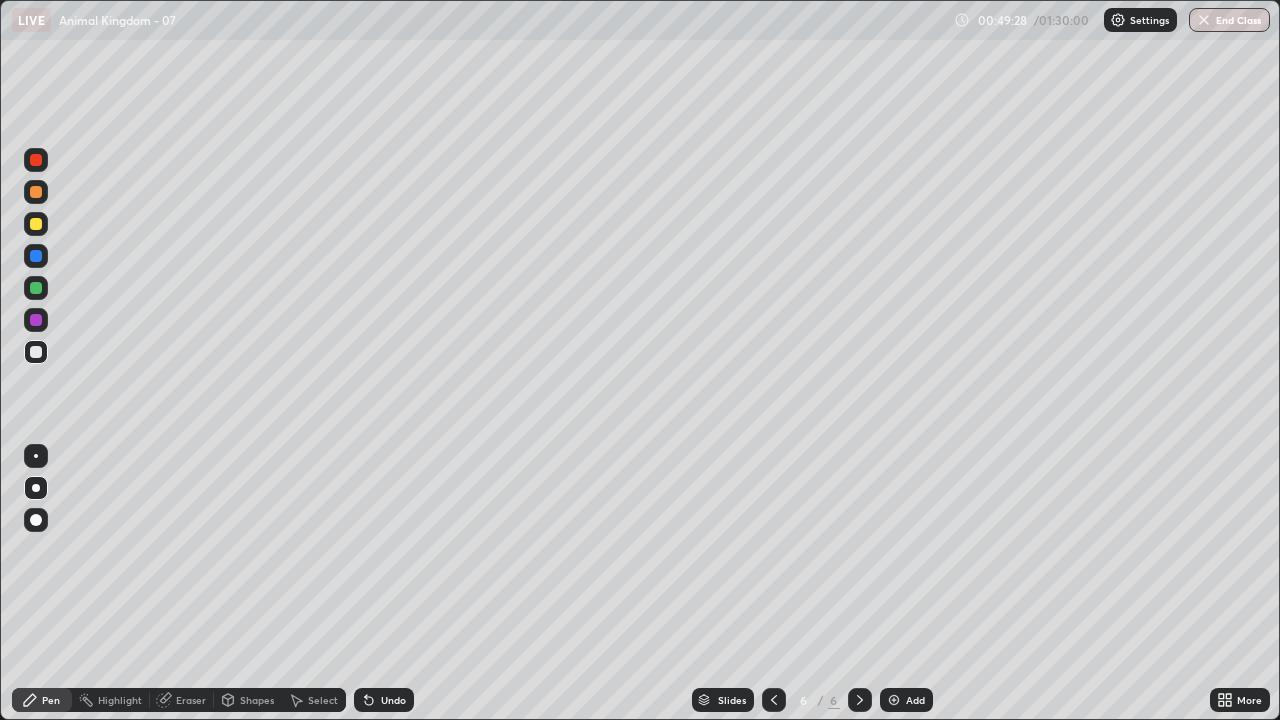 click on "Eraser" at bounding box center [191, 700] 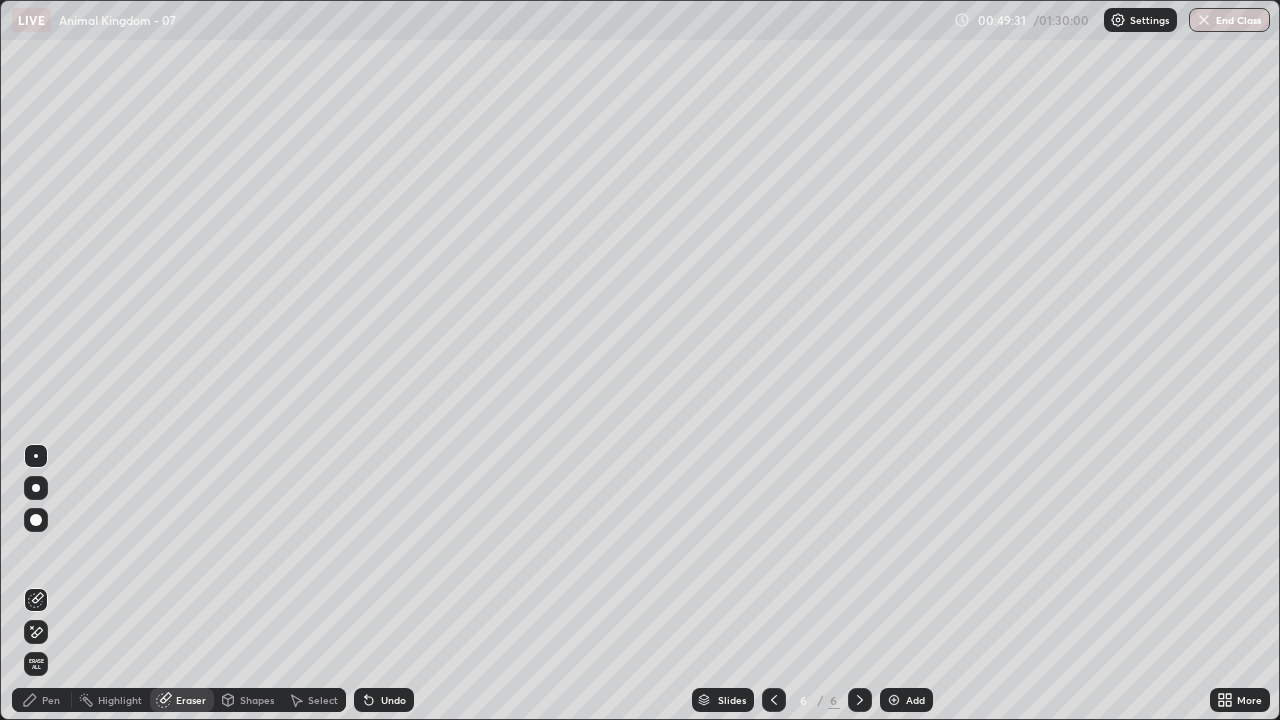 click on "Select" at bounding box center (323, 700) 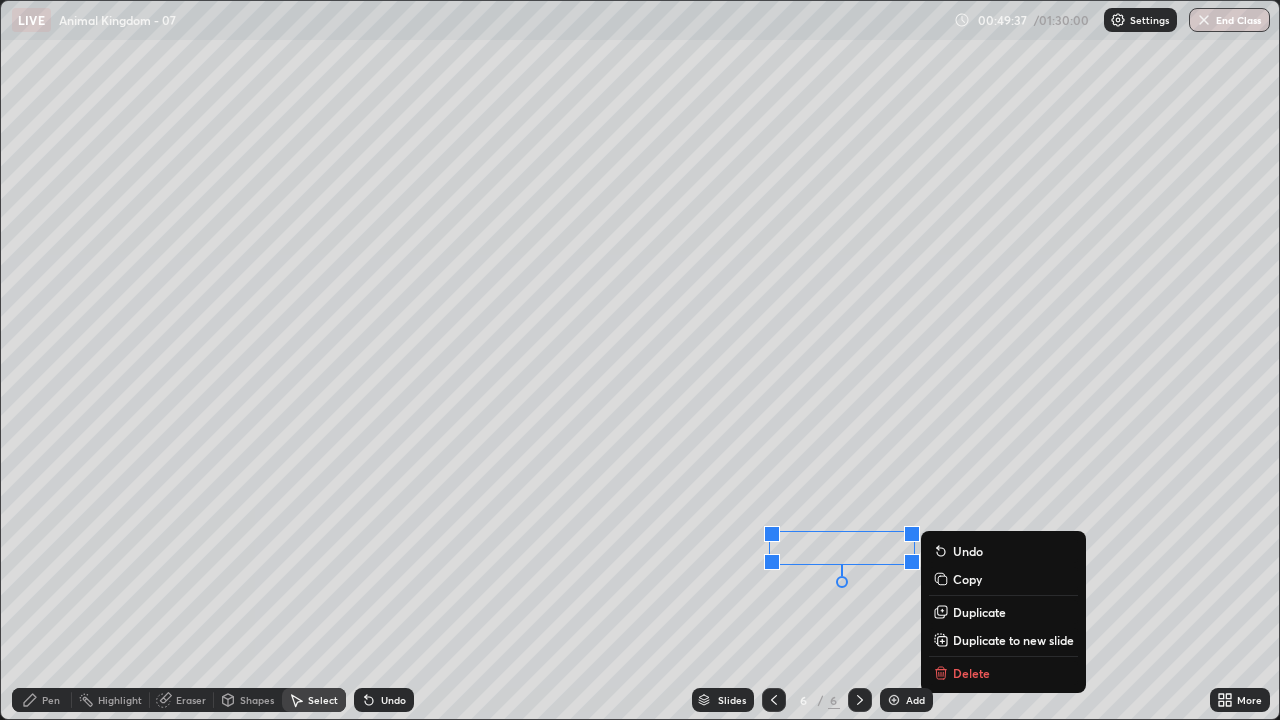 click on "0 ° Undo Copy Duplicate Duplicate to new slide Delete" at bounding box center [640, 360] 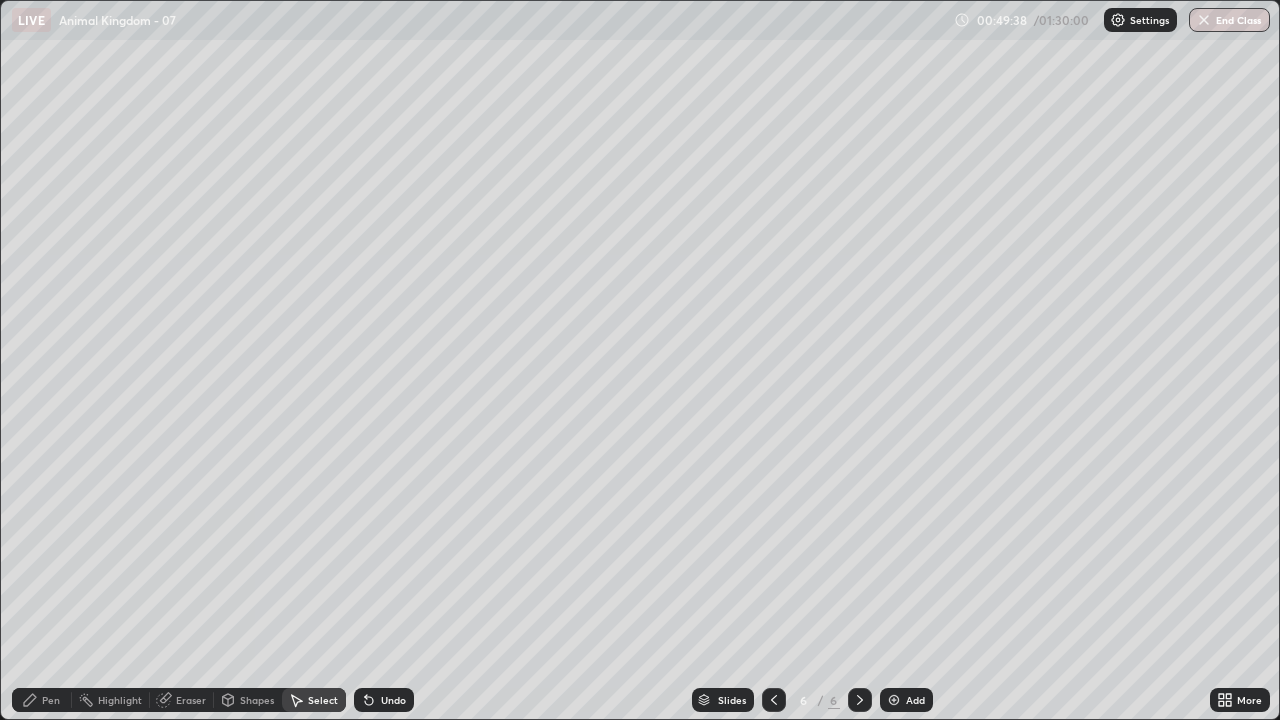 click on "Pen" at bounding box center [51, 700] 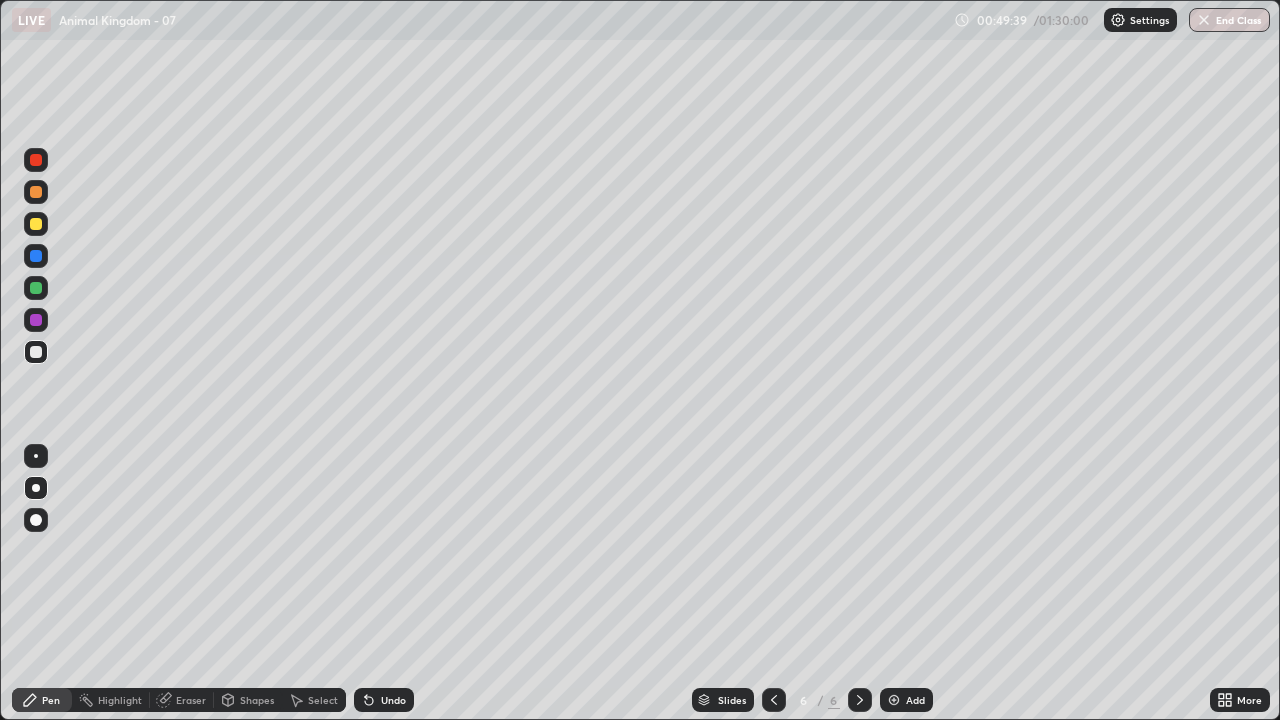 click at bounding box center [36, 288] 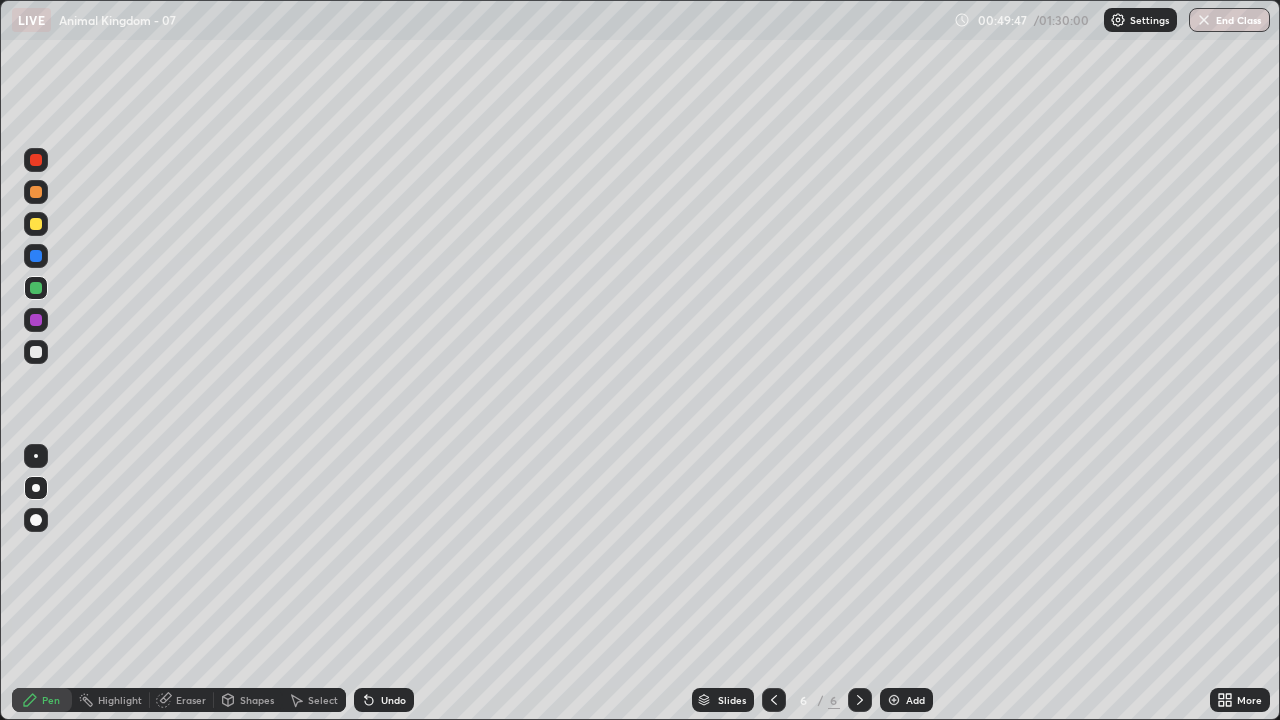 click at bounding box center (36, 352) 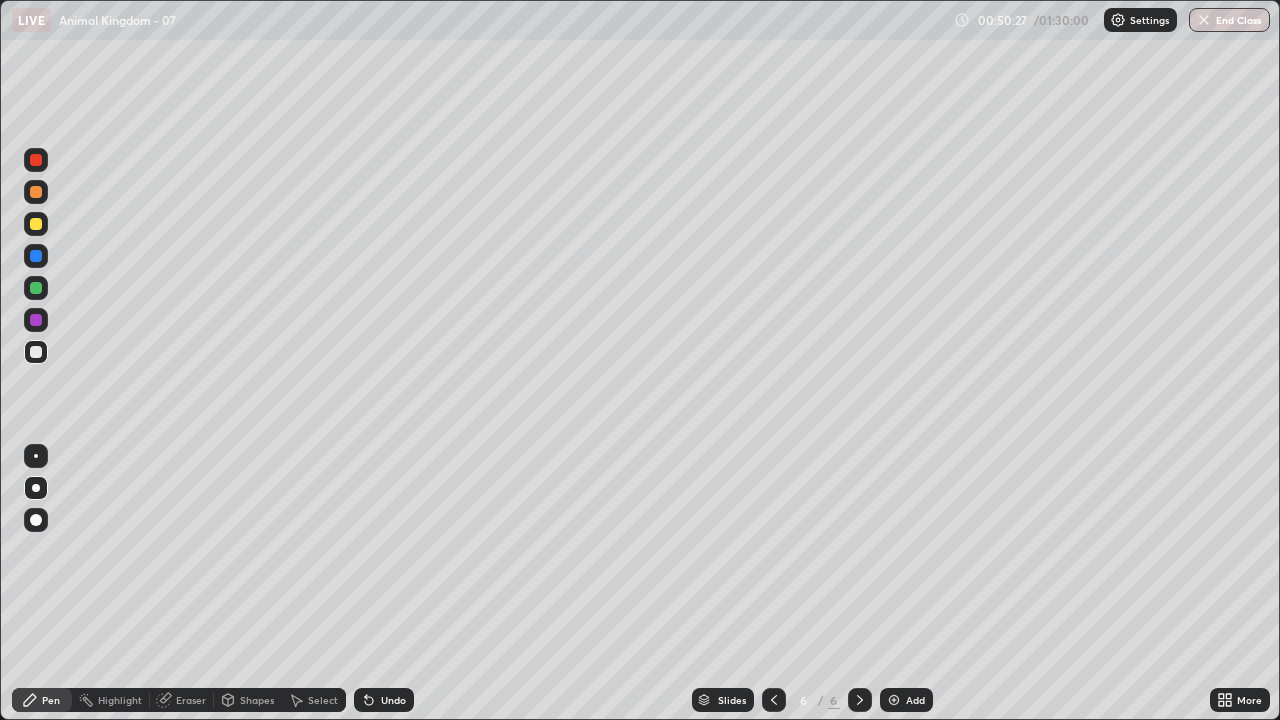 click on "Eraser" at bounding box center [191, 700] 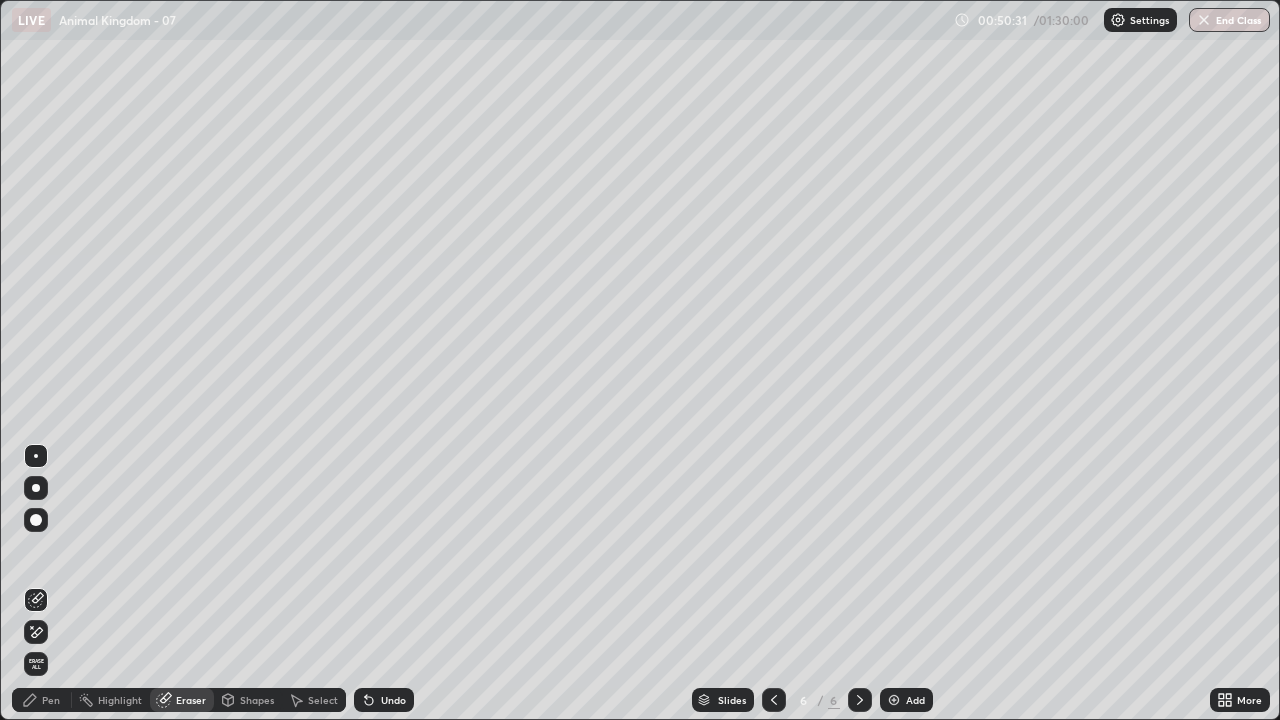 click on "Pen" at bounding box center [42, 700] 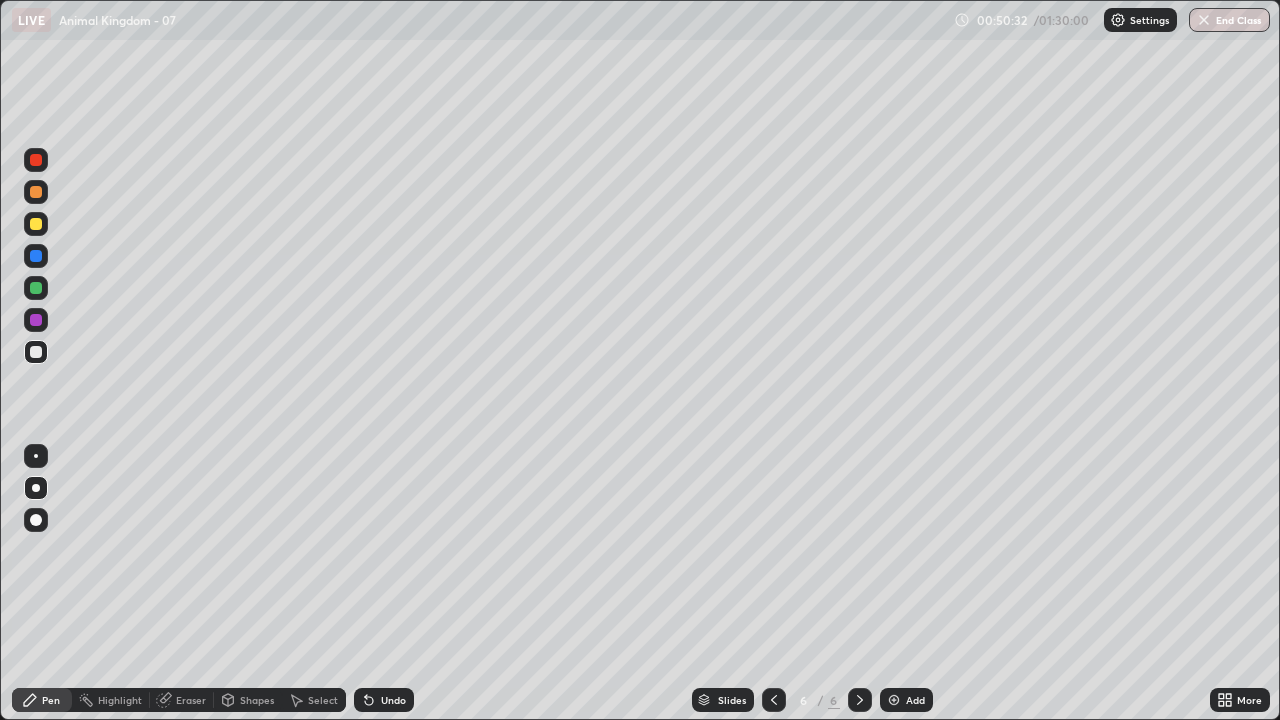 click at bounding box center (36, 288) 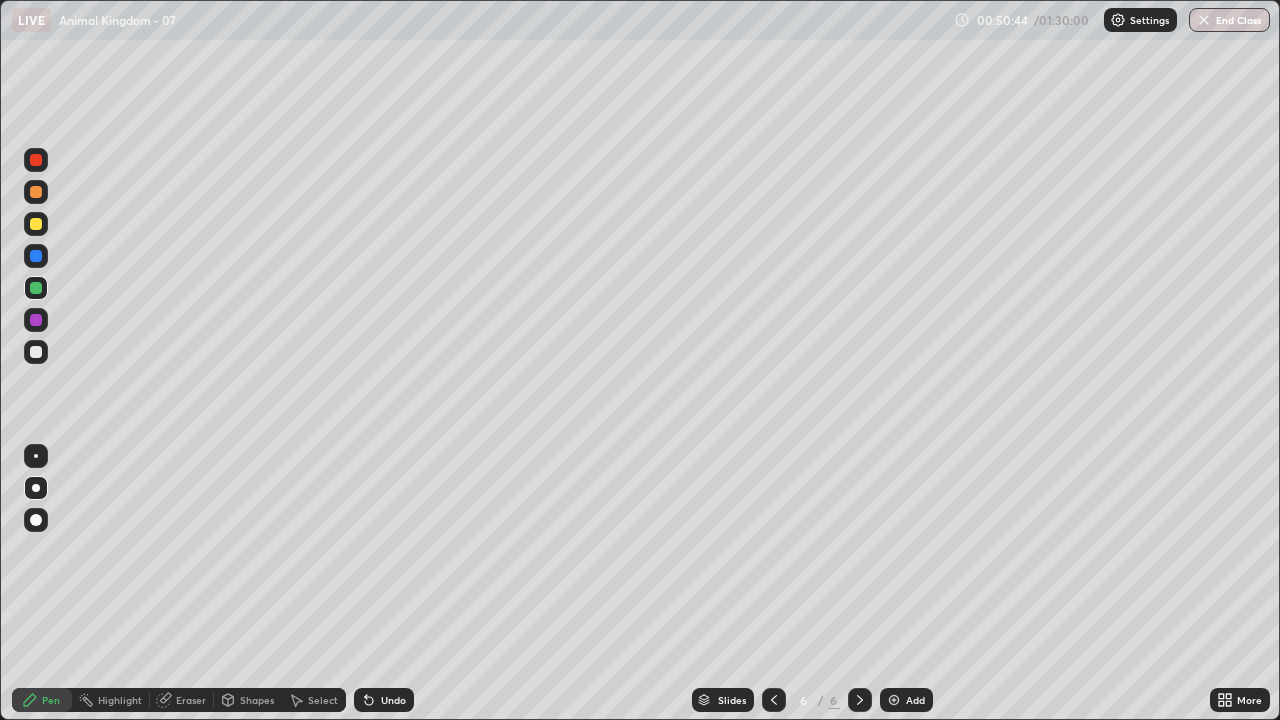 click at bounding box center (894, 700) 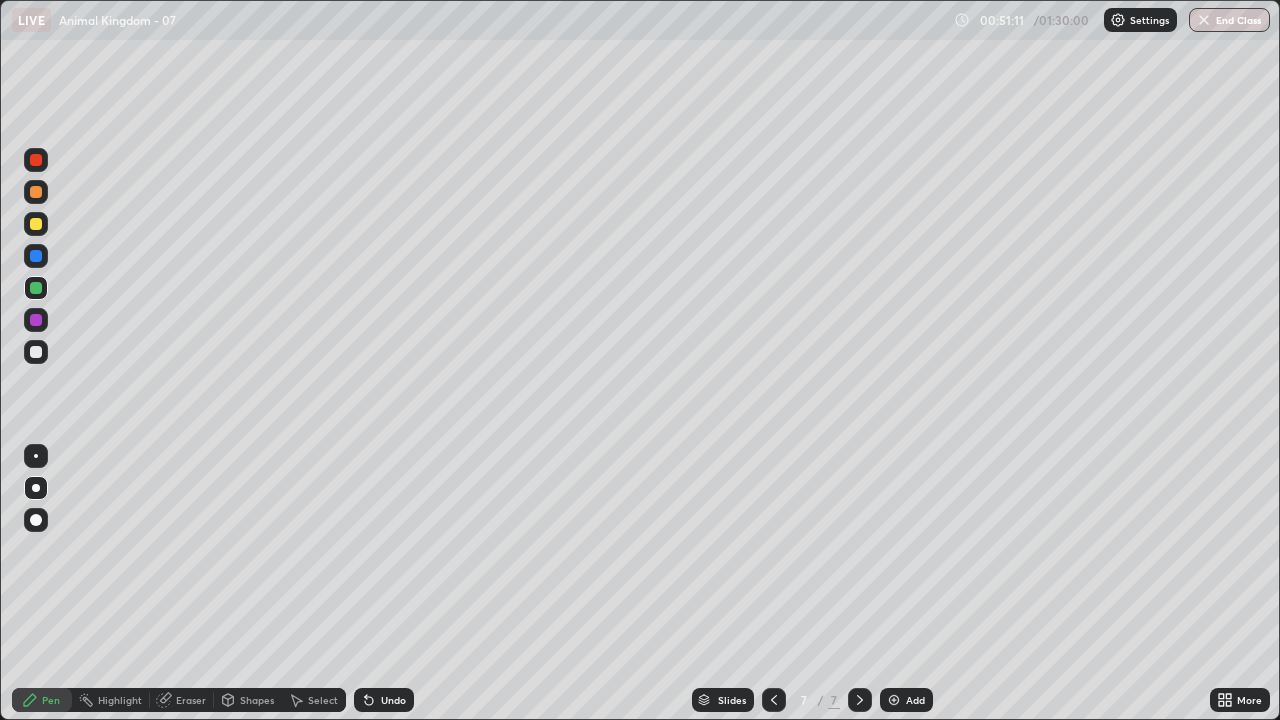 click on "Undo" at bounding box center [393, 700] 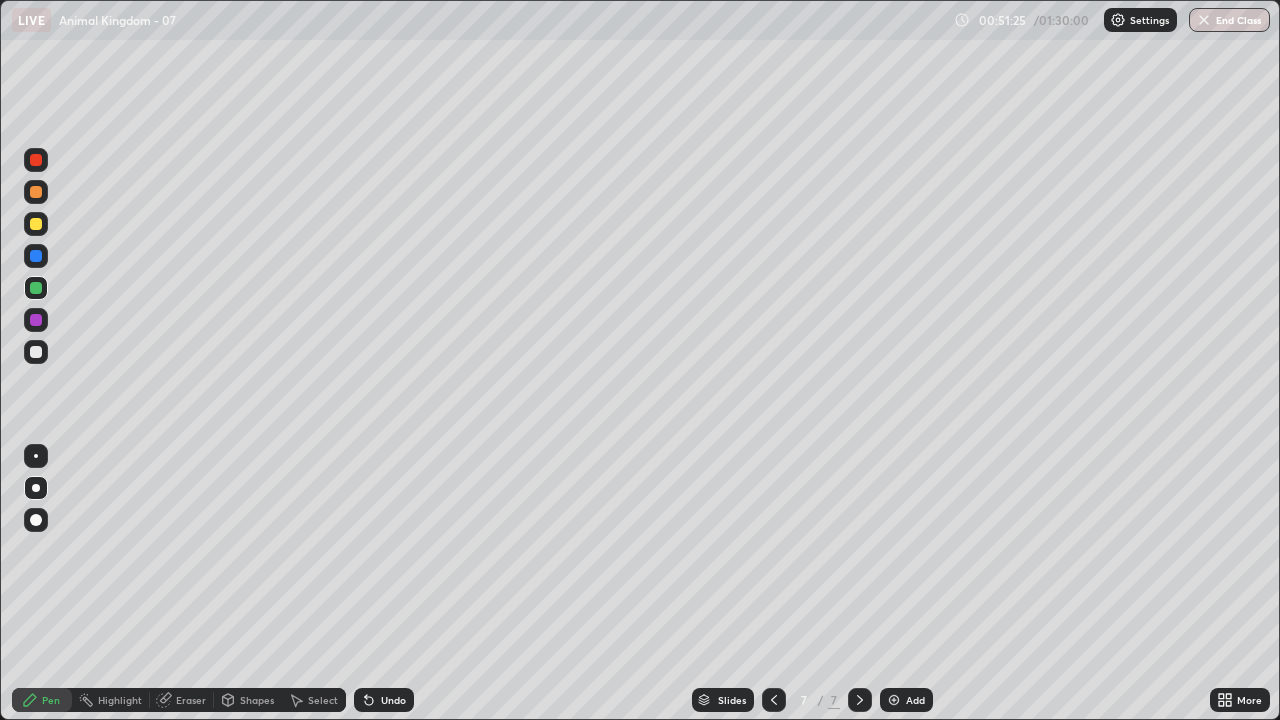 click at bounding box center (36, 224) 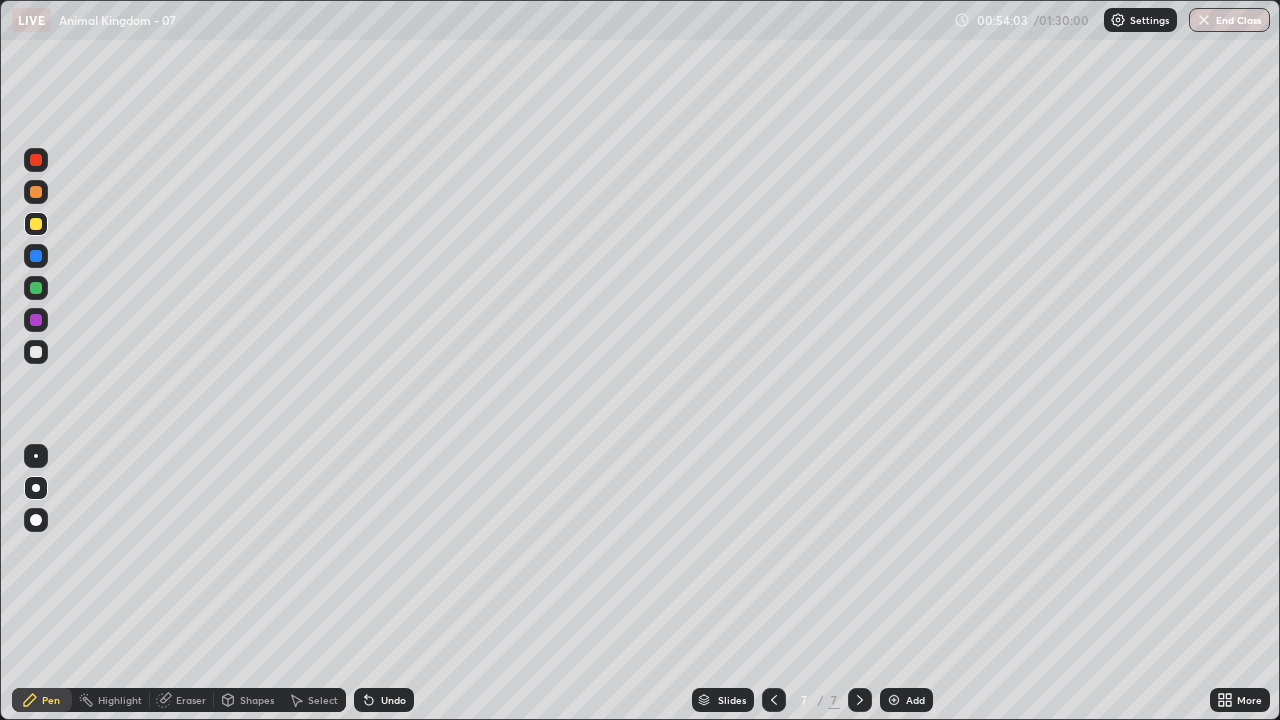 click 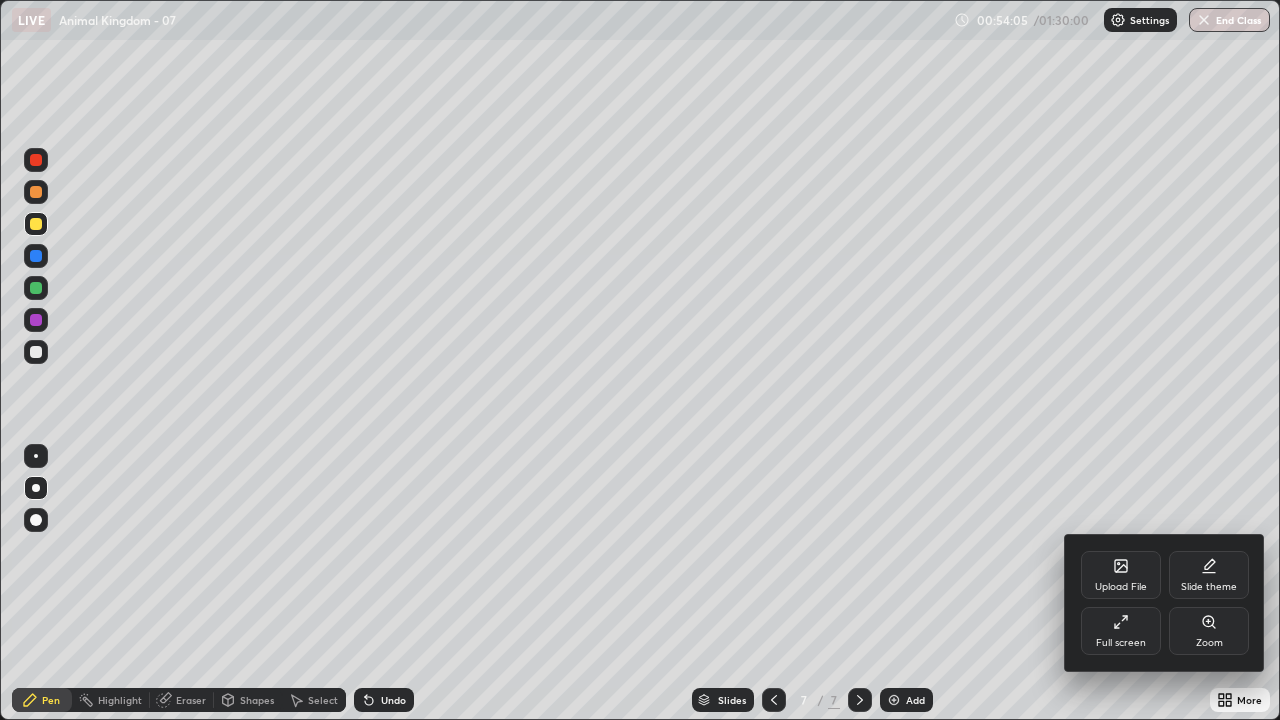 click on "Full screen" at bounding box center (1121, 631) 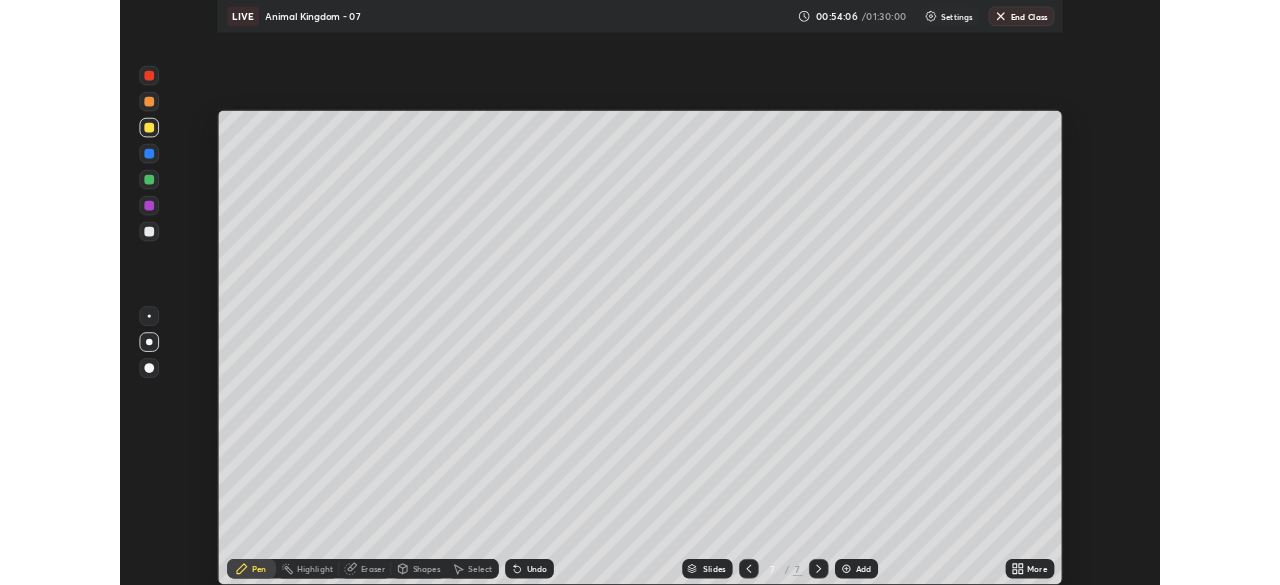 scroll, scrollTop: 585, scrollLeft: 1280, axis: both 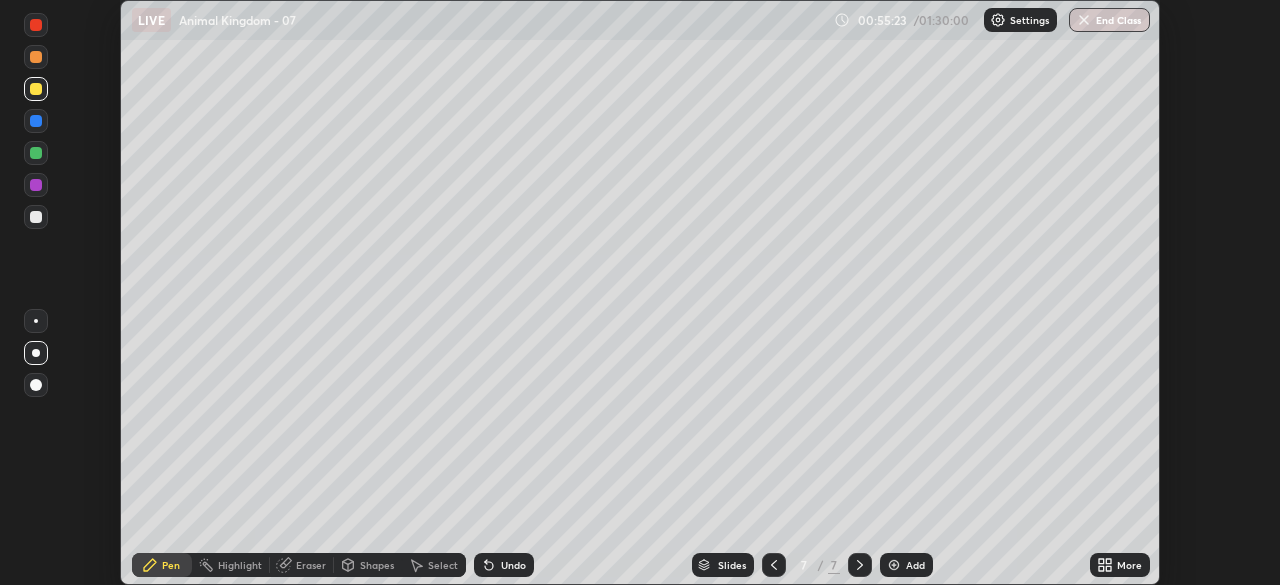 click 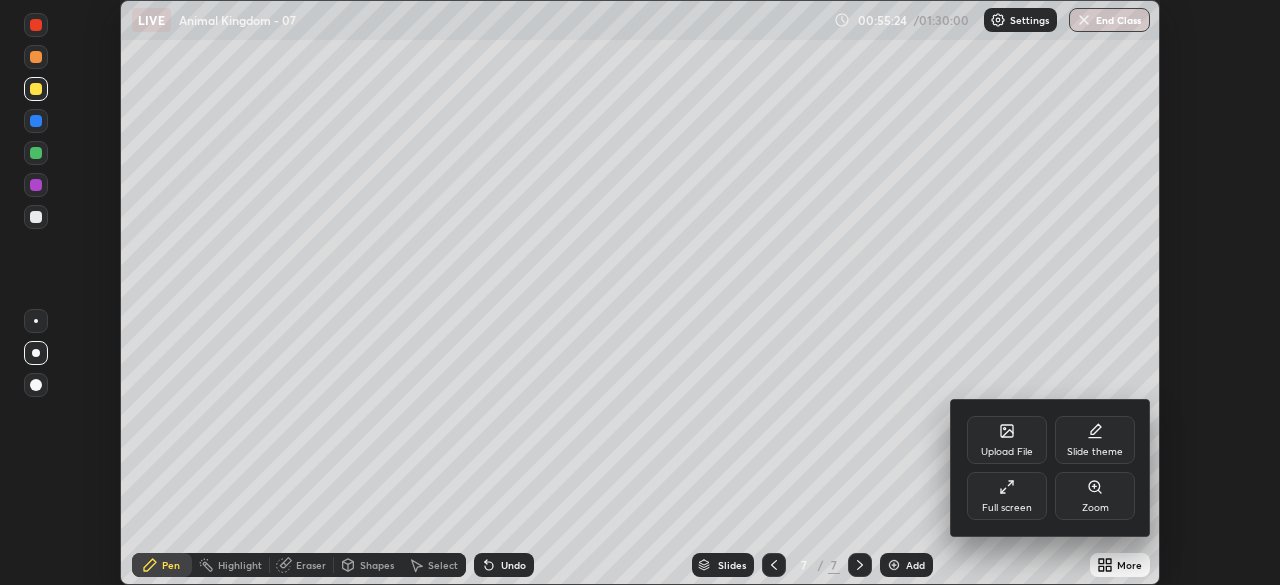 click on "Upload File" at bounding box center (1007, 452) 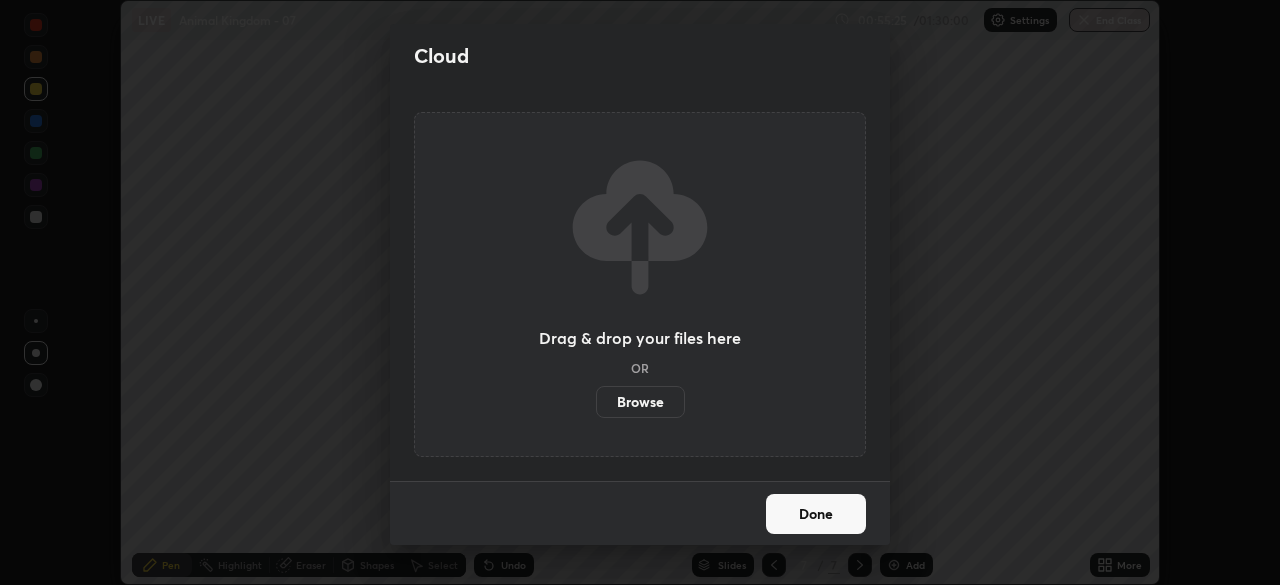 click on "Browse" at bounding box center [640, 402] 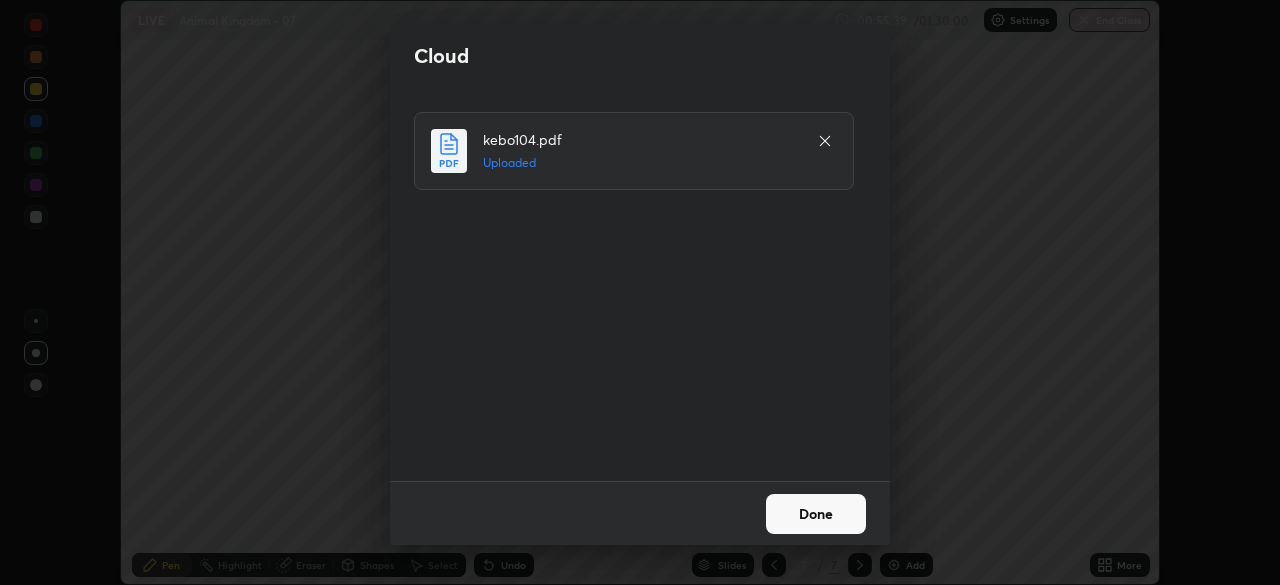 click on "Done" at bounding box center [816, 514] 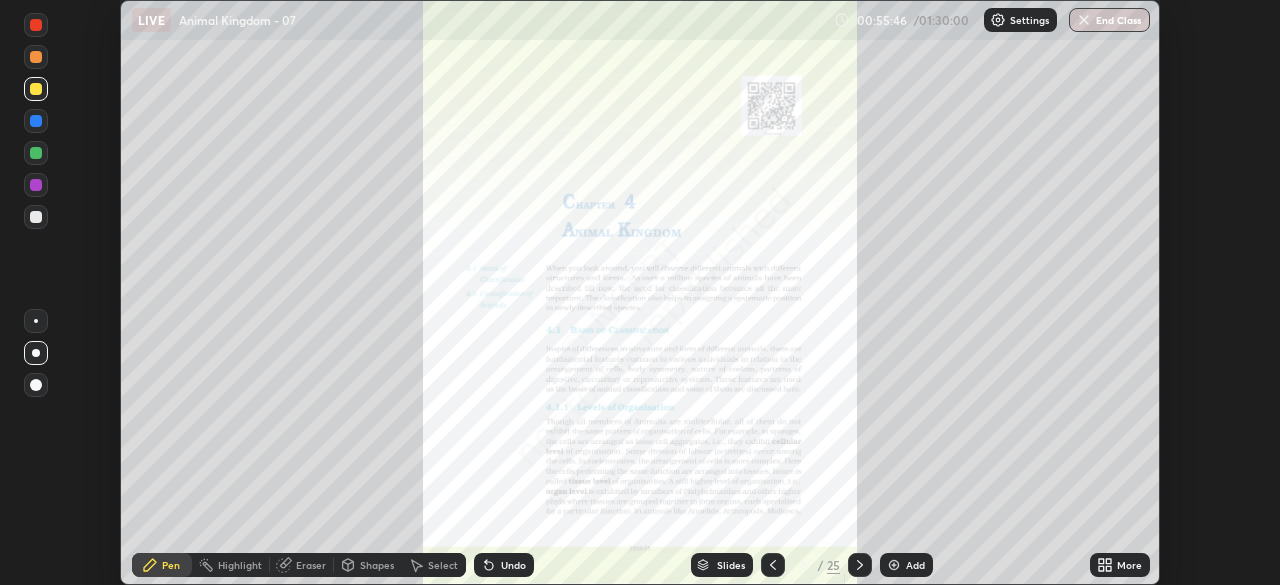 click 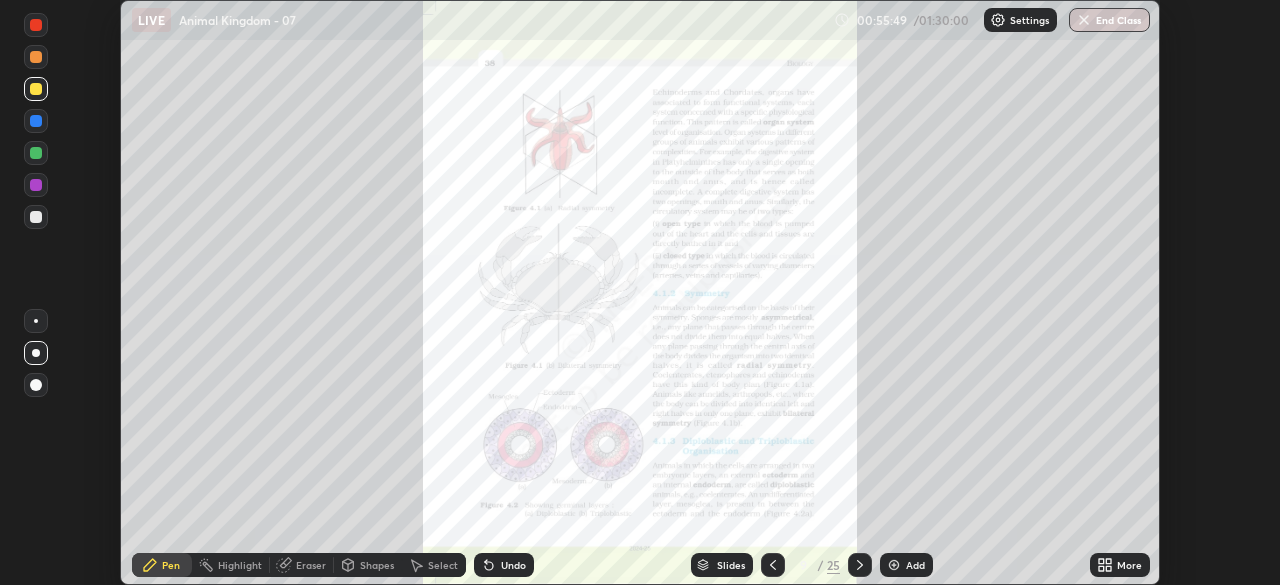 click 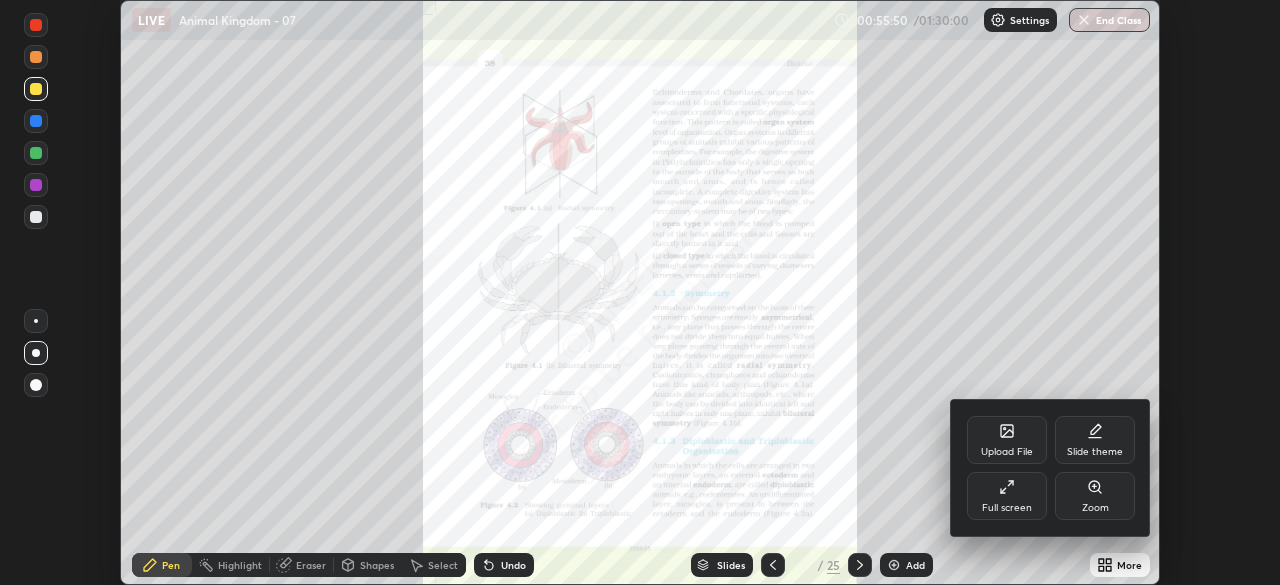 click on "Full screen" at bounding box center (1007, 496) 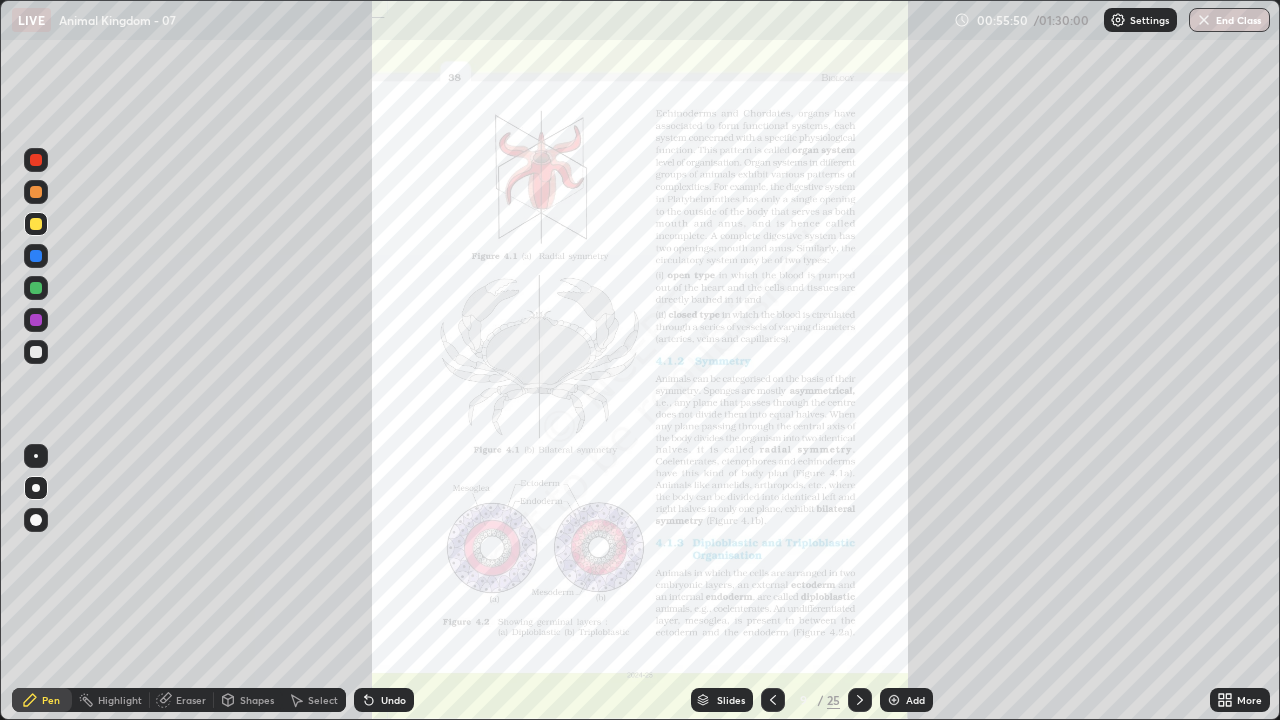 scroll, scrollTop: 99280, scrollLeft: 98720, axis: both 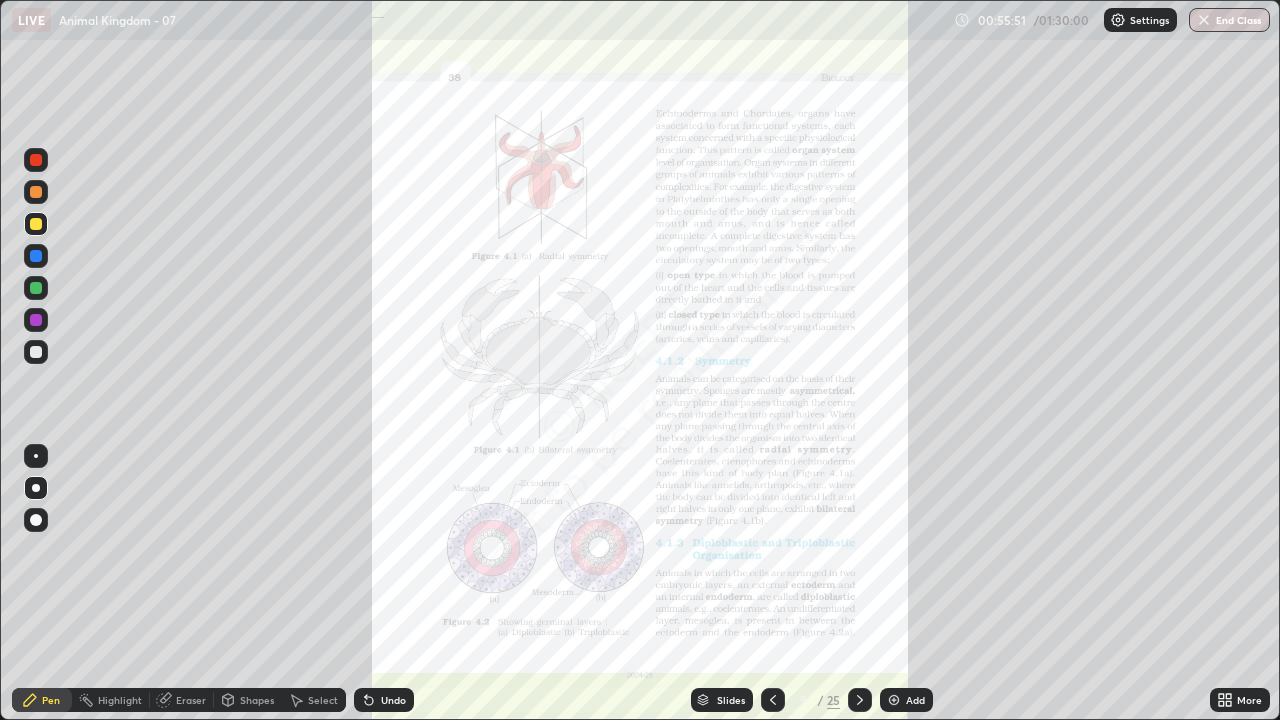 click on "Slides" at bounding box center (731, 700) 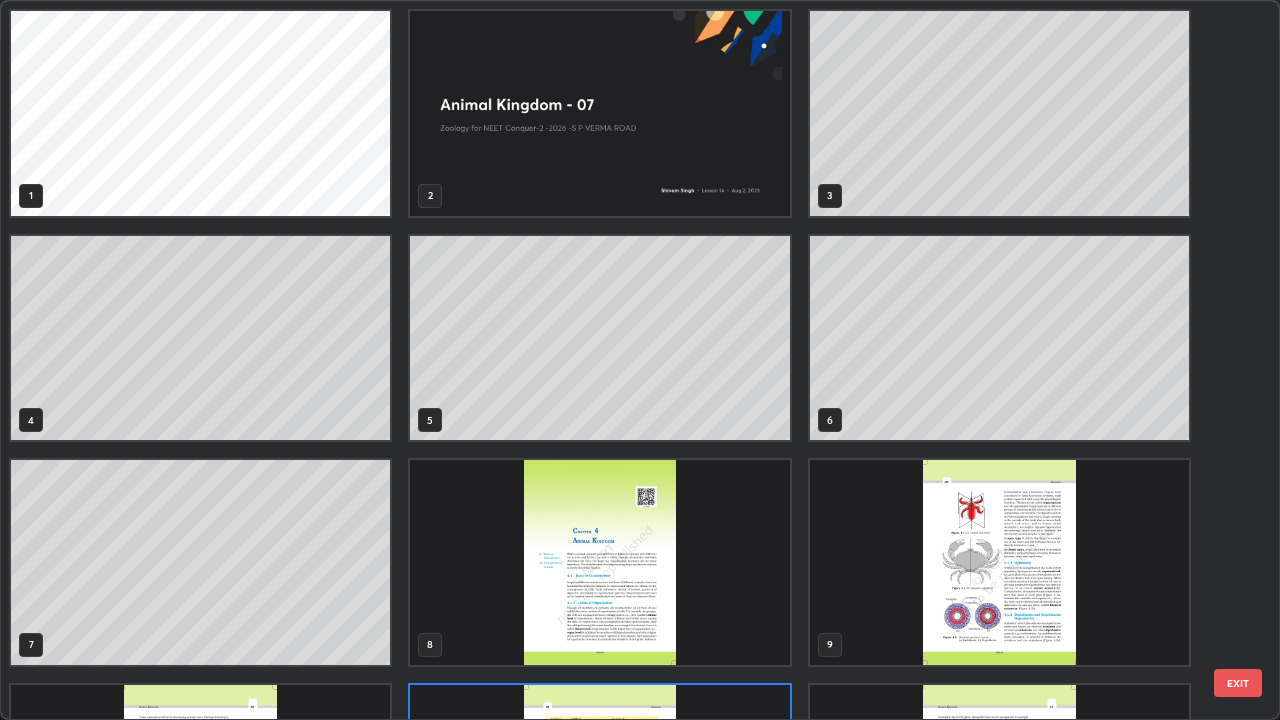 scroll, scrollTop: 180, scrollLeft: 0, axis: vertical 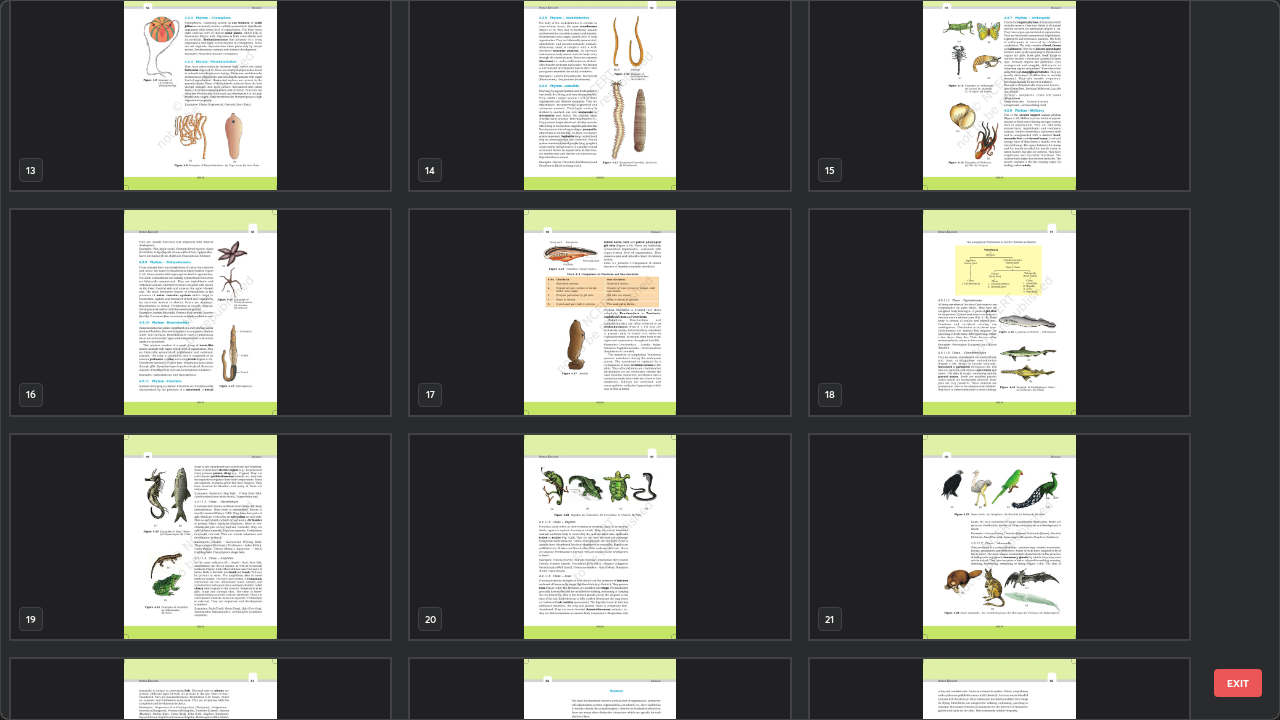click at bounding box center [599, 312] 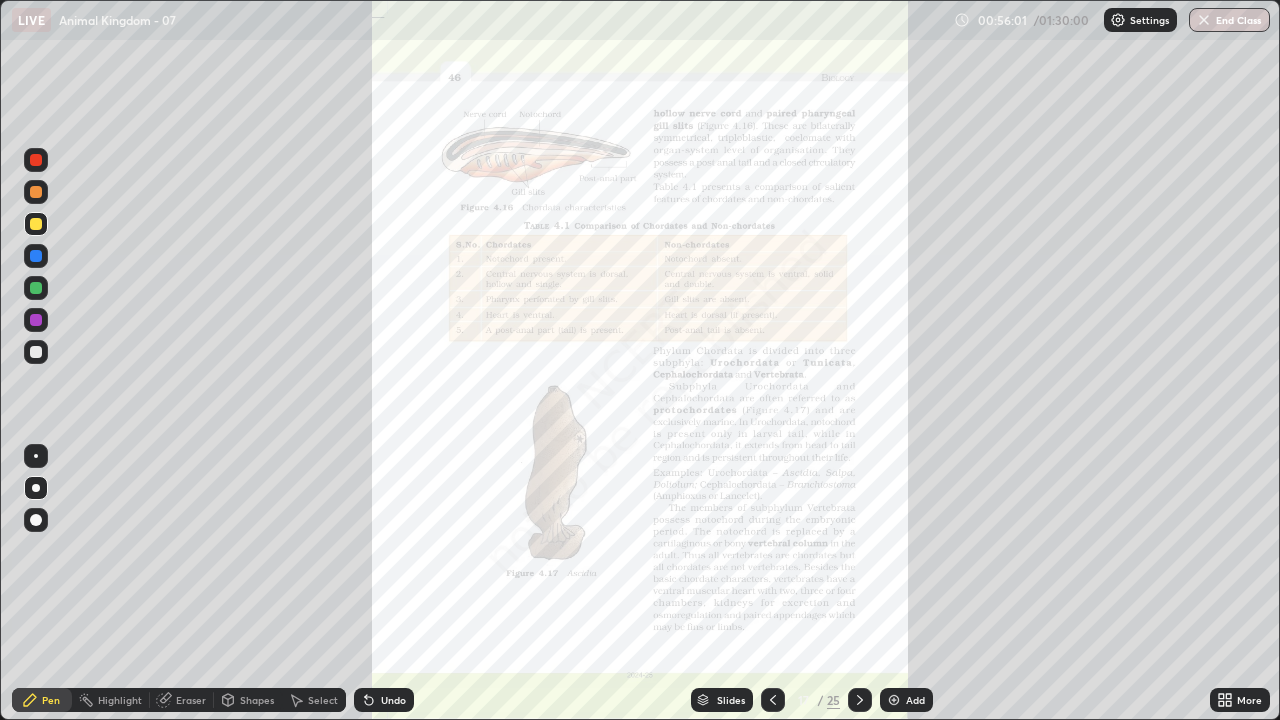 click 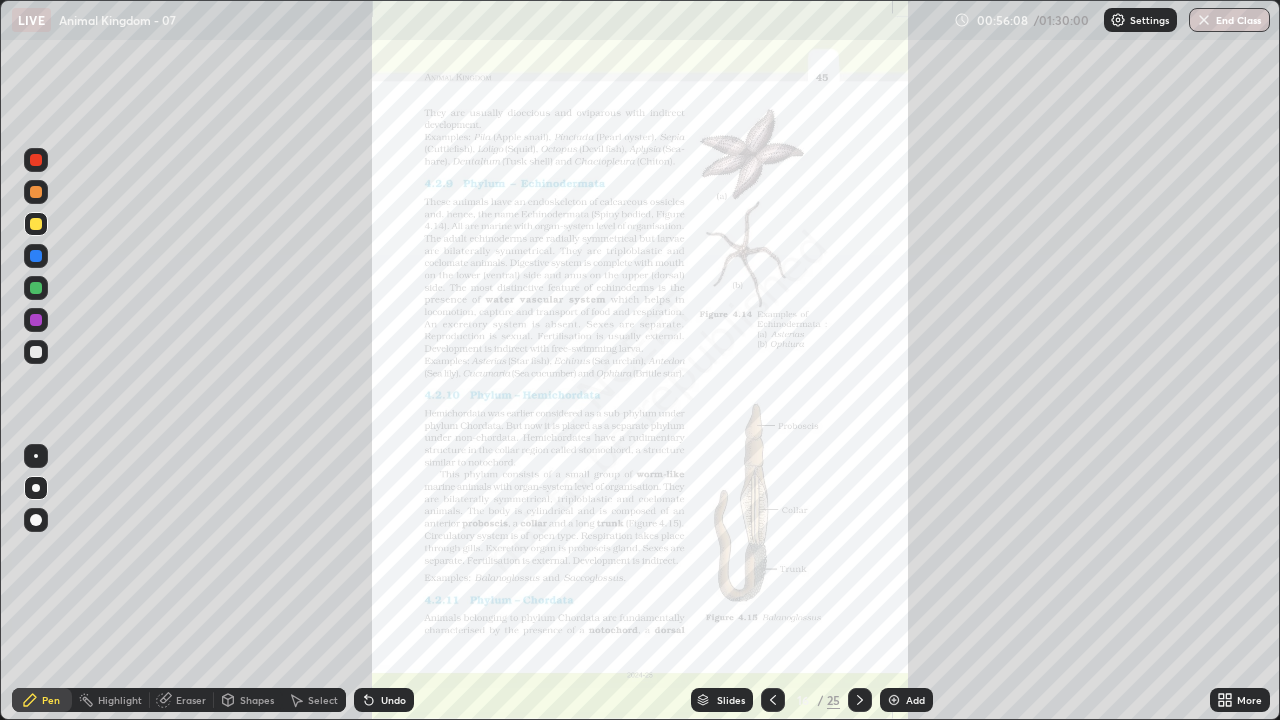 click at bounding box center [860, 700] 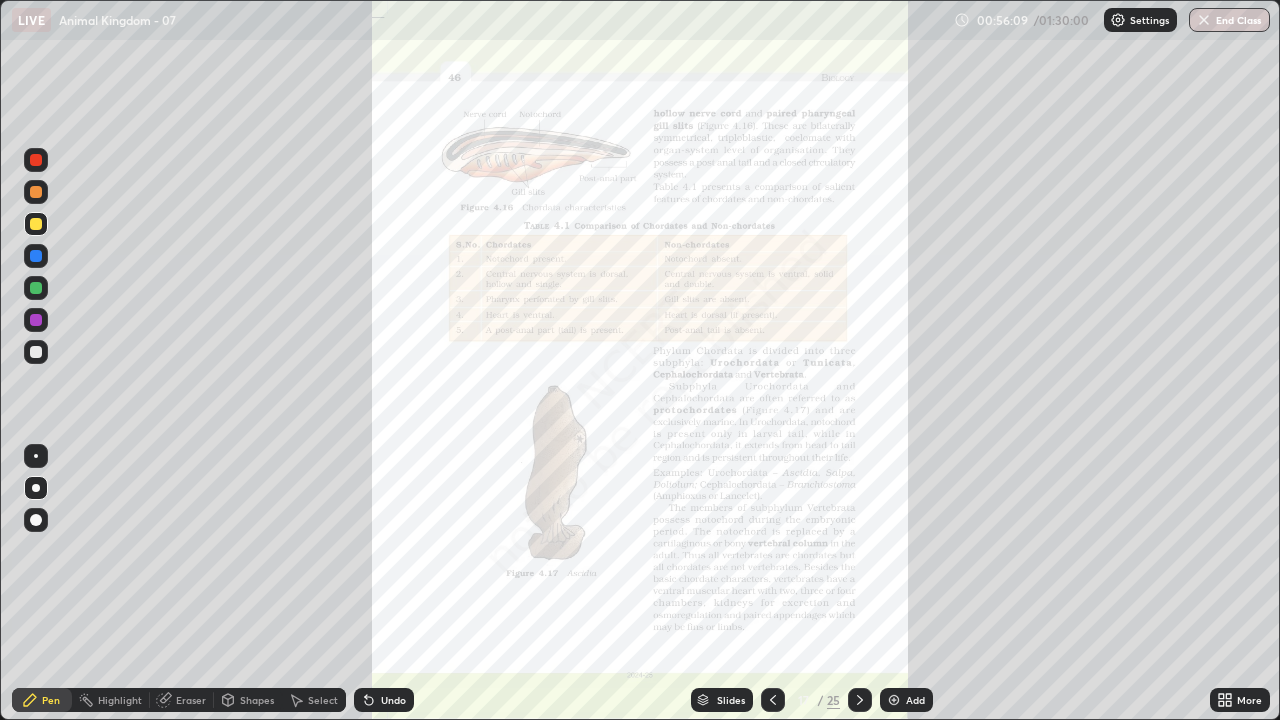 click 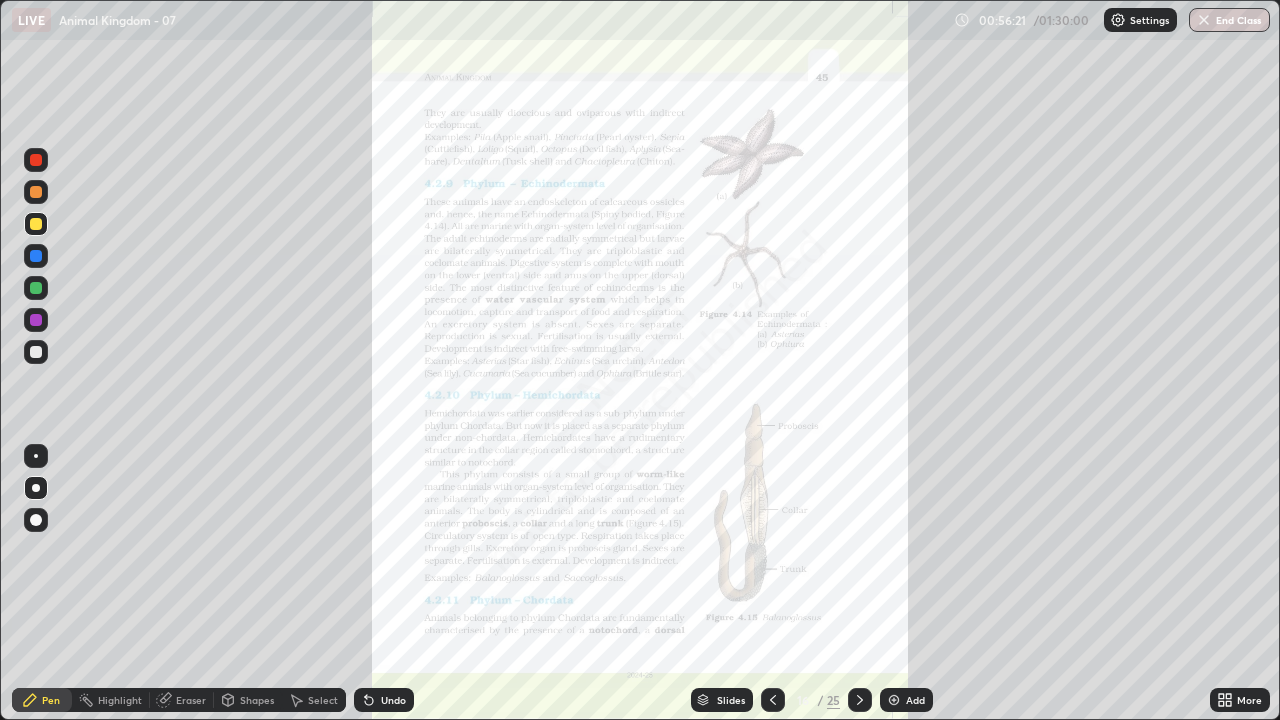 click 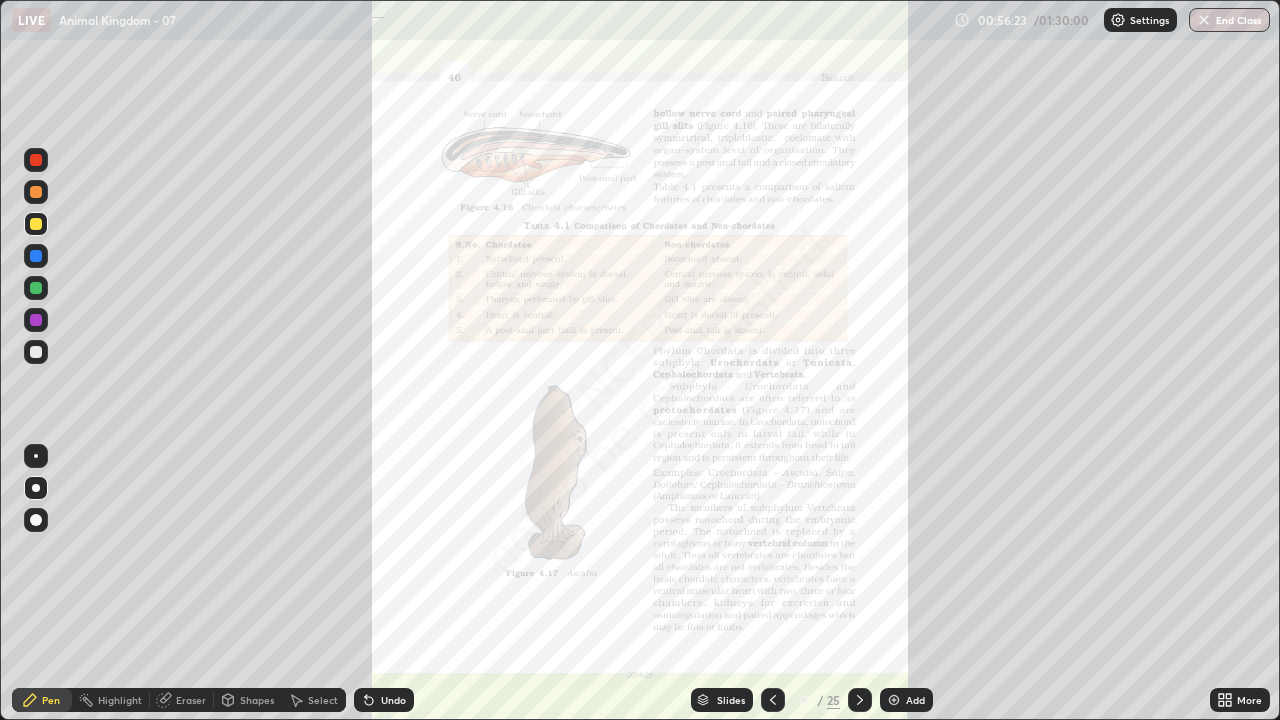 click 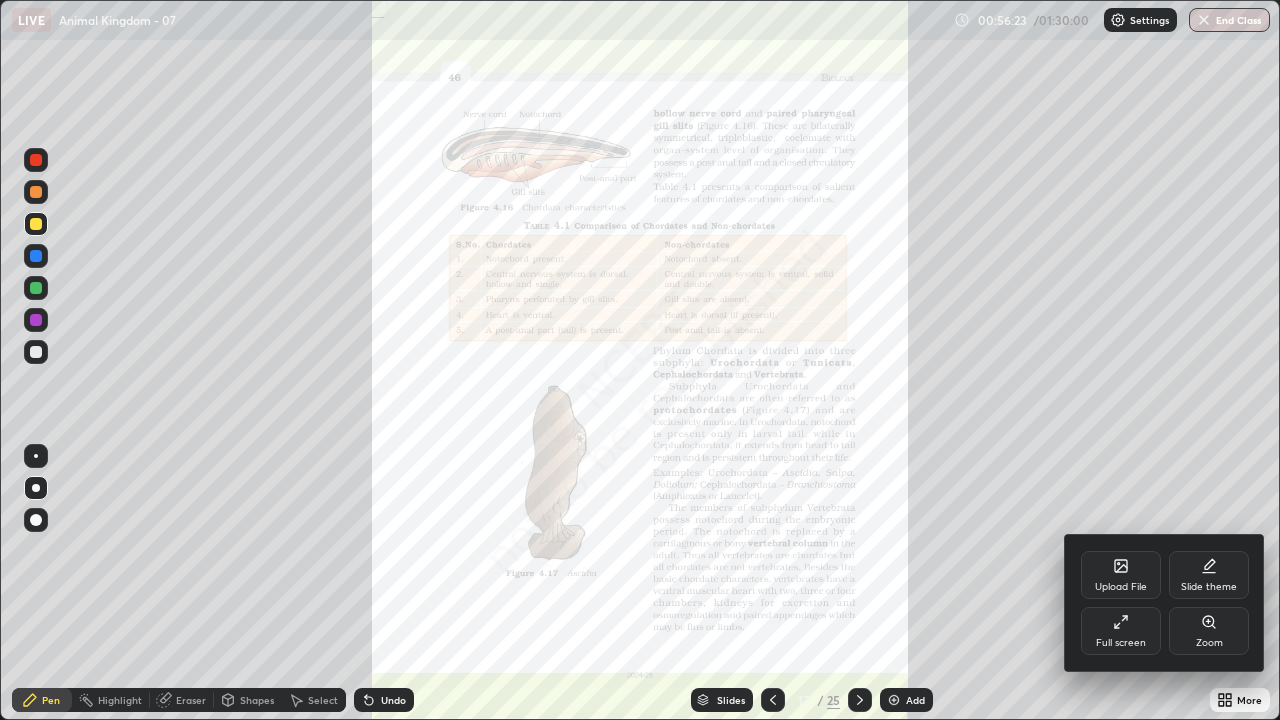 click on "Zoom" at bounding box center [1209, 631] 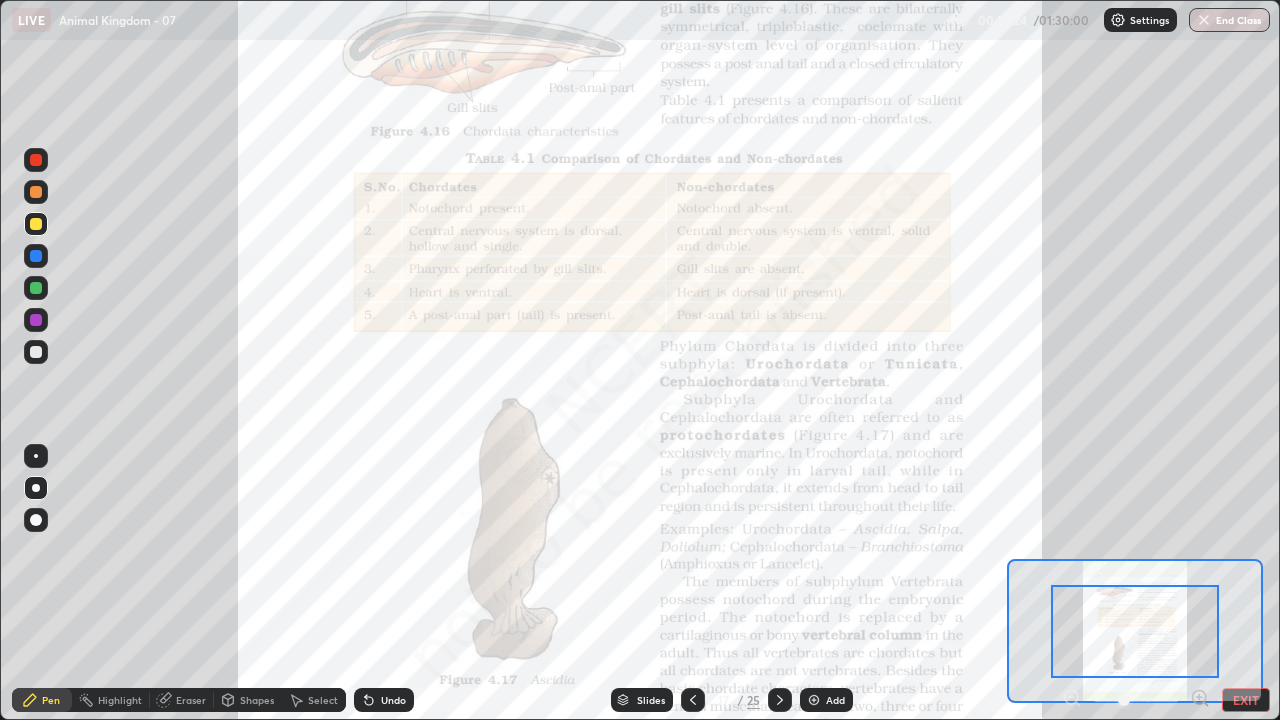 click 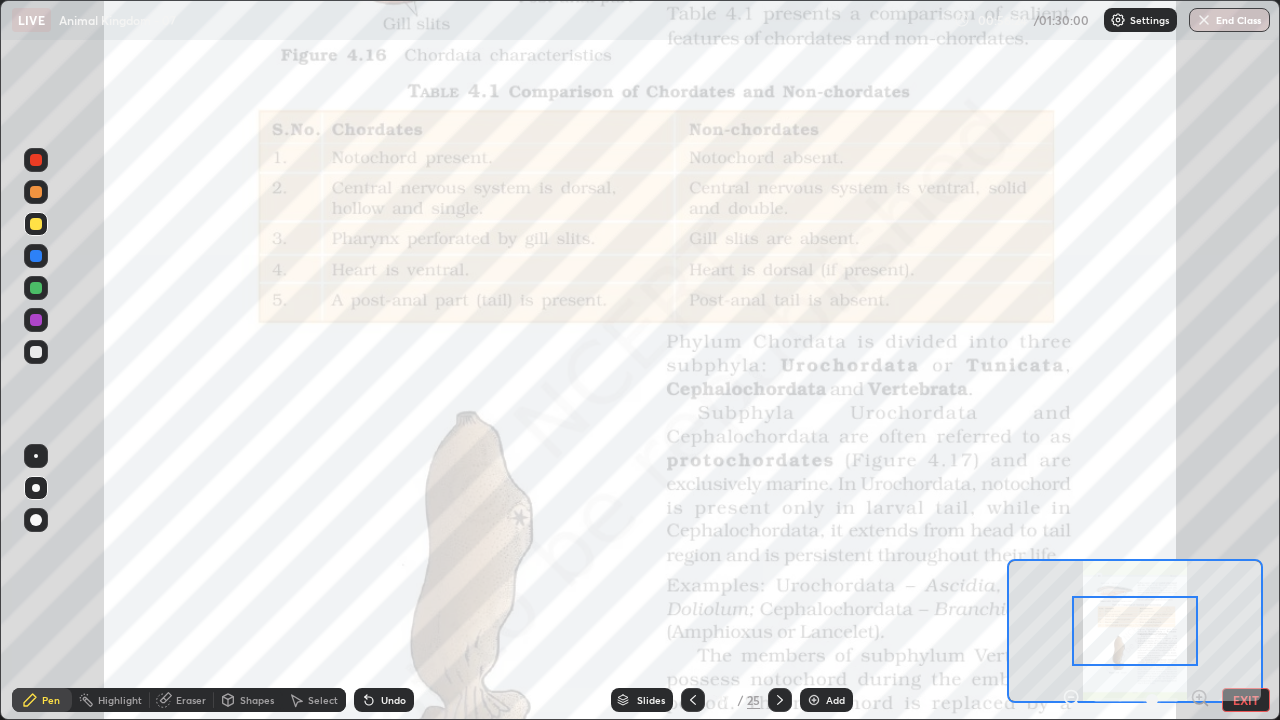 click 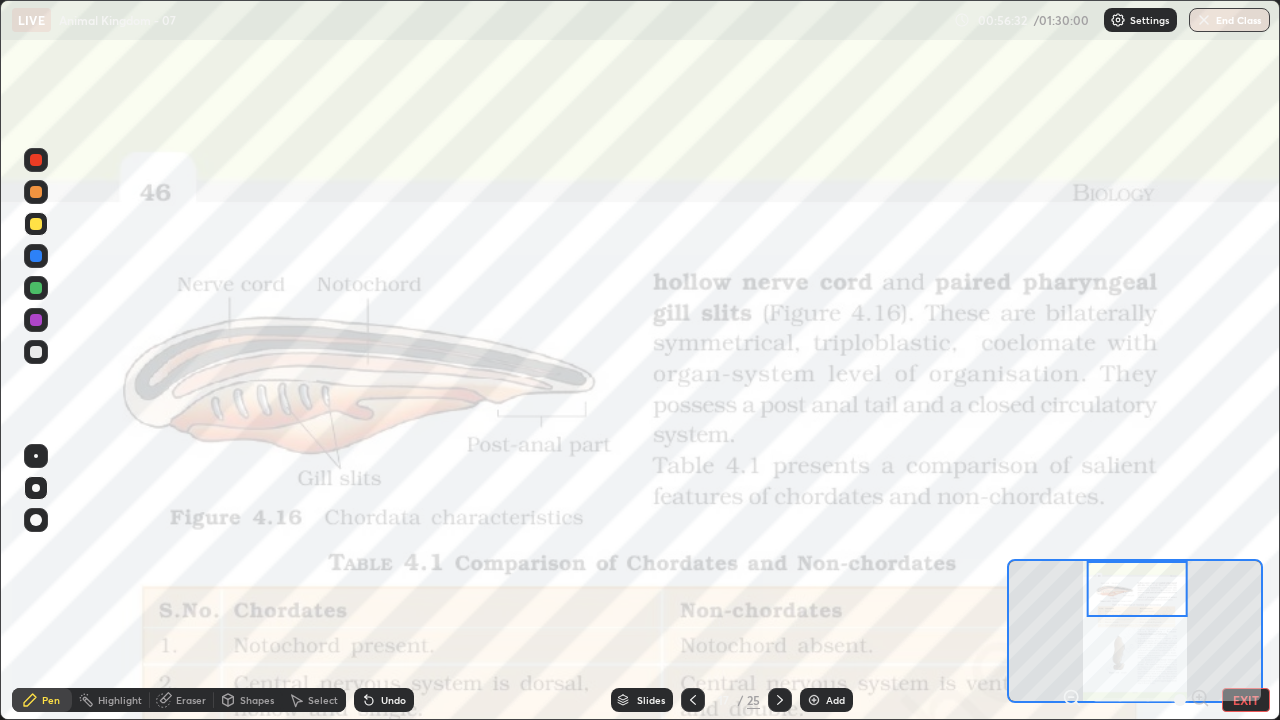 click at bounding box center [36, 456] 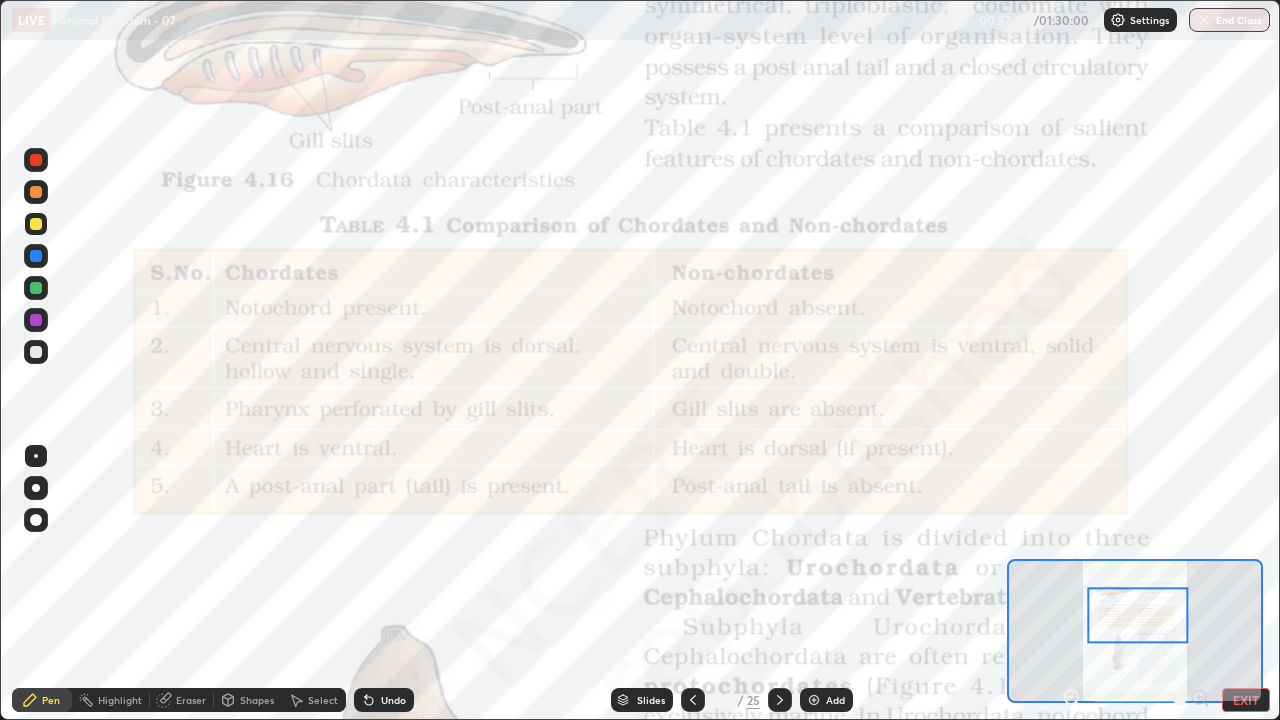 click at bounding box center (36, 320) 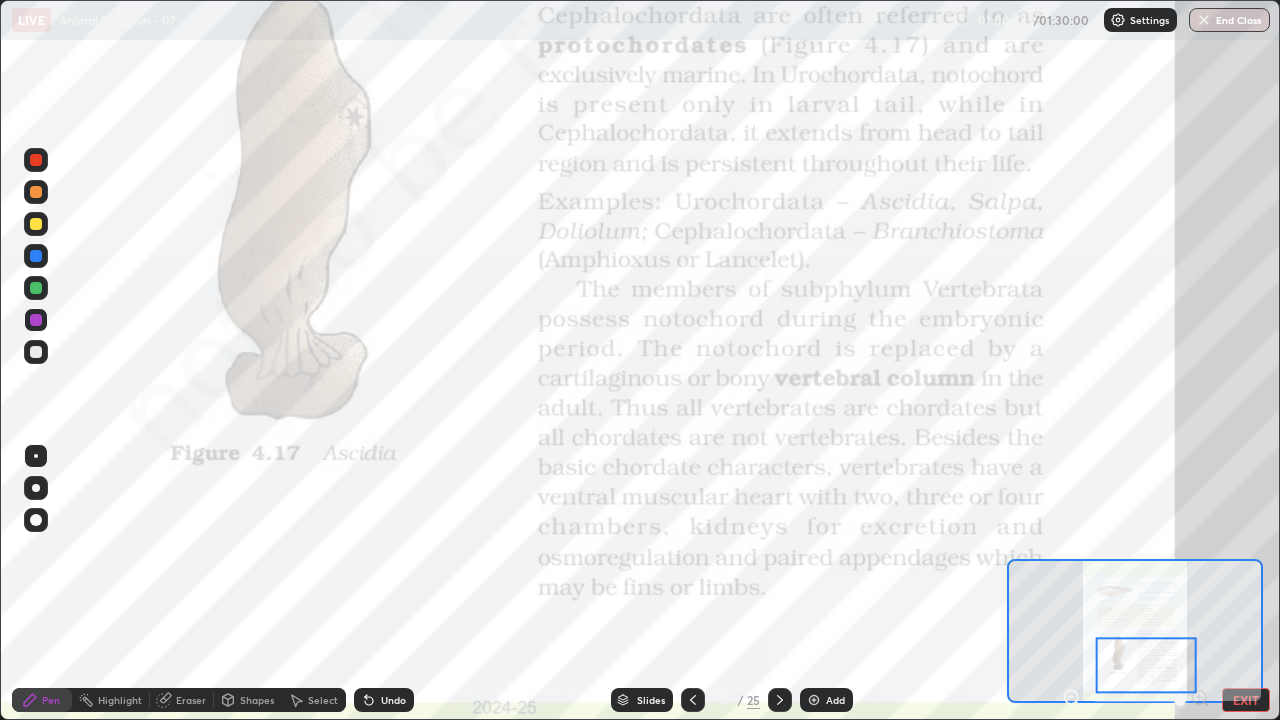 click 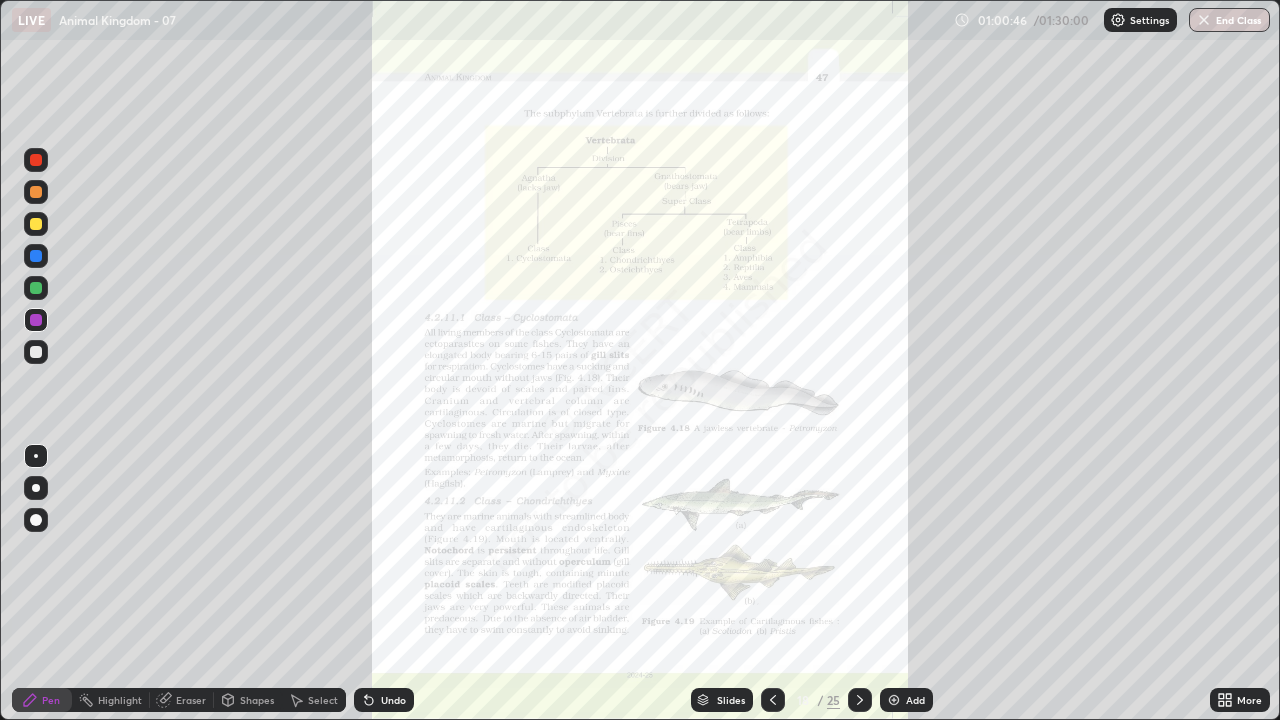 click 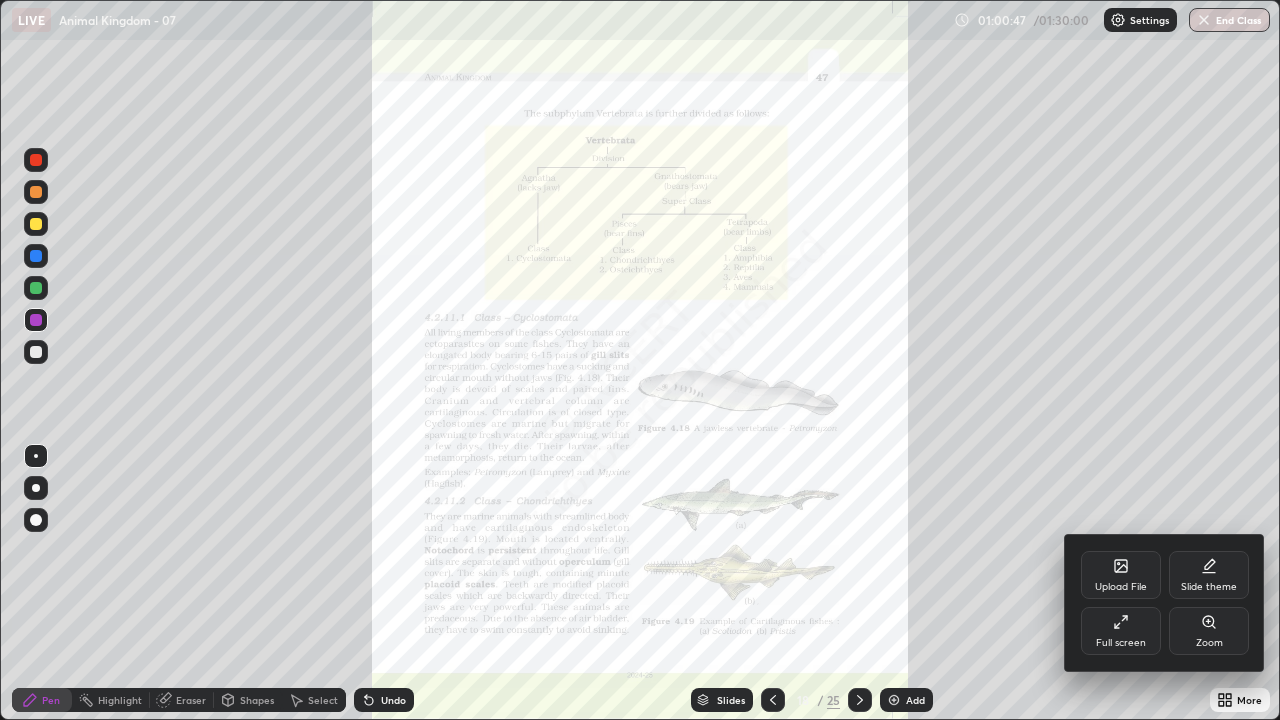 click on "Zoom" at bounding box center (1209, 631) 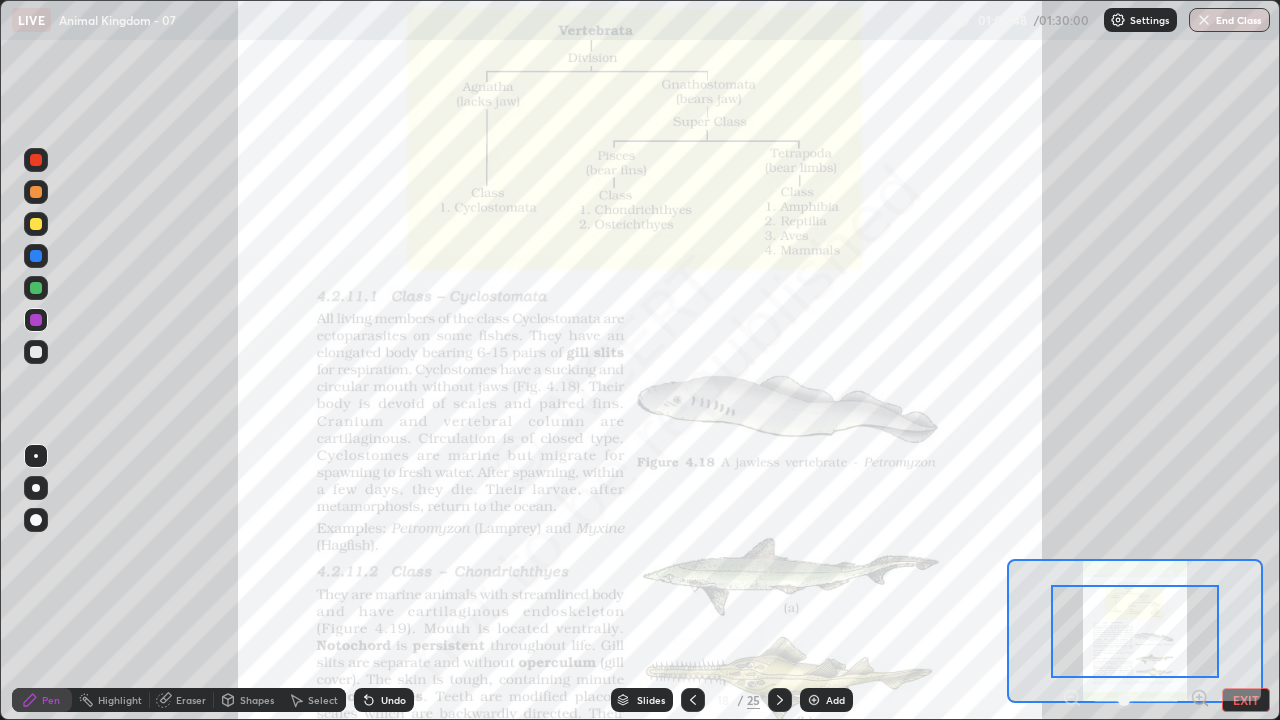 click 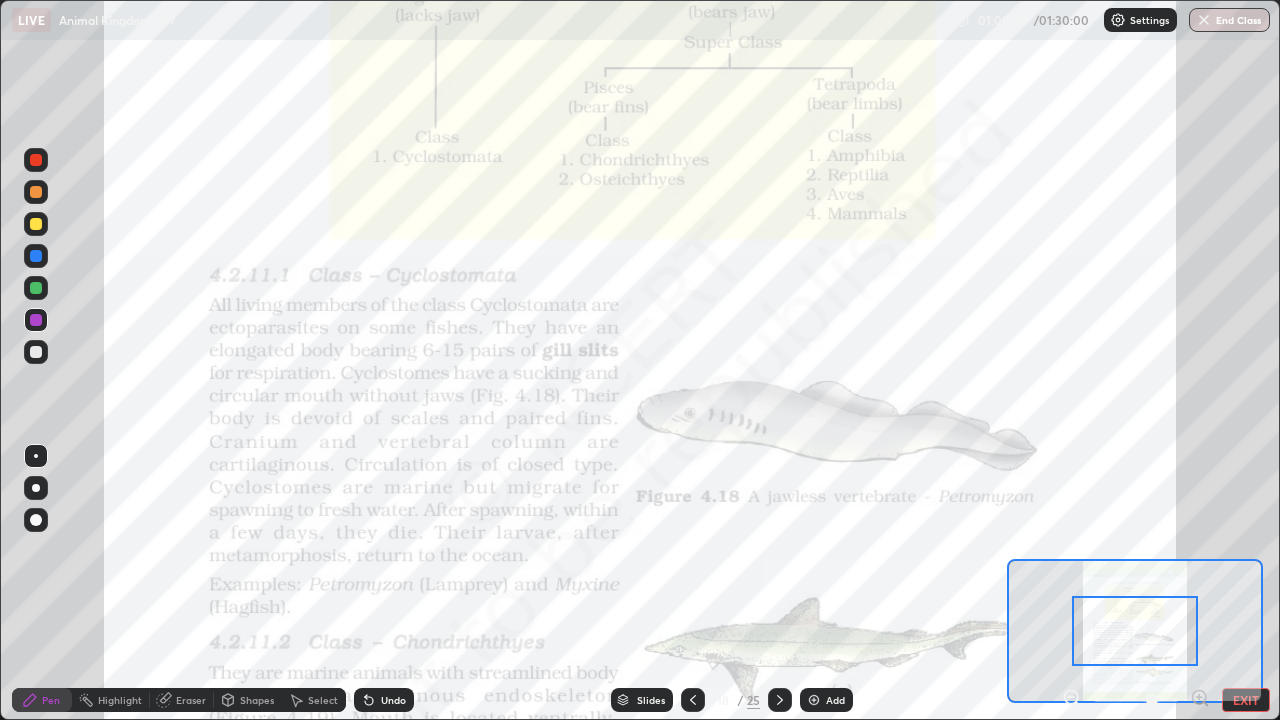 click 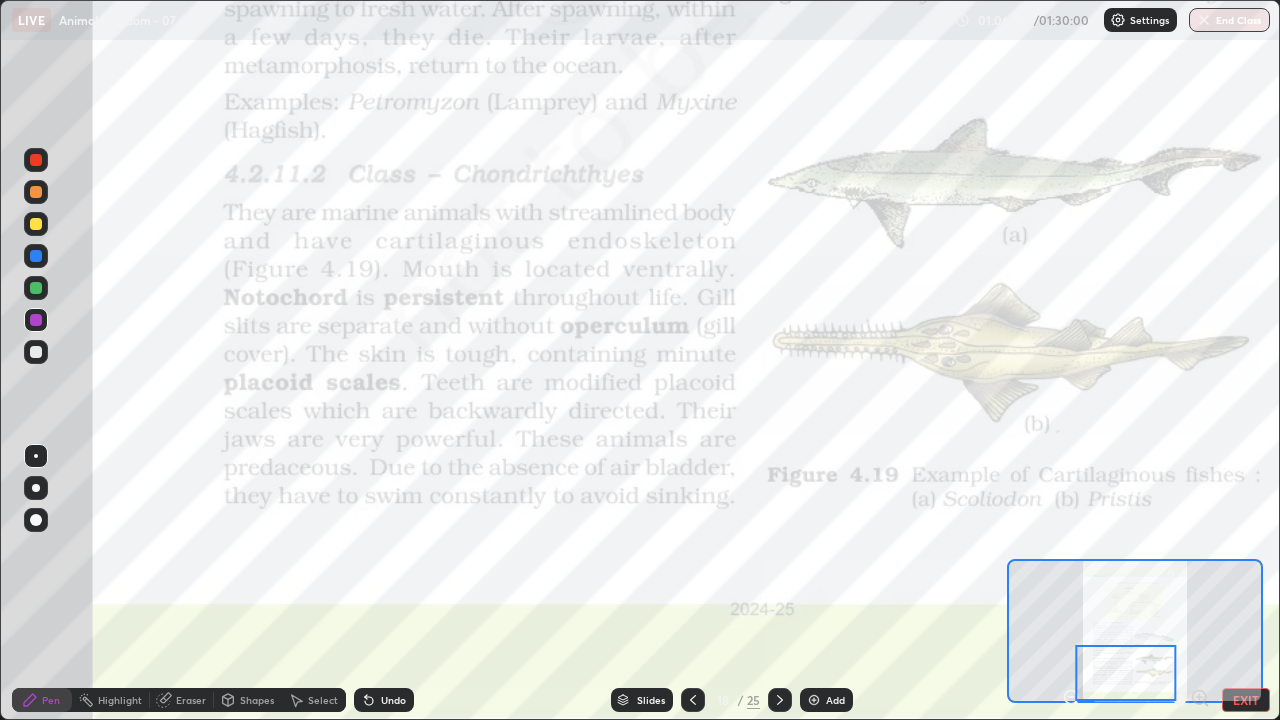 click 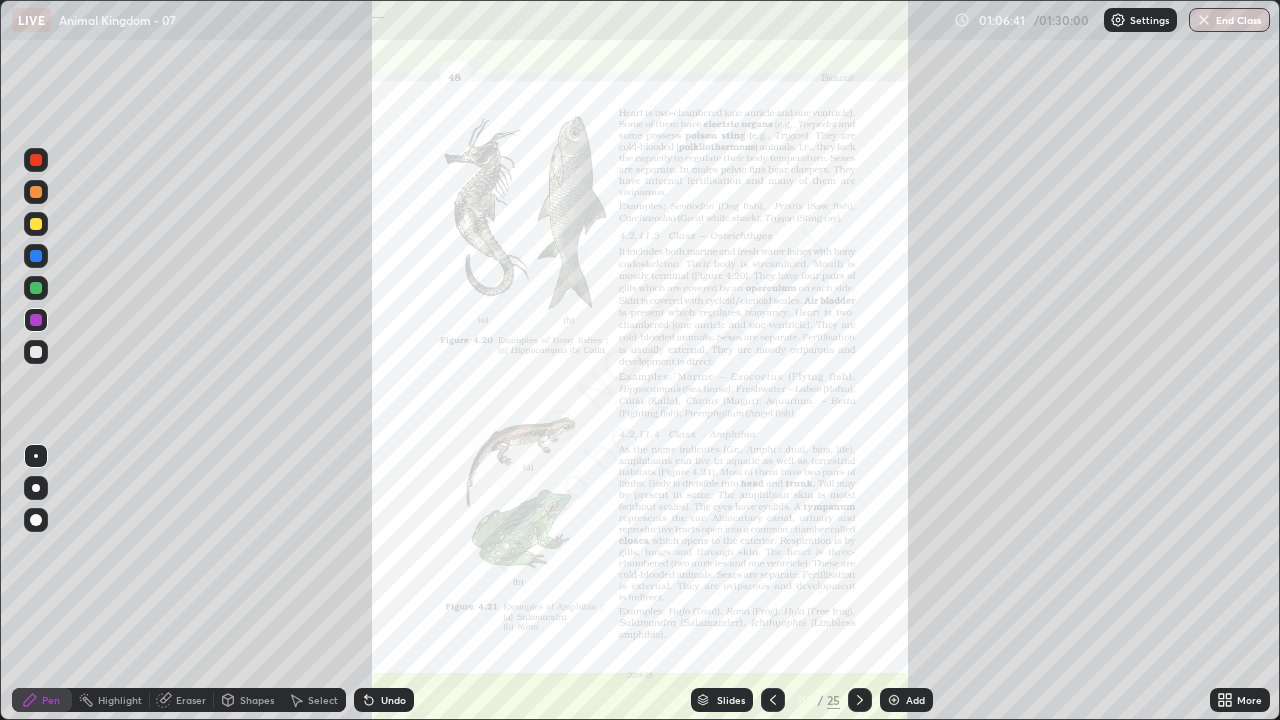 click 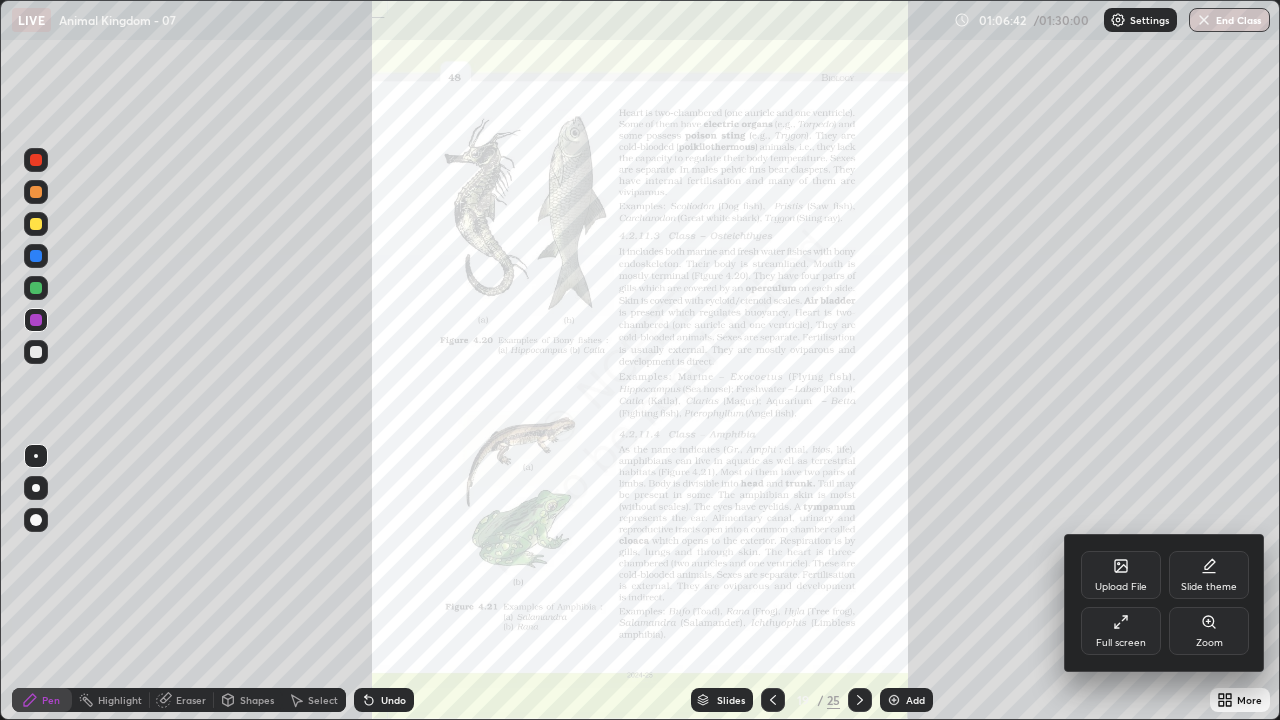 click on "Full screen" at bounding box center (1121, 631) 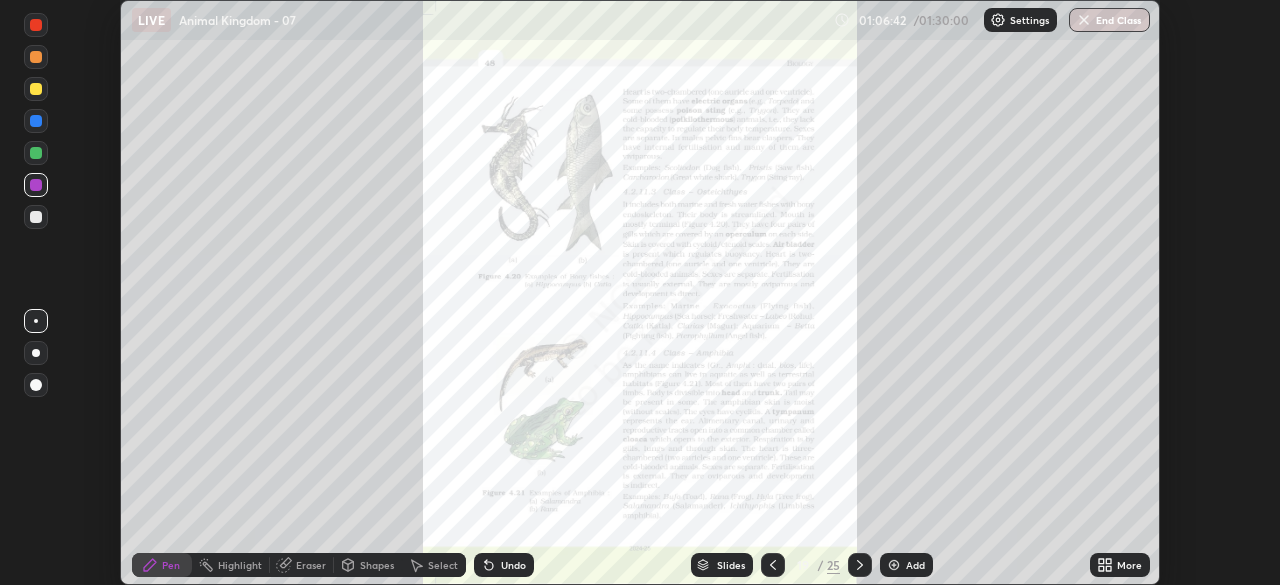 scroll, scrollTop: 585, scrollLeft: 1280, axis: both 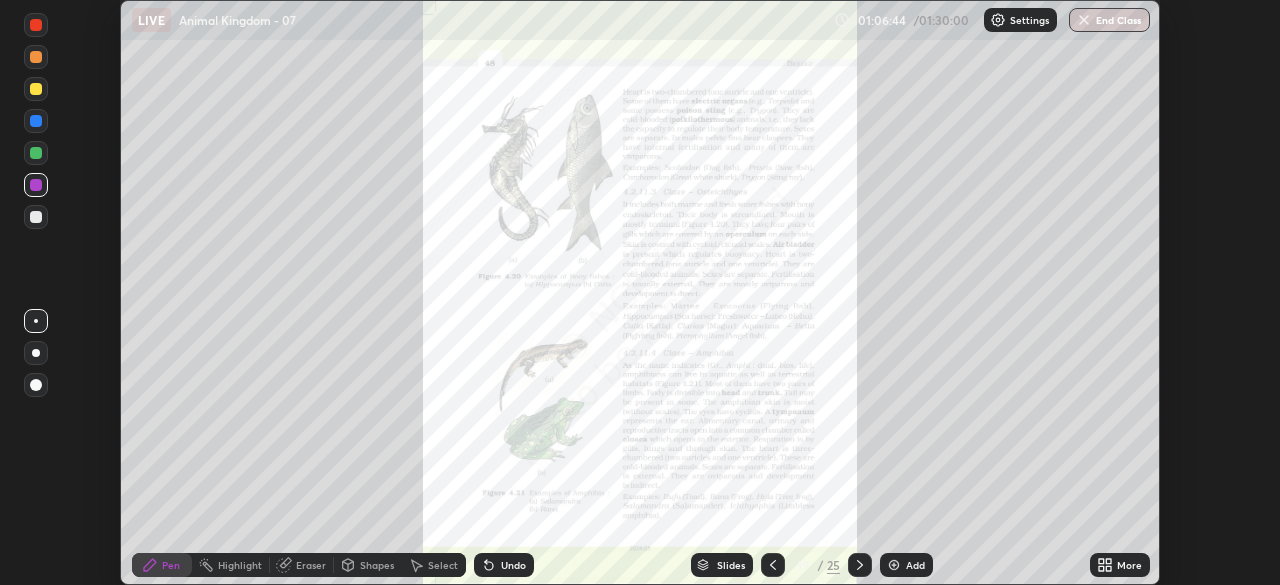 click 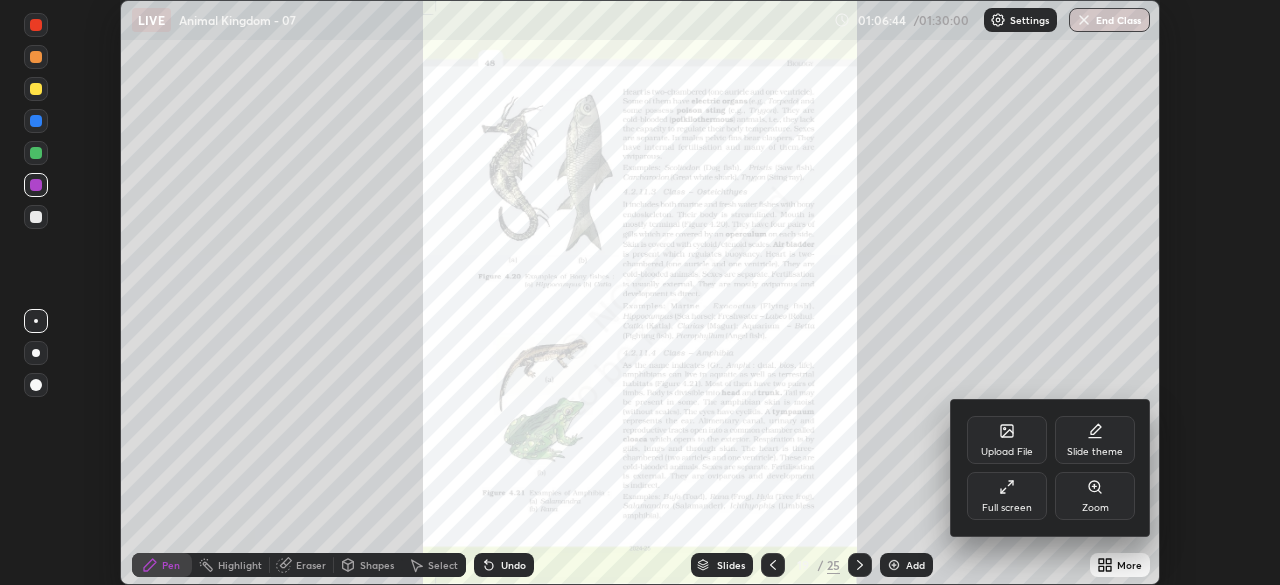 click on "Full screen" at bounding box center [1007, 496] 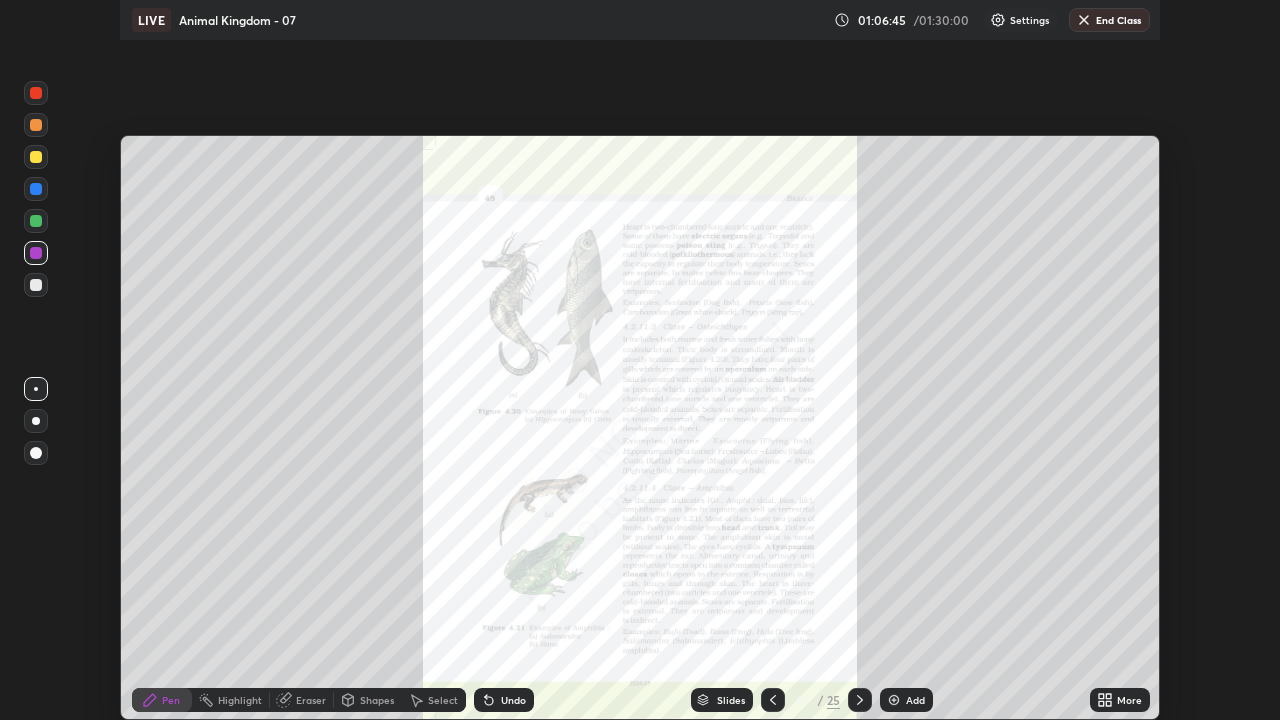 scroll, scrollTop: 99280, scrollLeft: 98720, axis: both 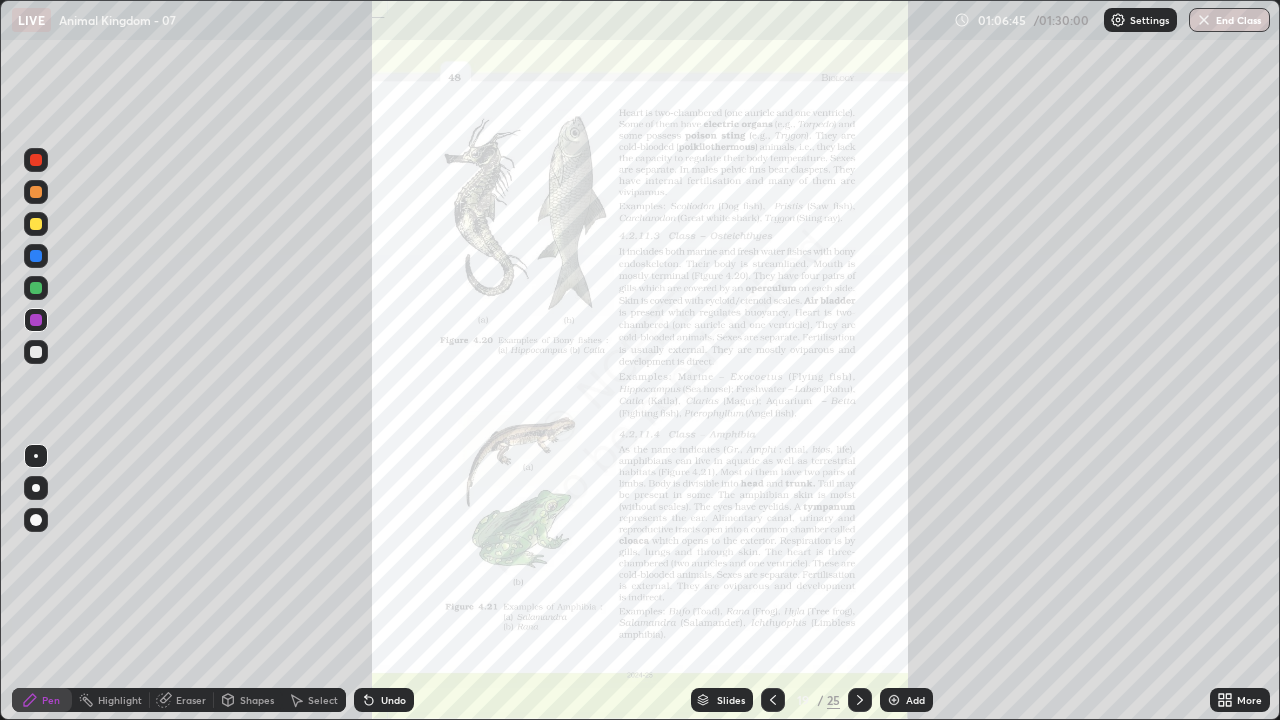 click 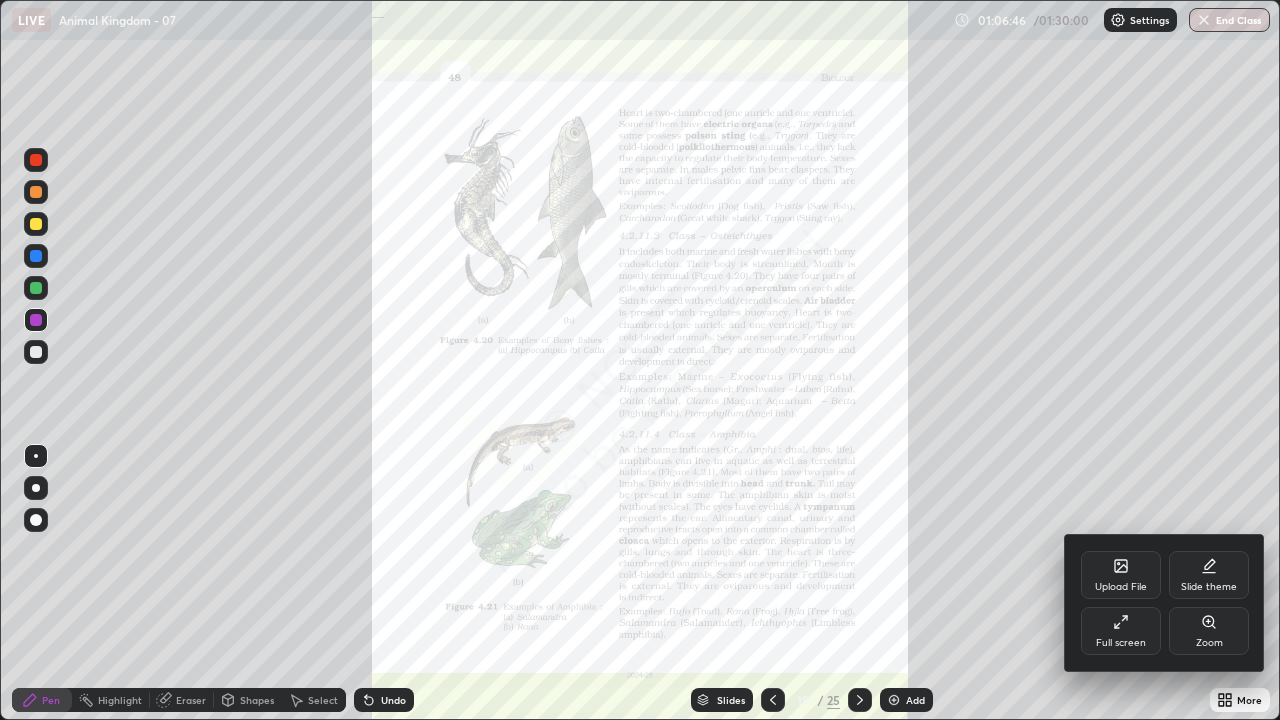 click on "Zoom" at bounding box center [1209, 631] 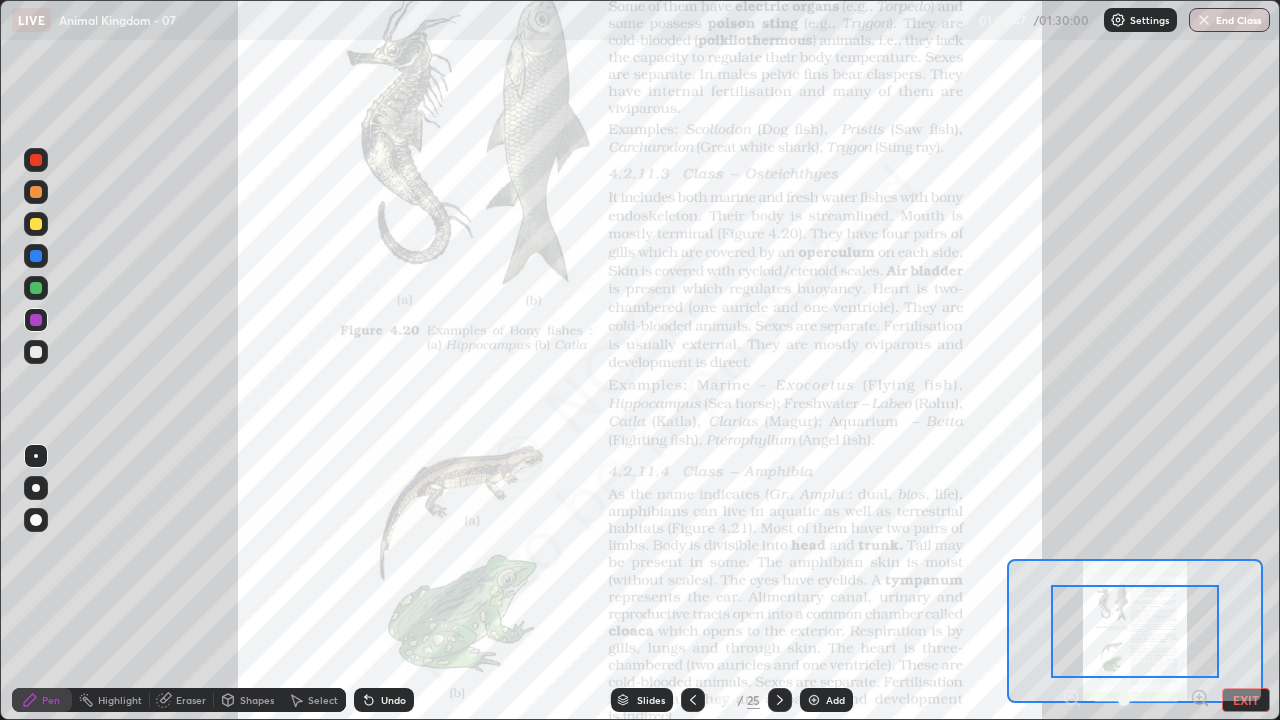 click 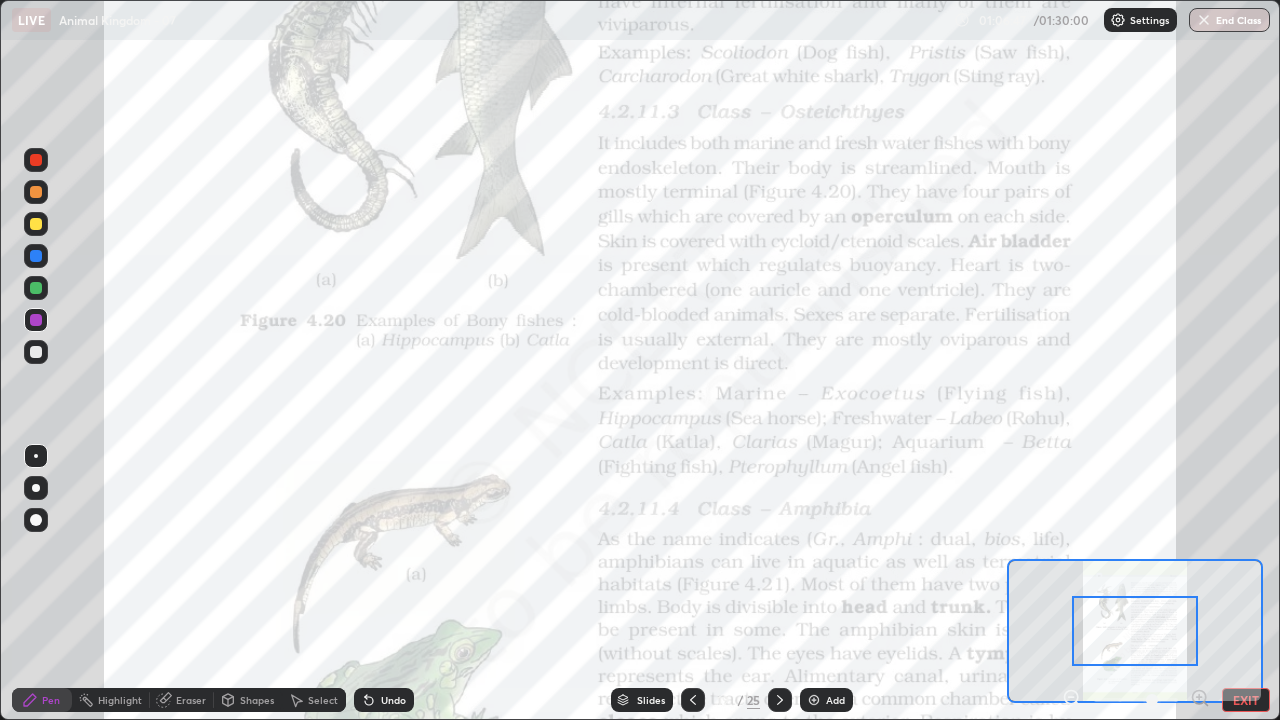 click 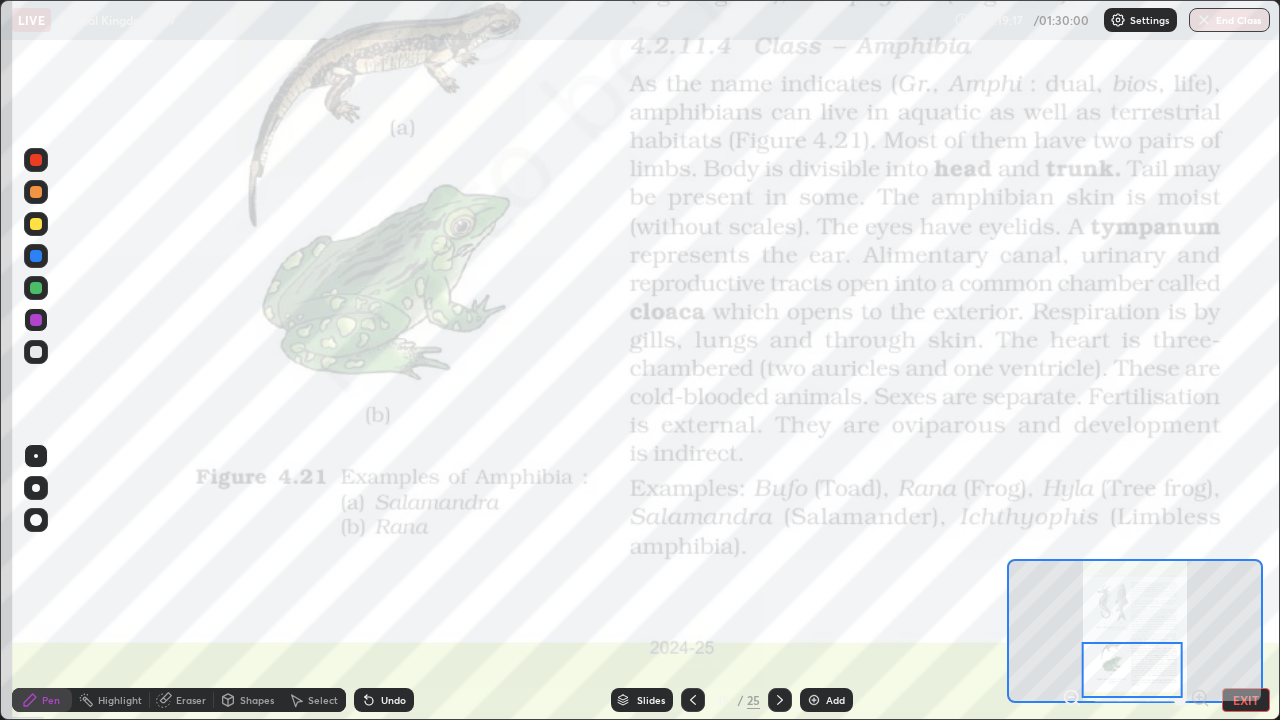 click 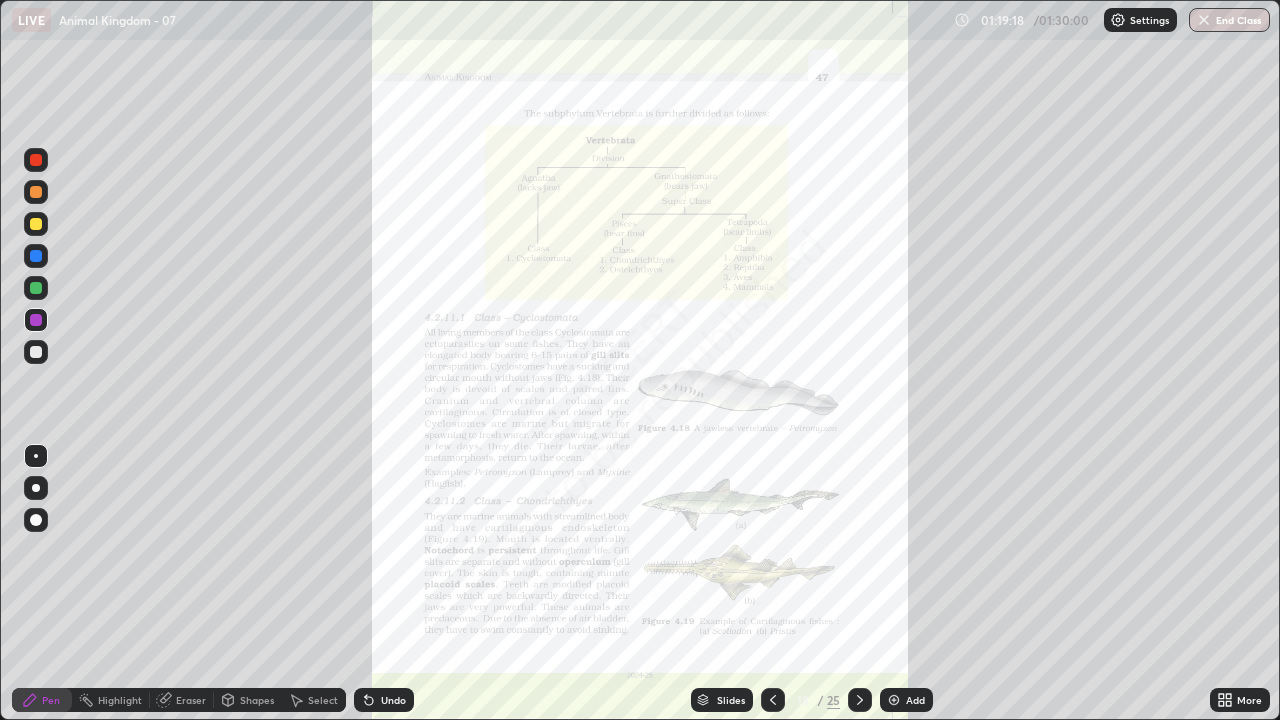 click on "Slides" at bounding box center (722, 700) 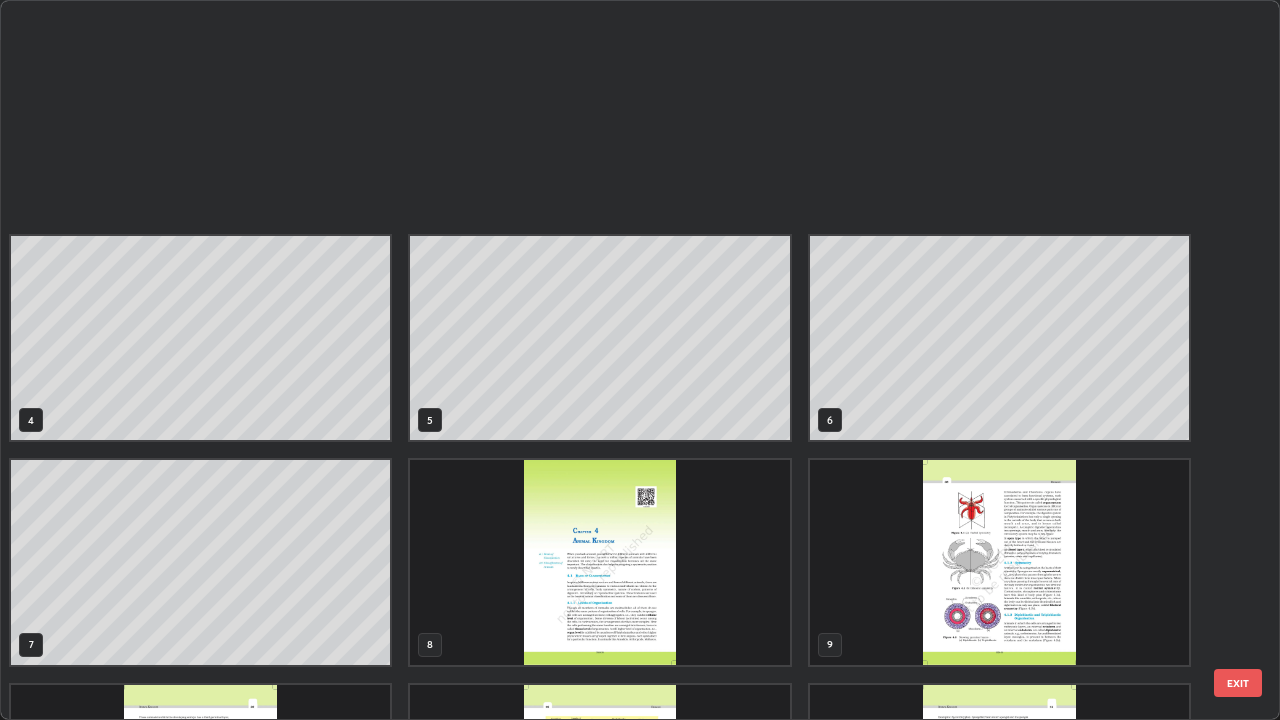 click on "4 5 6 7 8 9 10 11 12 13 14 15 16 17 18" at bounding box center [622, 360] 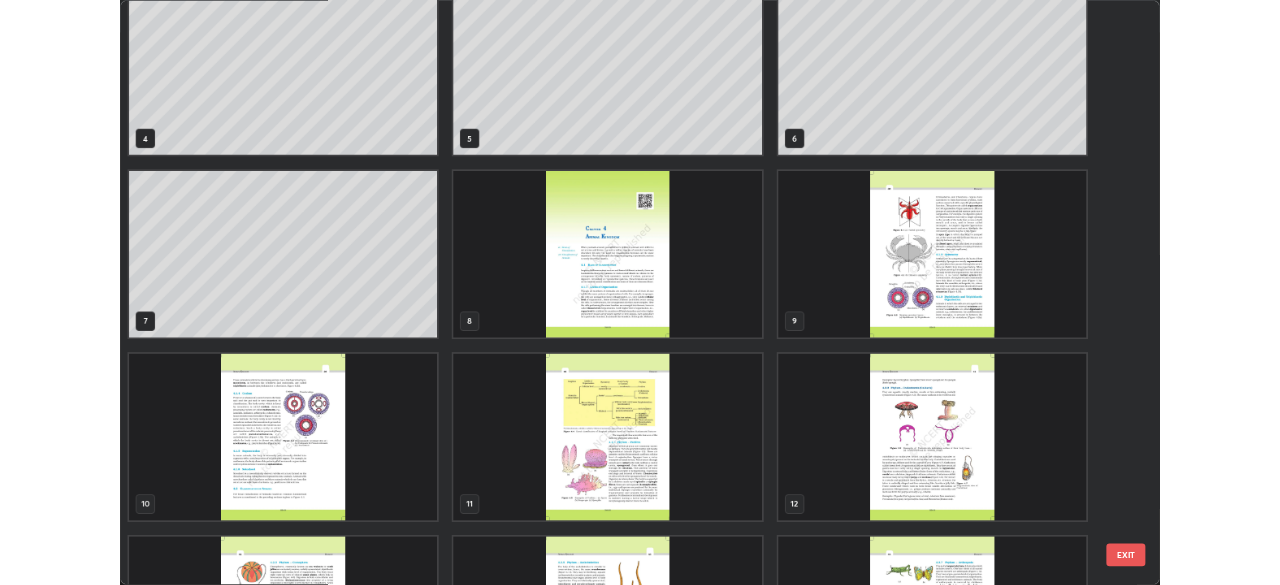 scroll, scrollTop: 0, scrollLeft: 0, axis: both 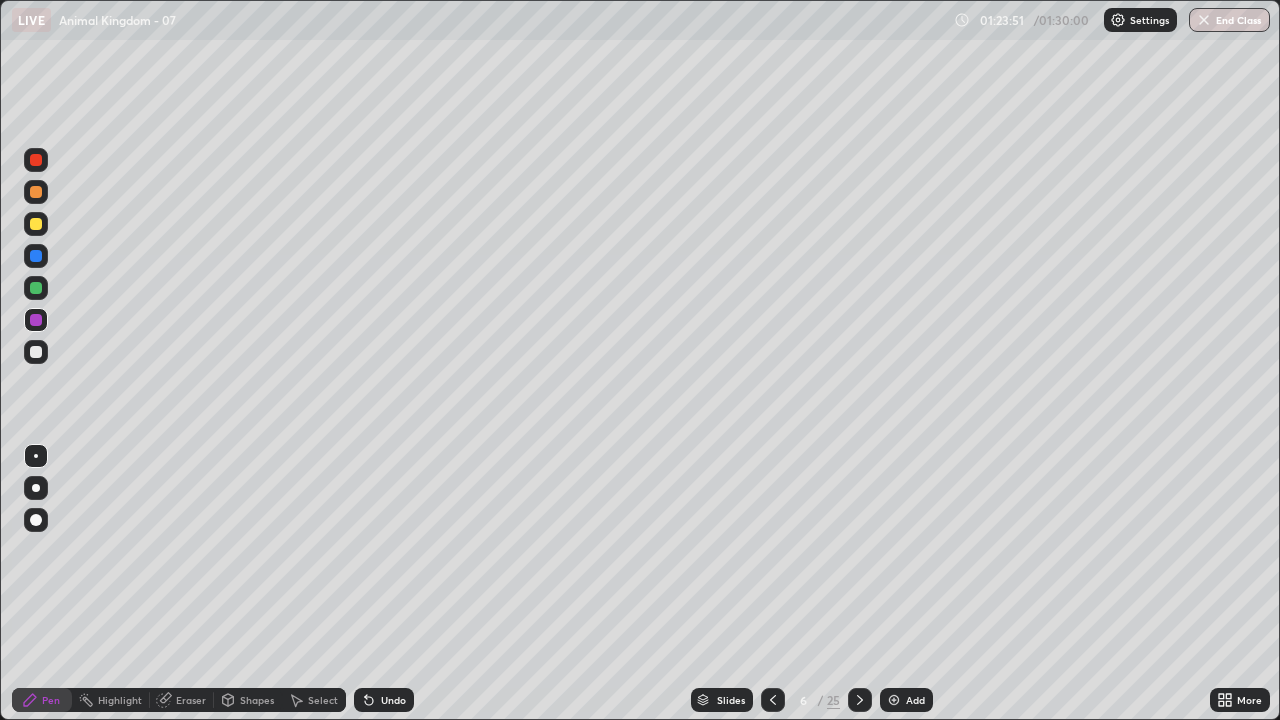 click on "End Class" at bounding box center [1229, 20] 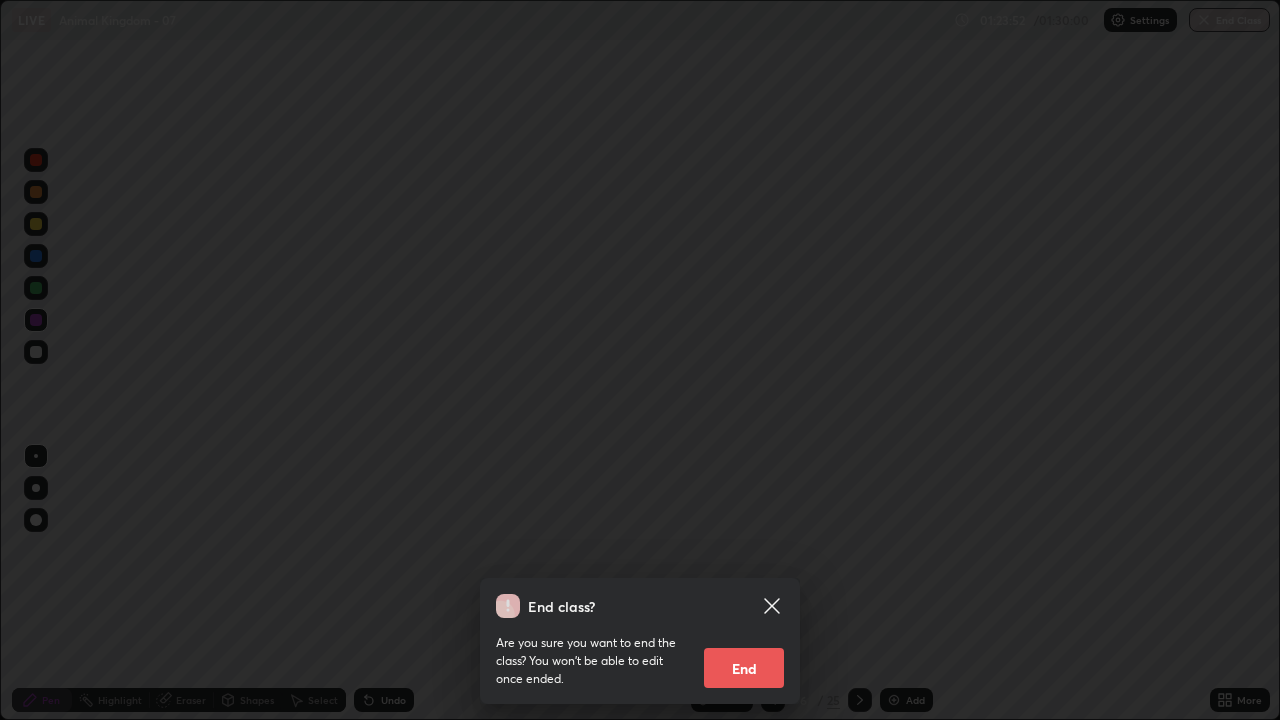 click on "End" at bounding box center [744, 668] 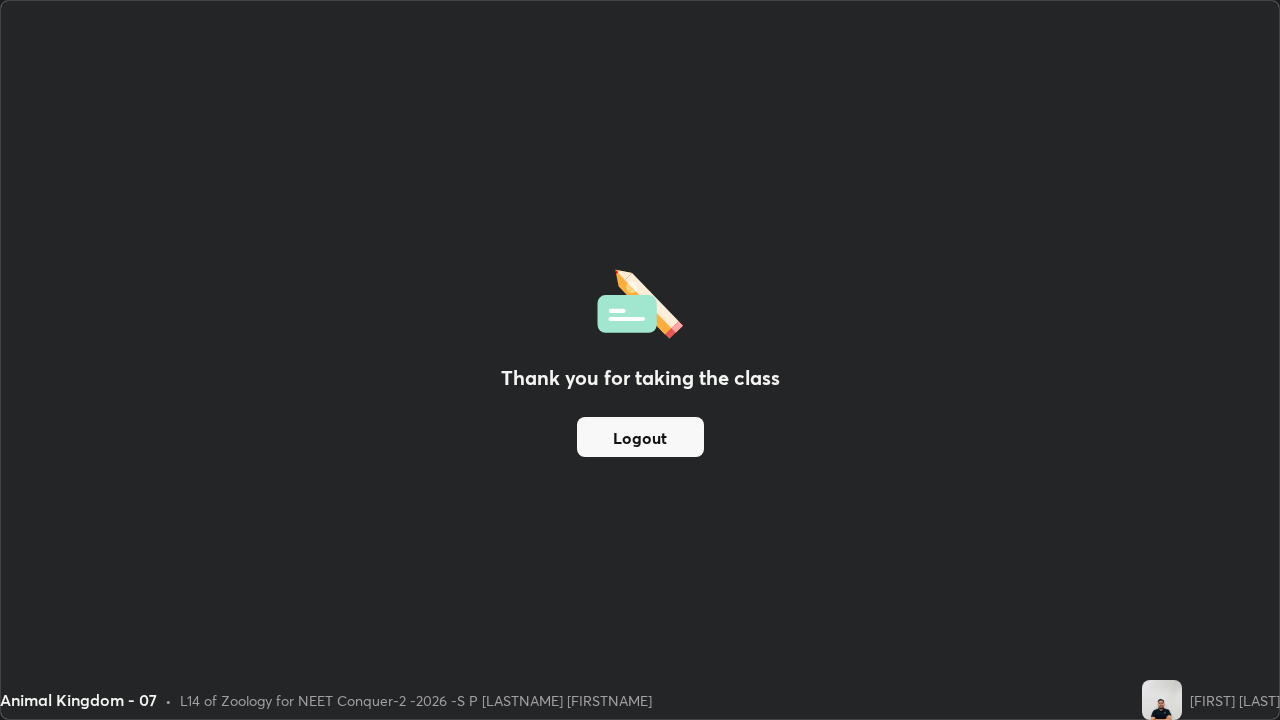 click on "Logout" at bounding box center (640, 437) 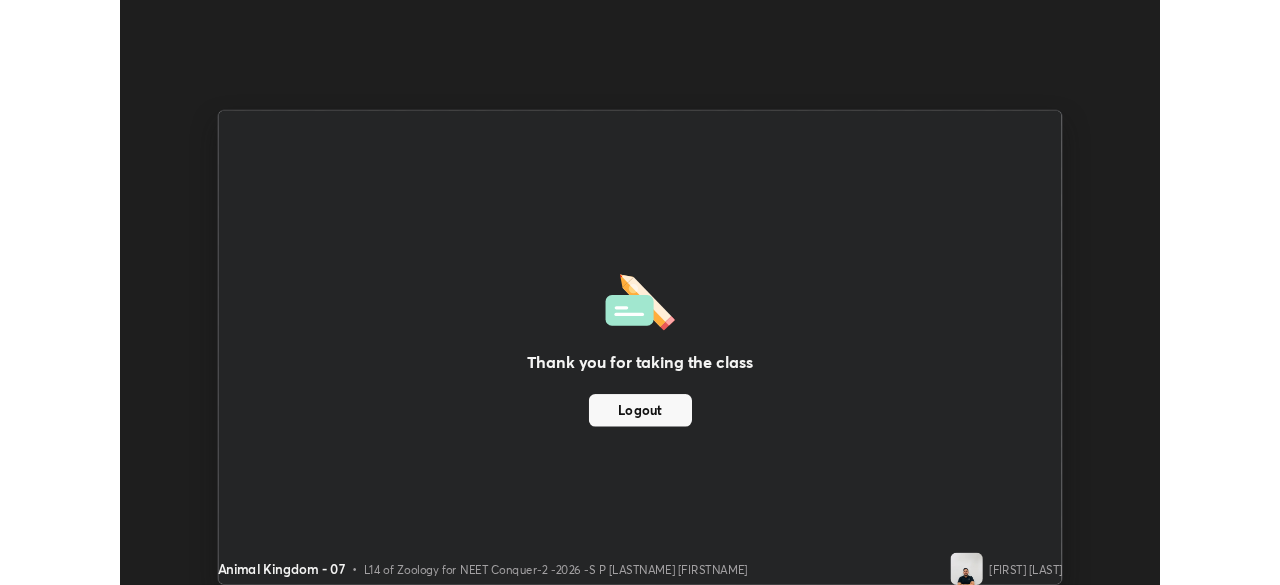 scroll, scrollTop: 585, scrollLeft: 1280, axis: both 